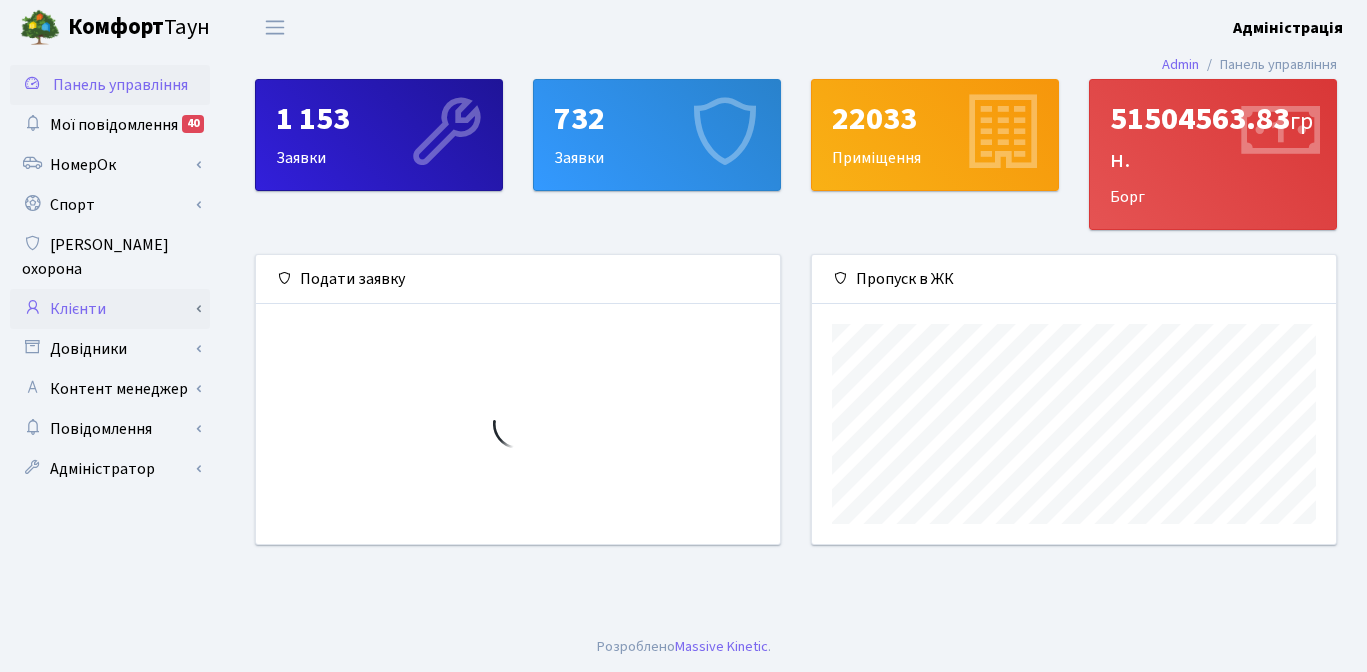scroll, scrollTop: 0, scrollLeft: 0, axis: both 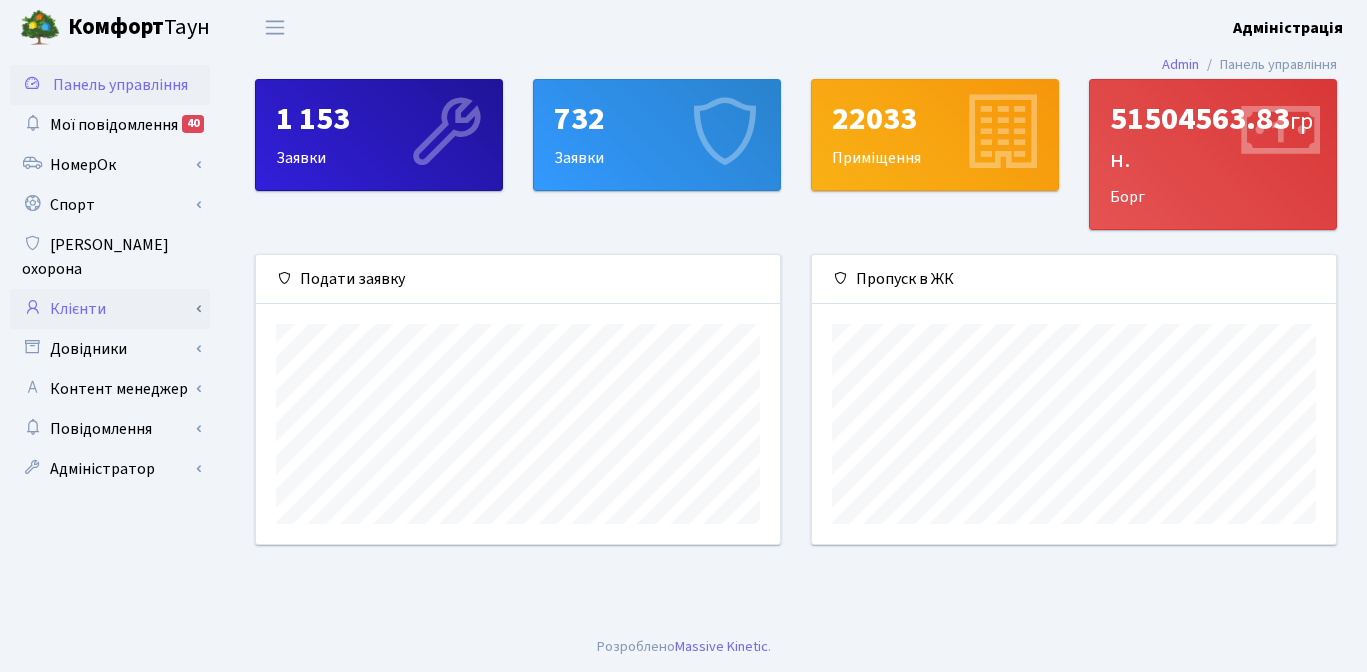 click on "Клієнти" at bounding box center (110, 309) 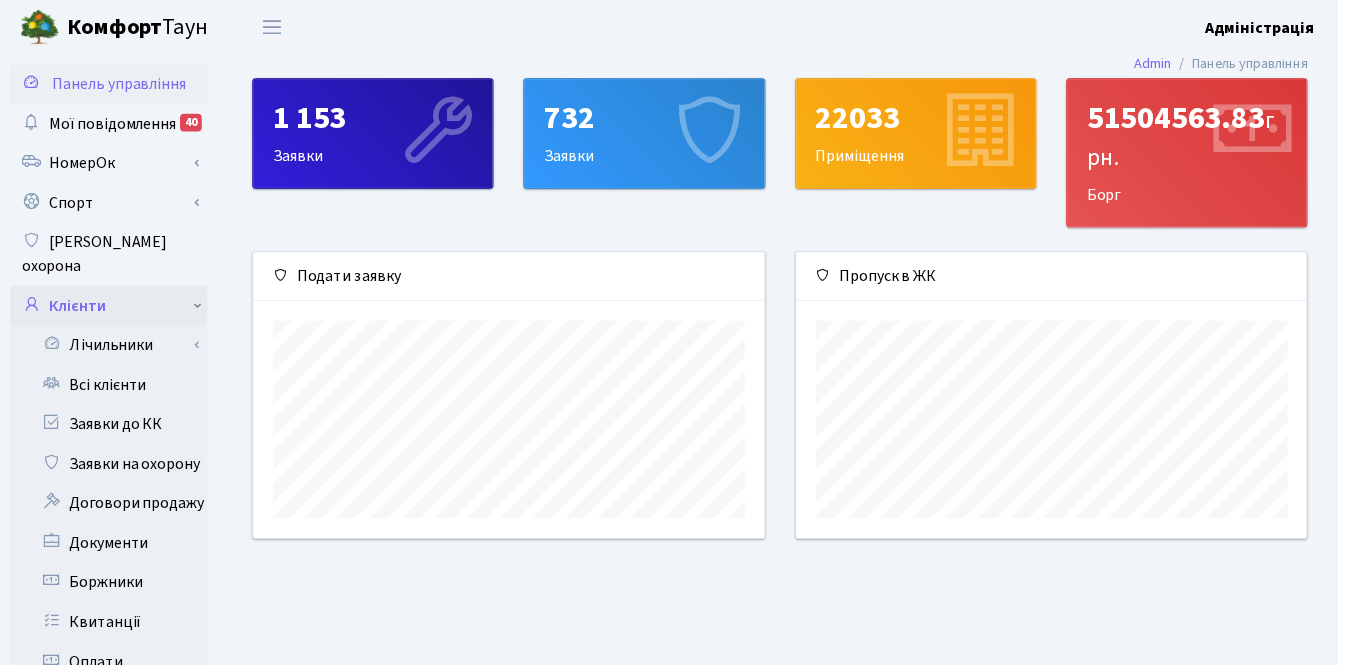 scroll, scrollTop: 289, scrollLeft: 516, axis: both 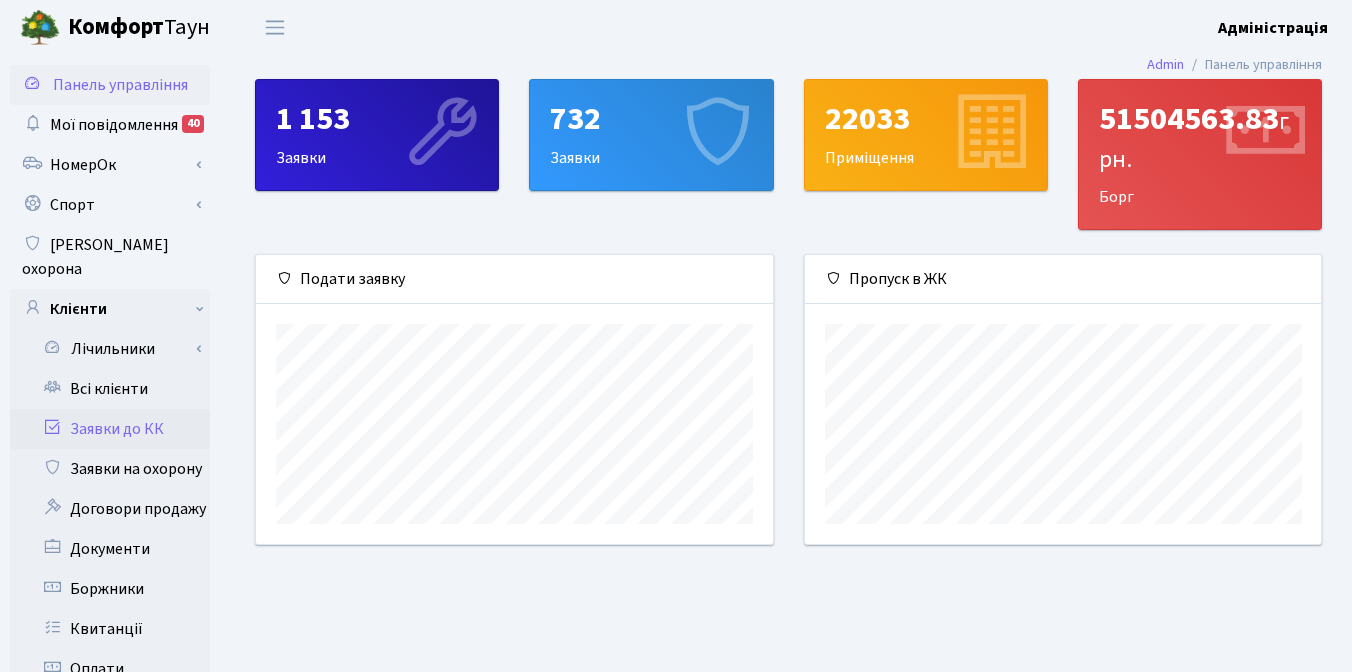 click on "Заявки до КК" at bounding box center [110, 429] 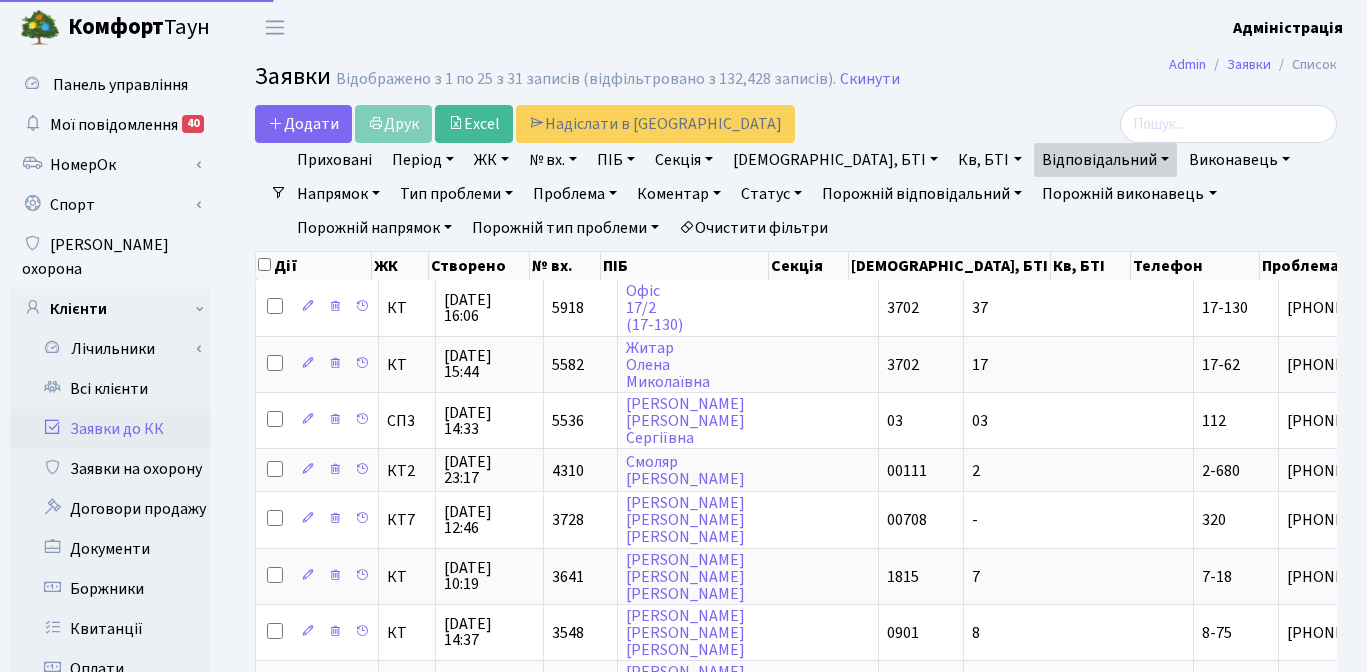 select on "25" 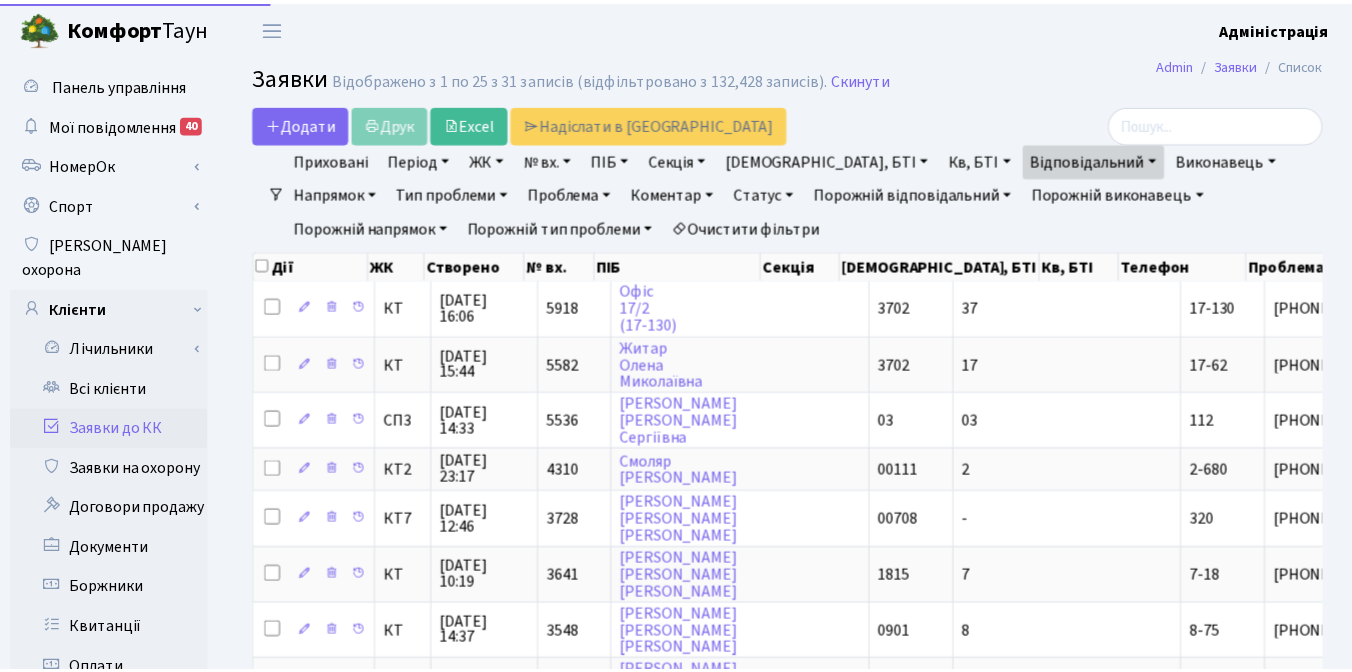 scroll, scrollTop: 0, scrollLeft: 0, axis: both 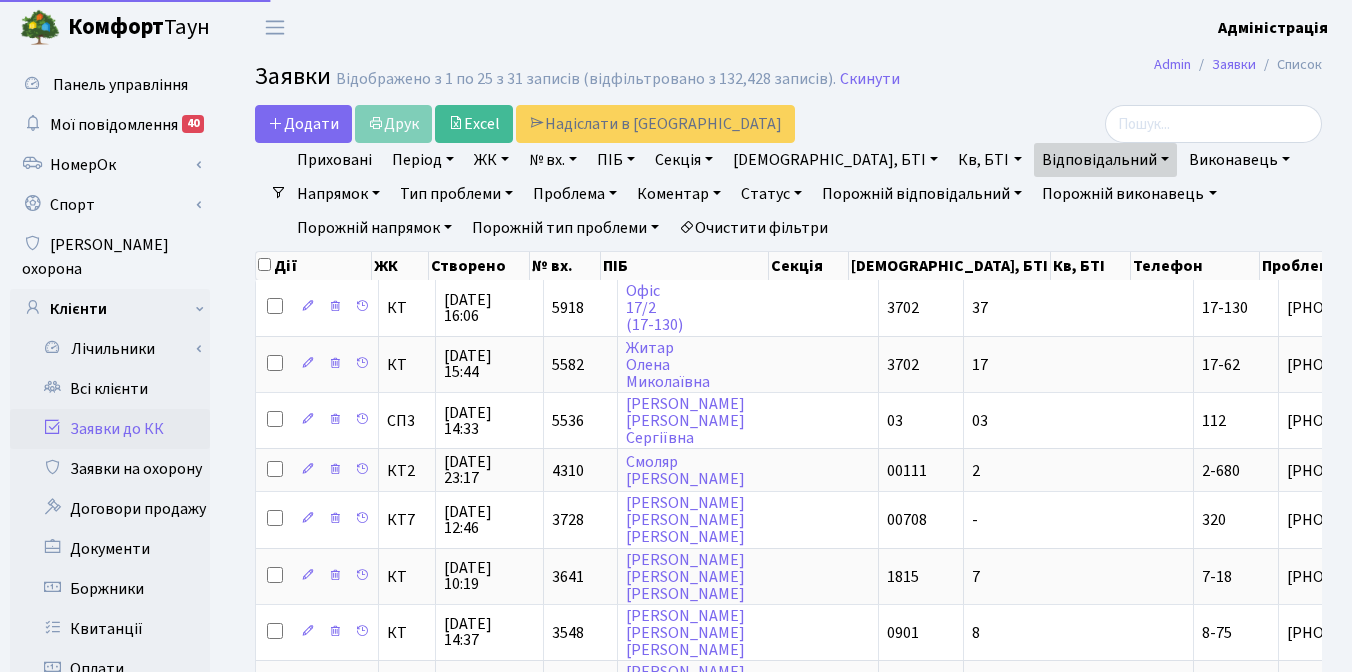 click on "Очистити фільтри" at bounding box center [753, 228] 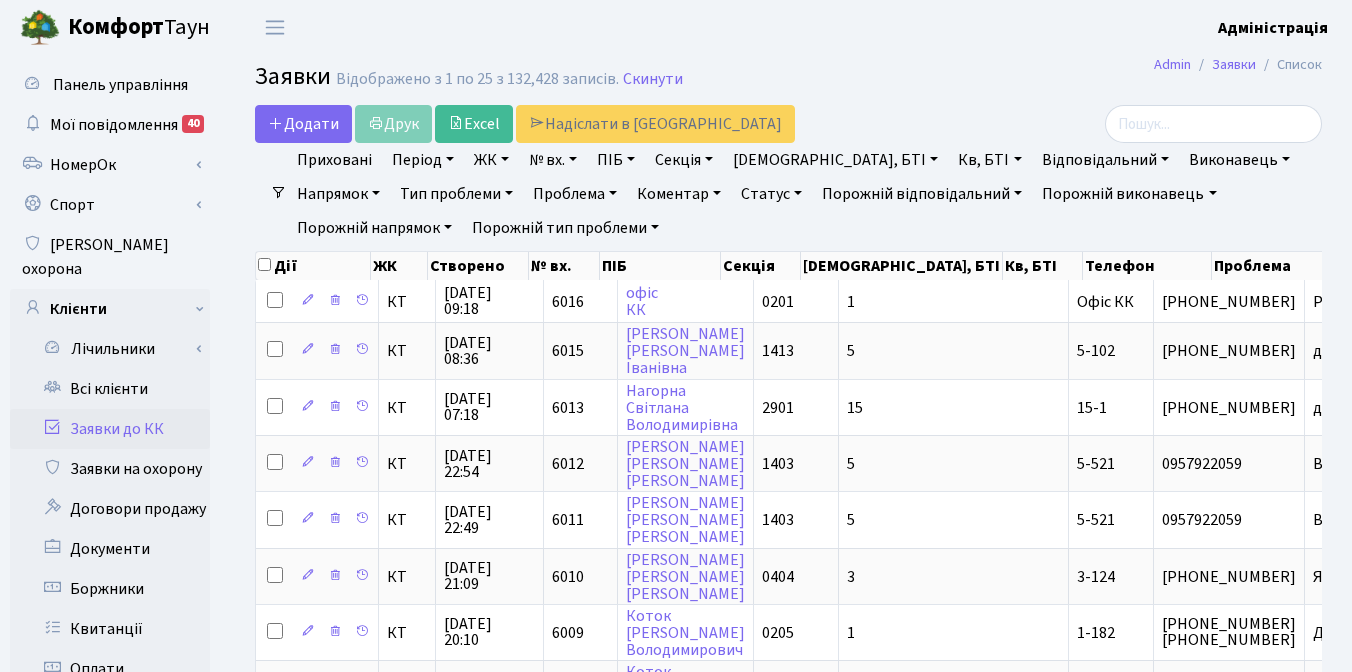 click on "Комфорт  Таун
Адміністрація
Мій обліковий запис
Вийти" at bounding box center [676, 27] 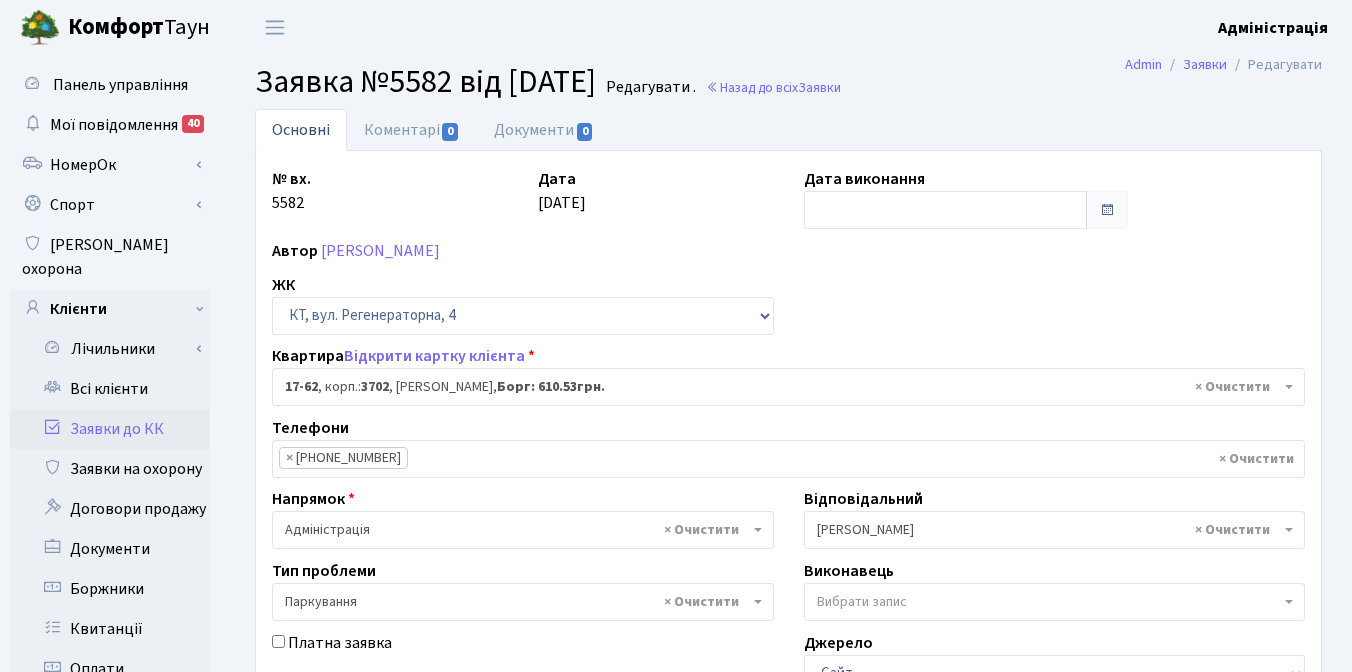 select on "9016" 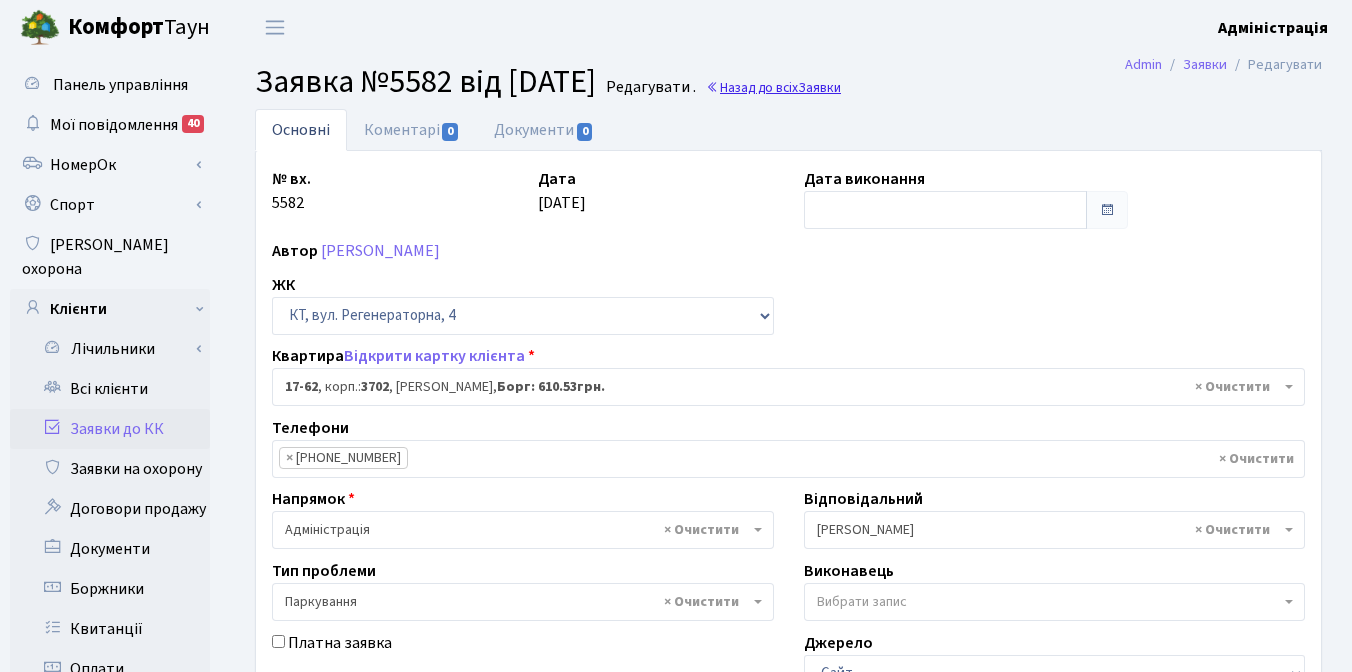 click on "Назад до всіх   Заявки" at bounding box center (773, 87) 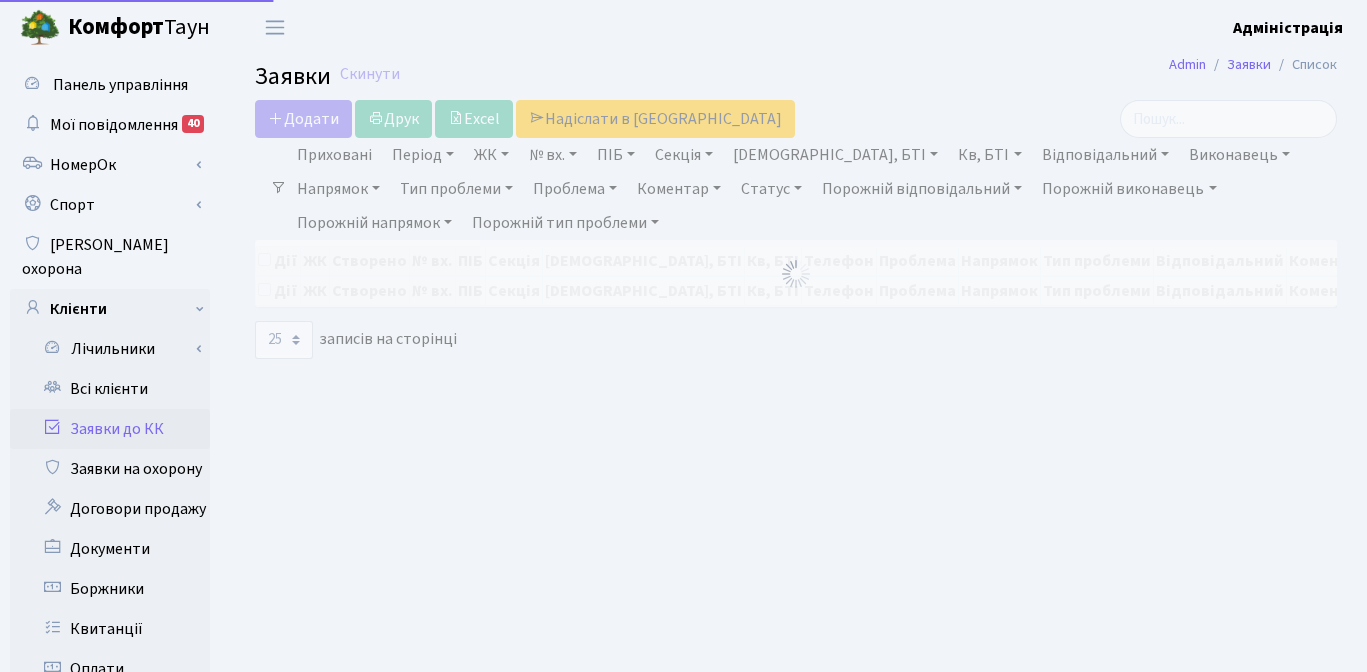 select on "25" 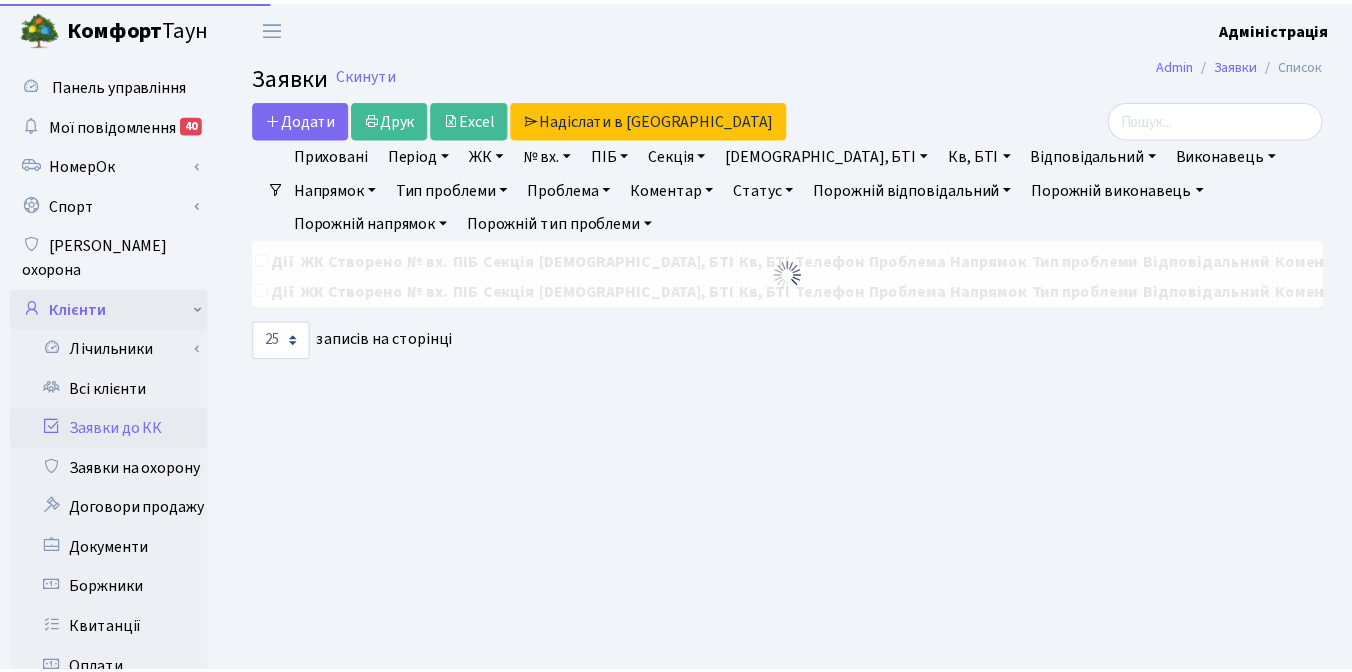 scroll, scrollTop: 0, scrollLeft: 0, axis: both 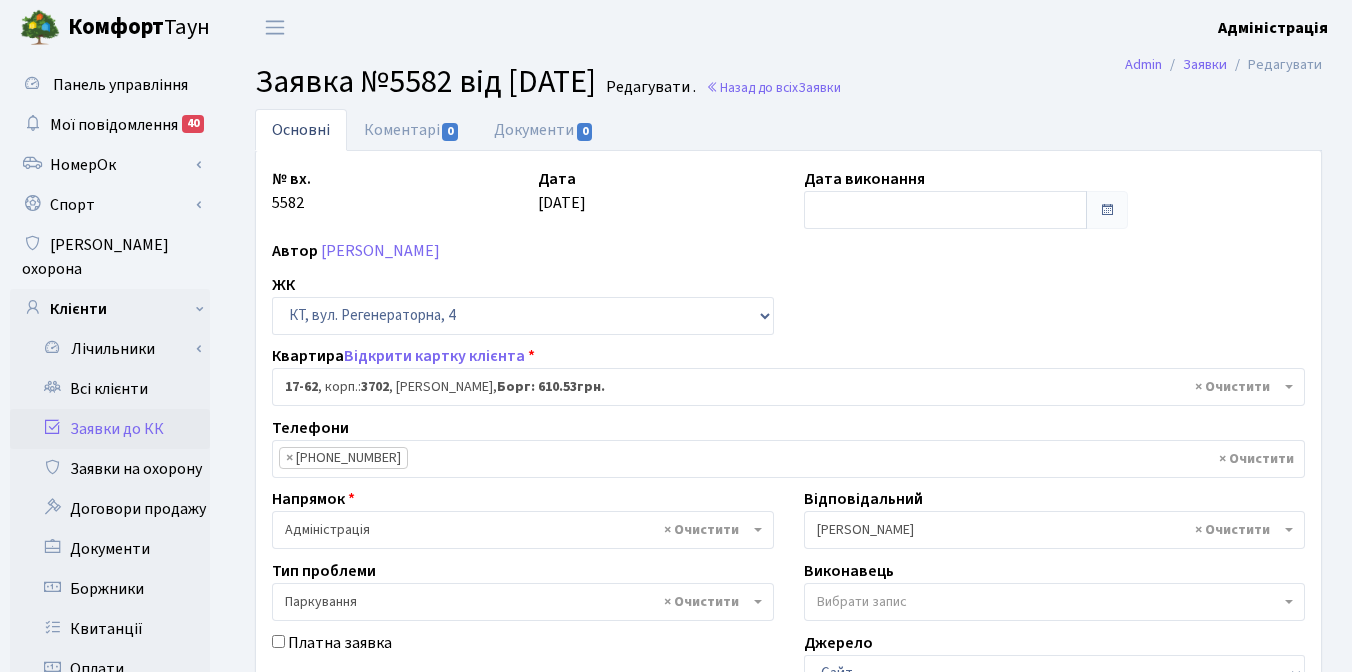 select on "9016" 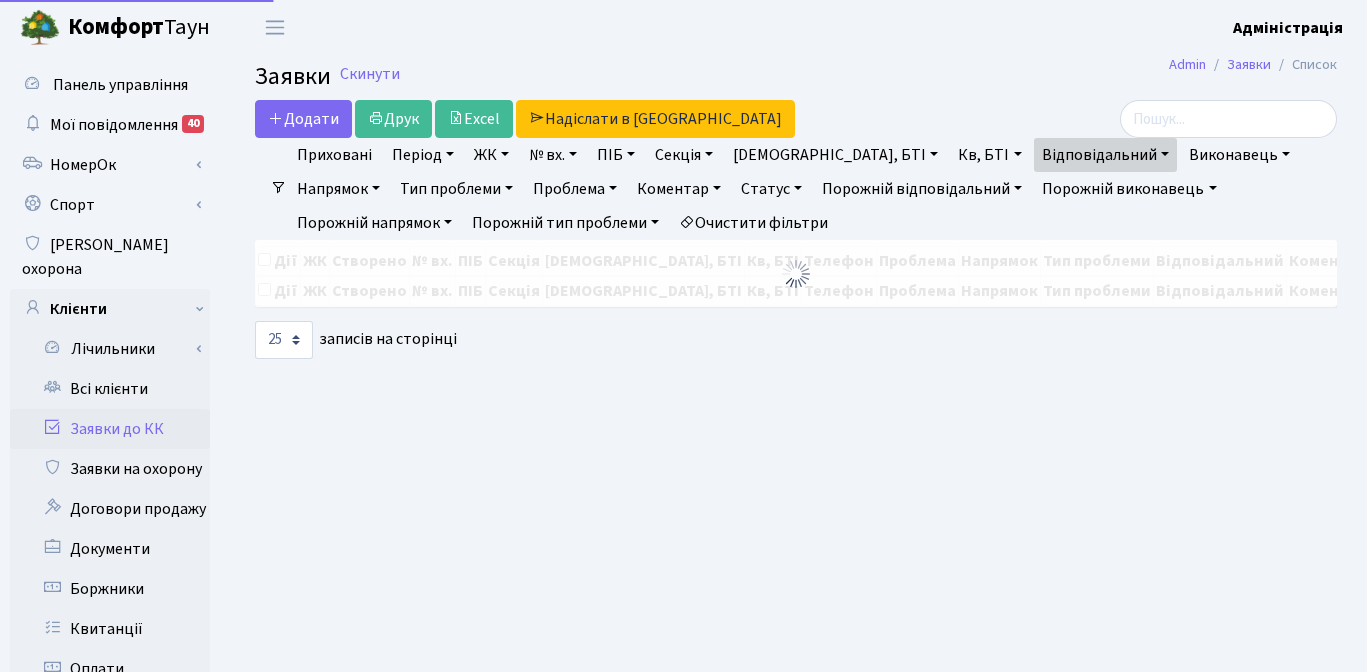select on "25" 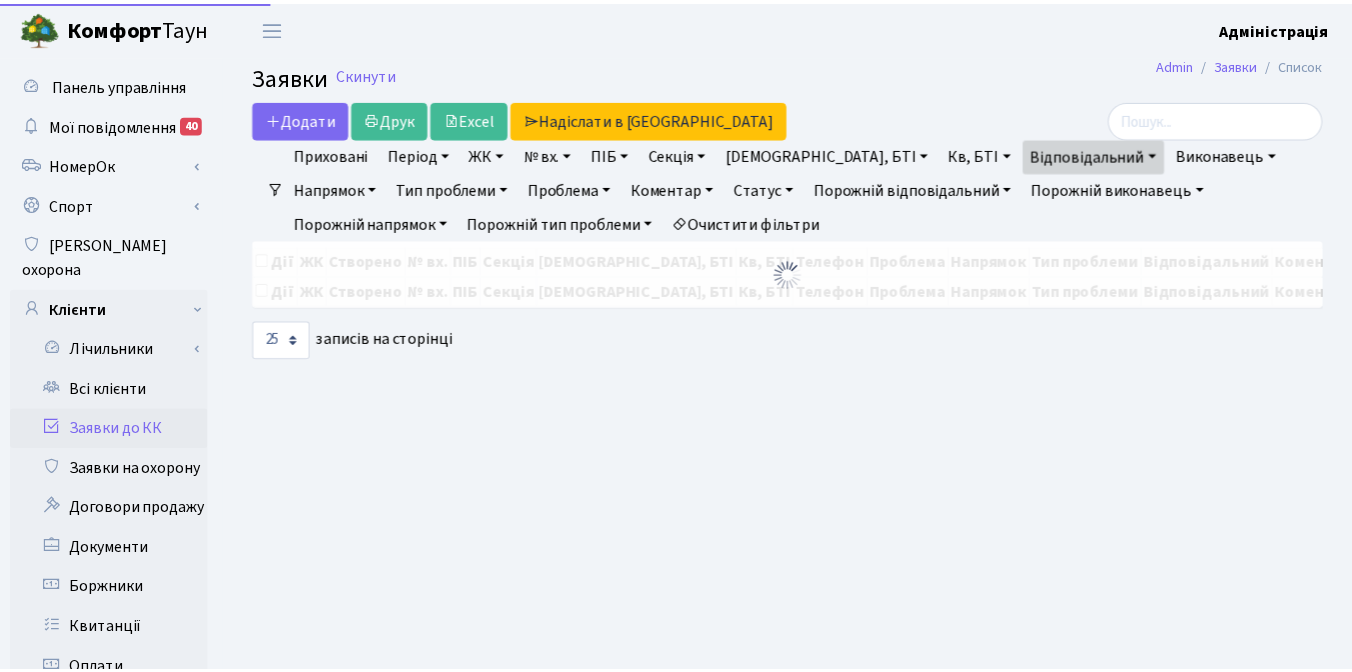 scroll, scrollTop: 0, scrollLeft: 0, axis: both 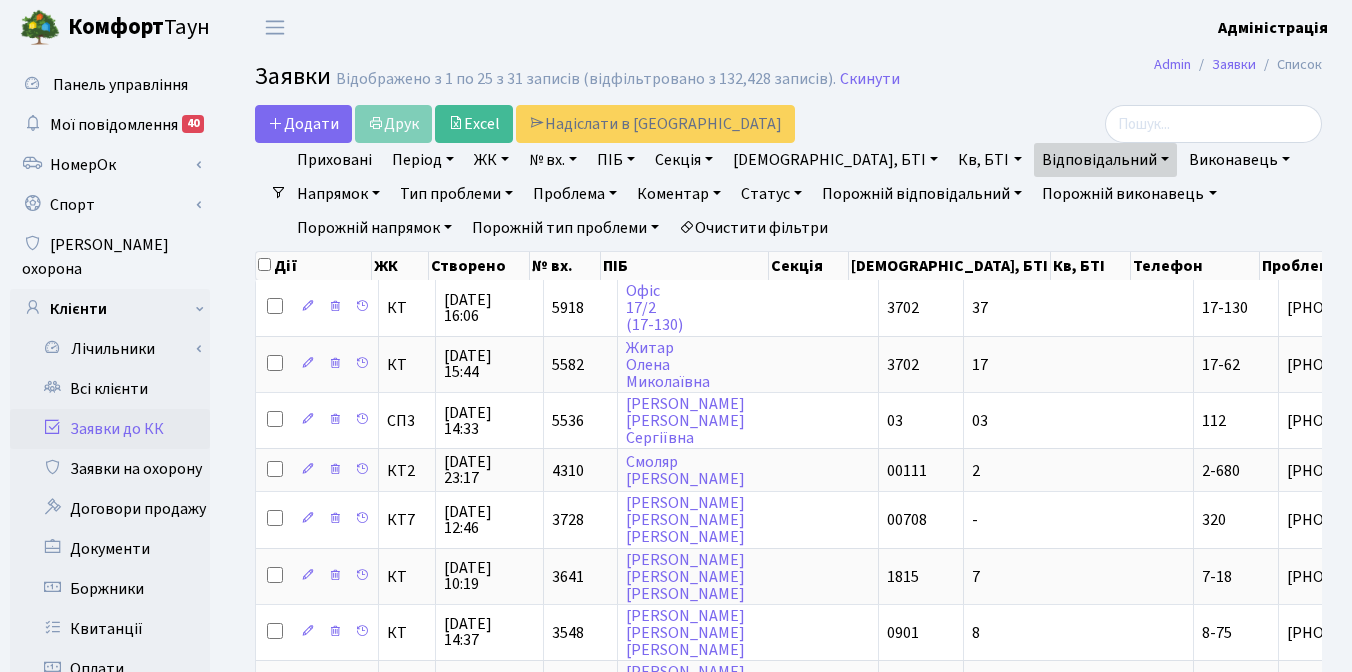 click on "Заявки
Відображено з 1 по 25 з 31 записів (відфільтровано з 132,428 записів). Скинути" at bounding box center (788, 80) 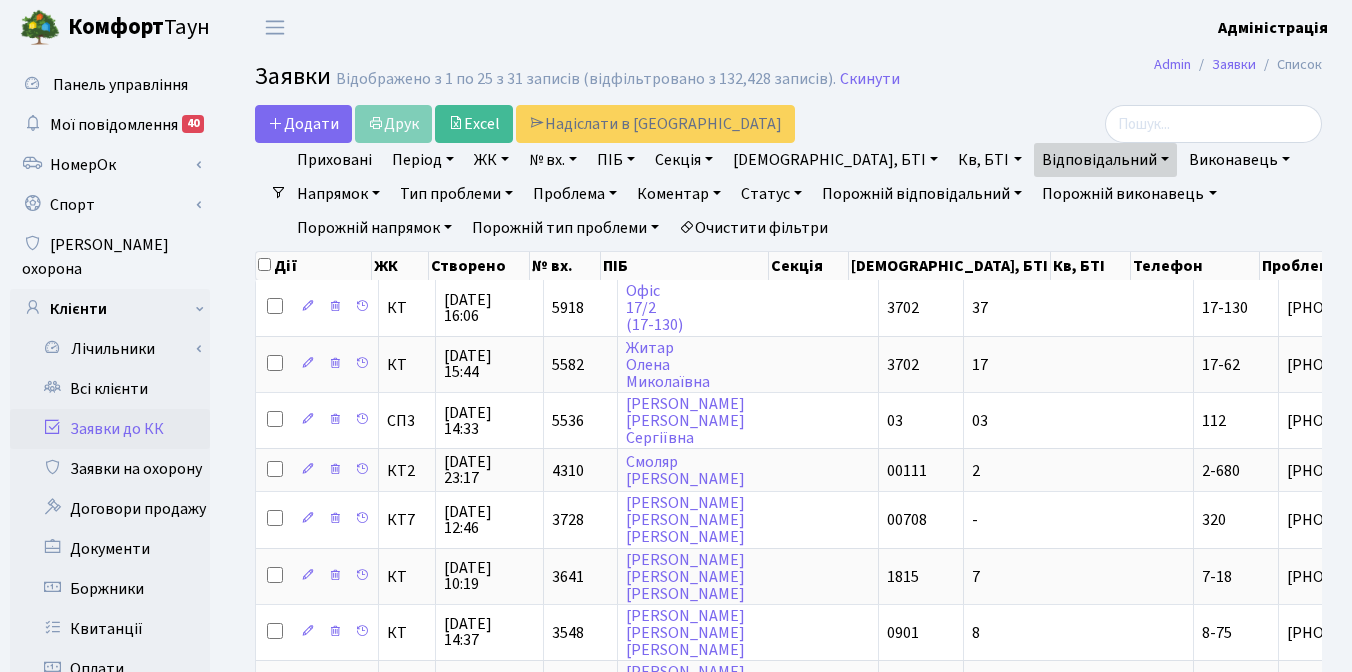 click on "Очистити фільтри" at bounding box center (753, 228) 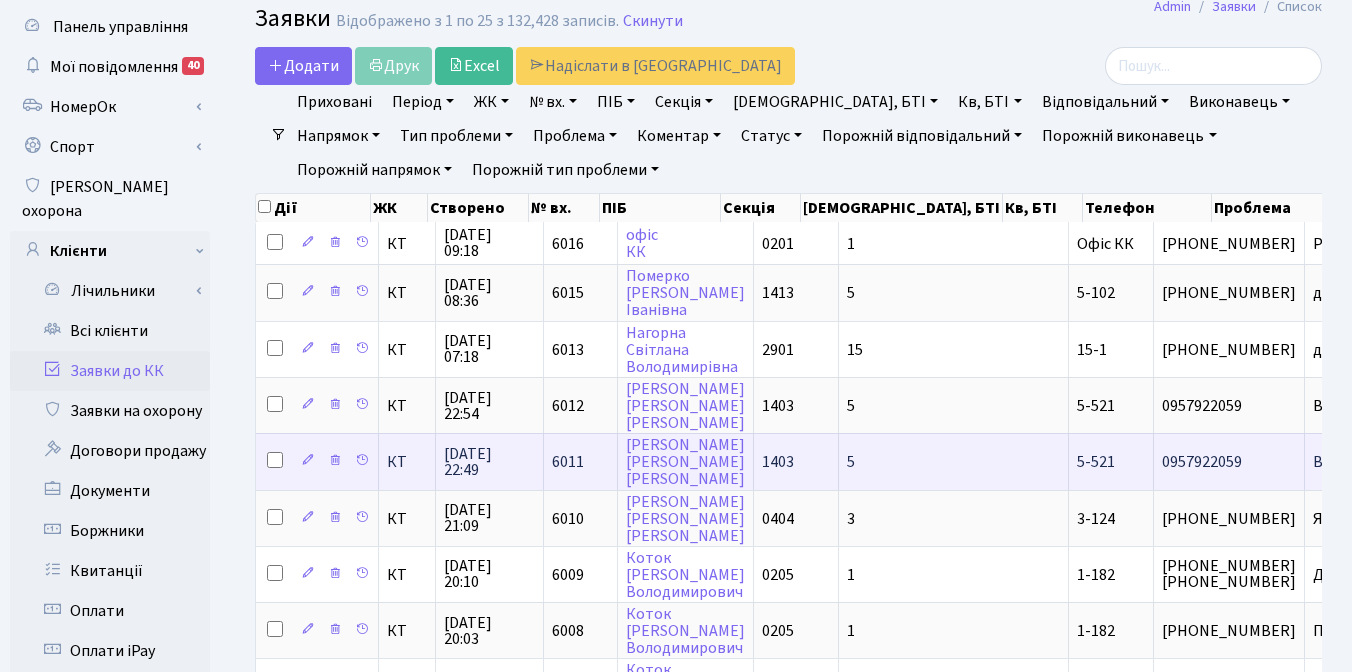scroll, scrollTop: 70, scrollLeft: 0, axis: vertical 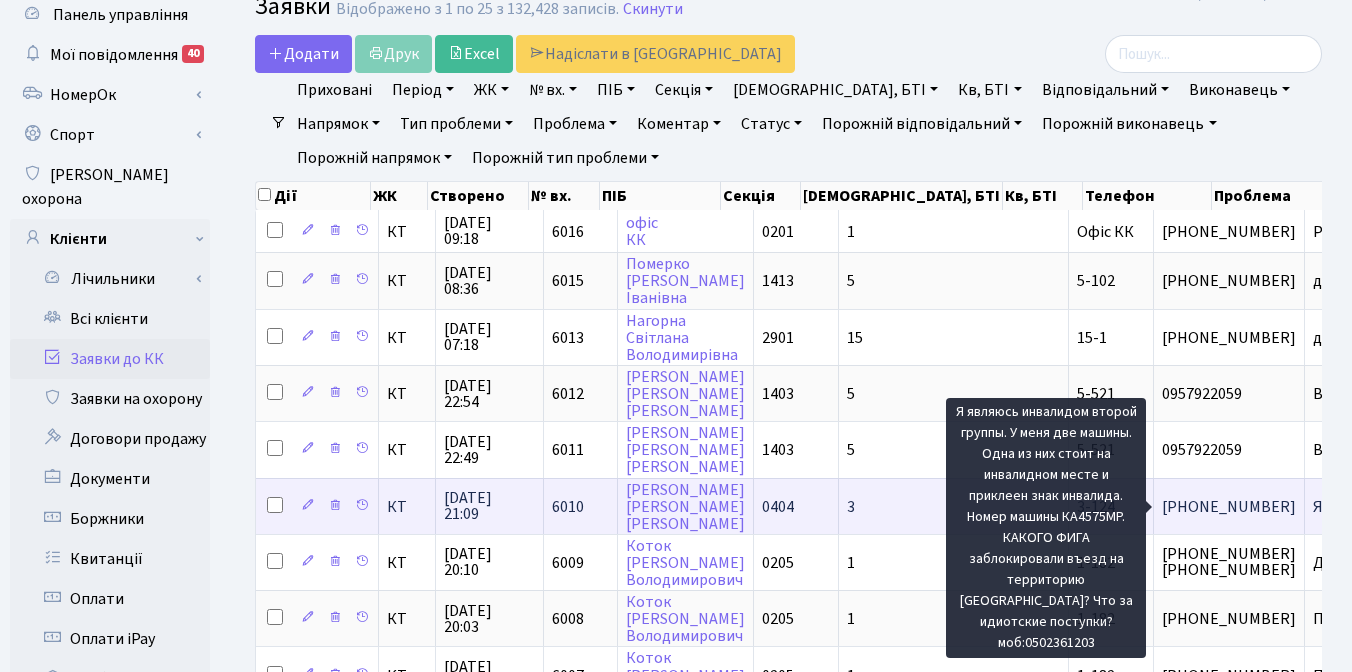 click on "Я являюсь инвал[...]" at bounding box center (1382, 507) 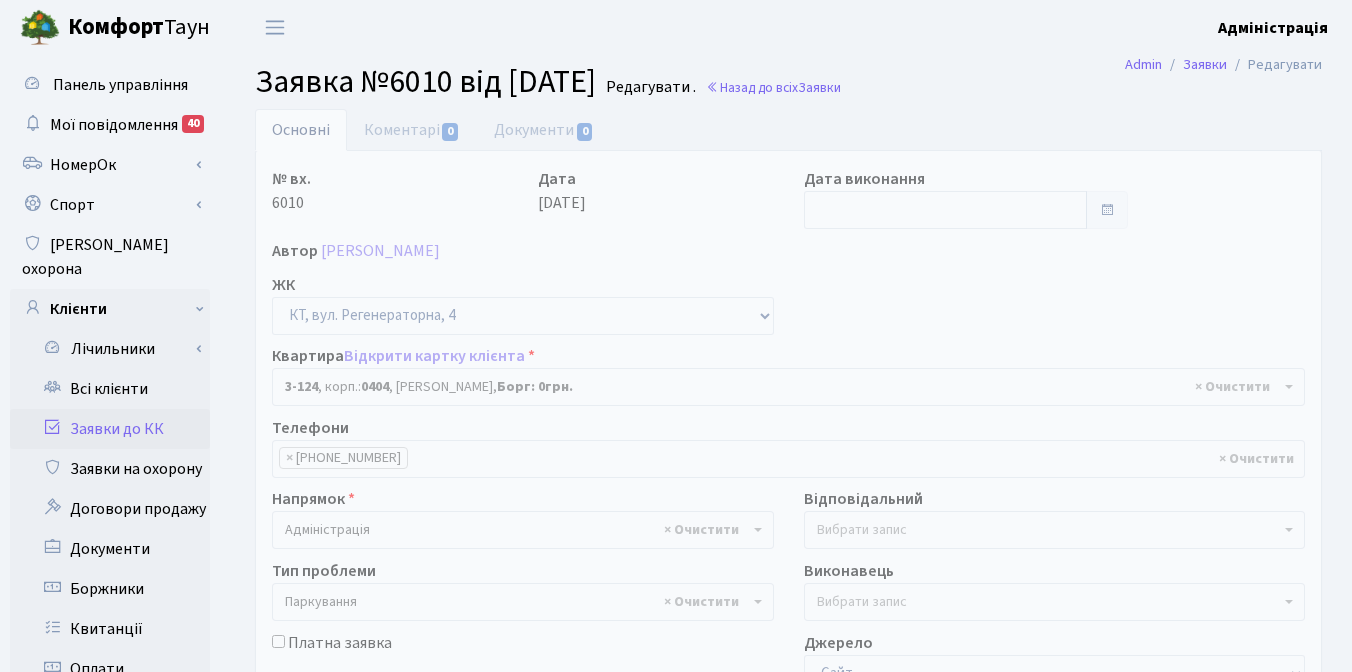 select on "933" 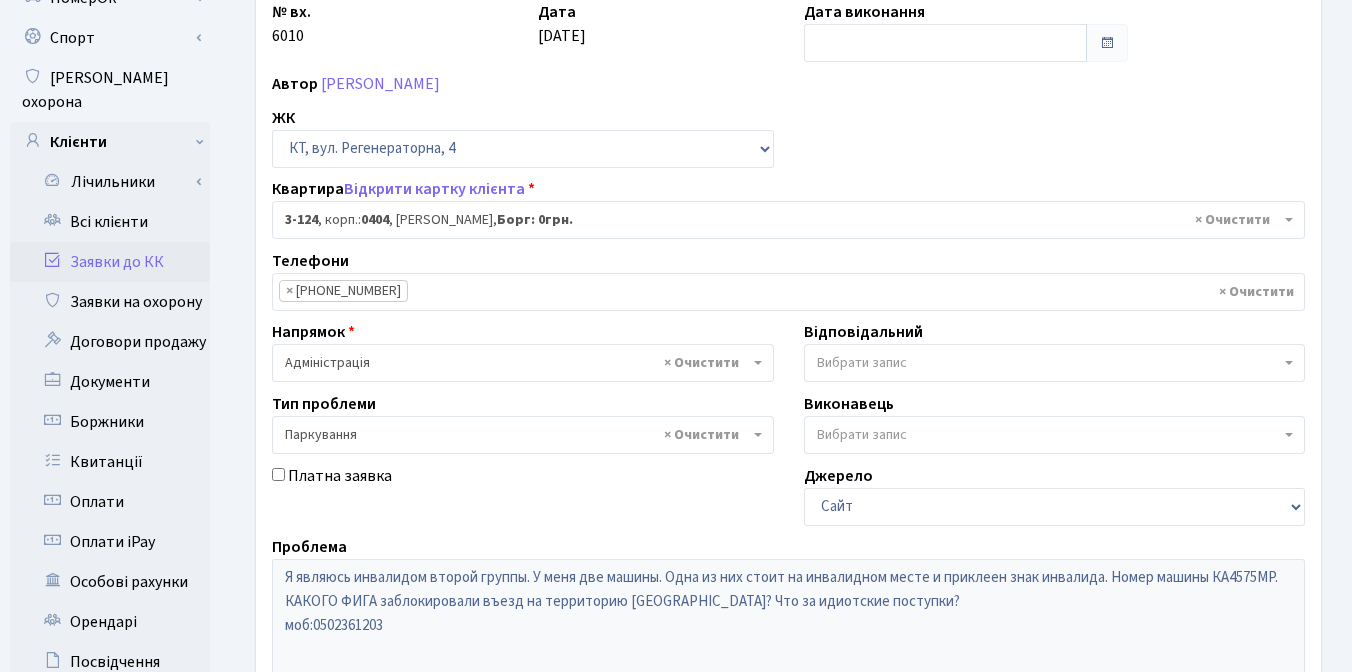 scroll, scrollTop: 0, scrollLeft: 0, axis: both 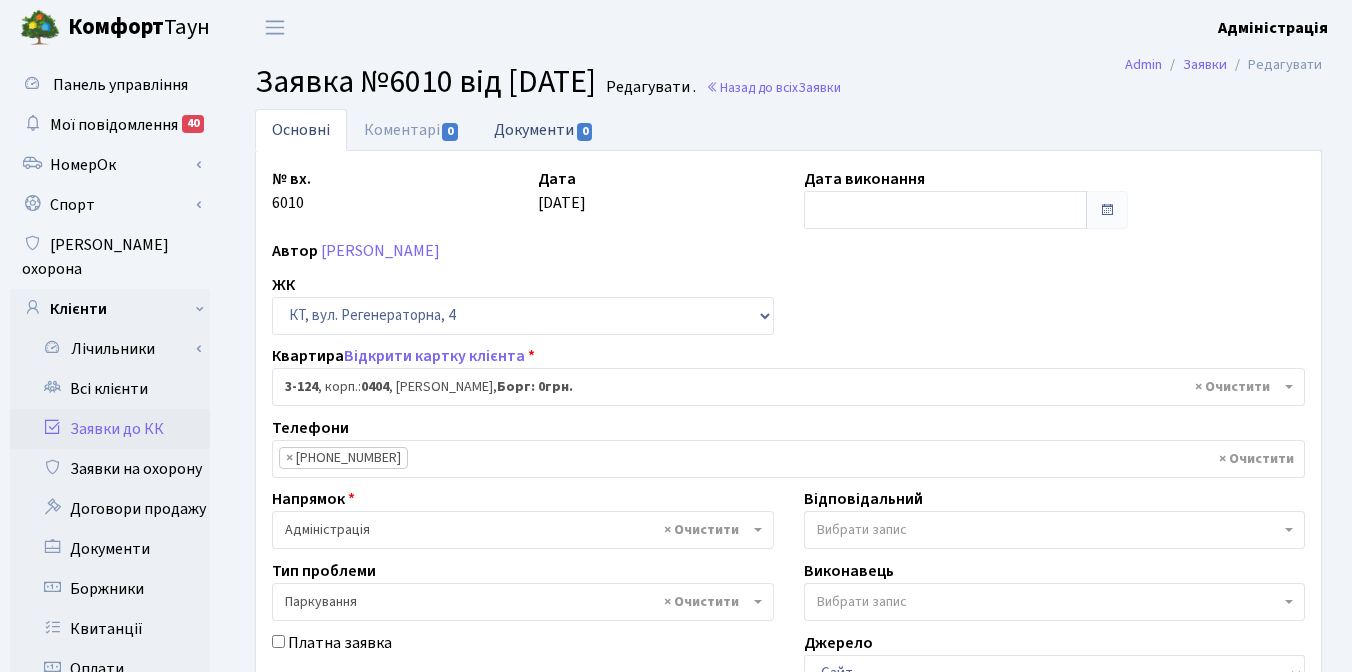 click on "Документи  0" at bounding box center (544, 129) 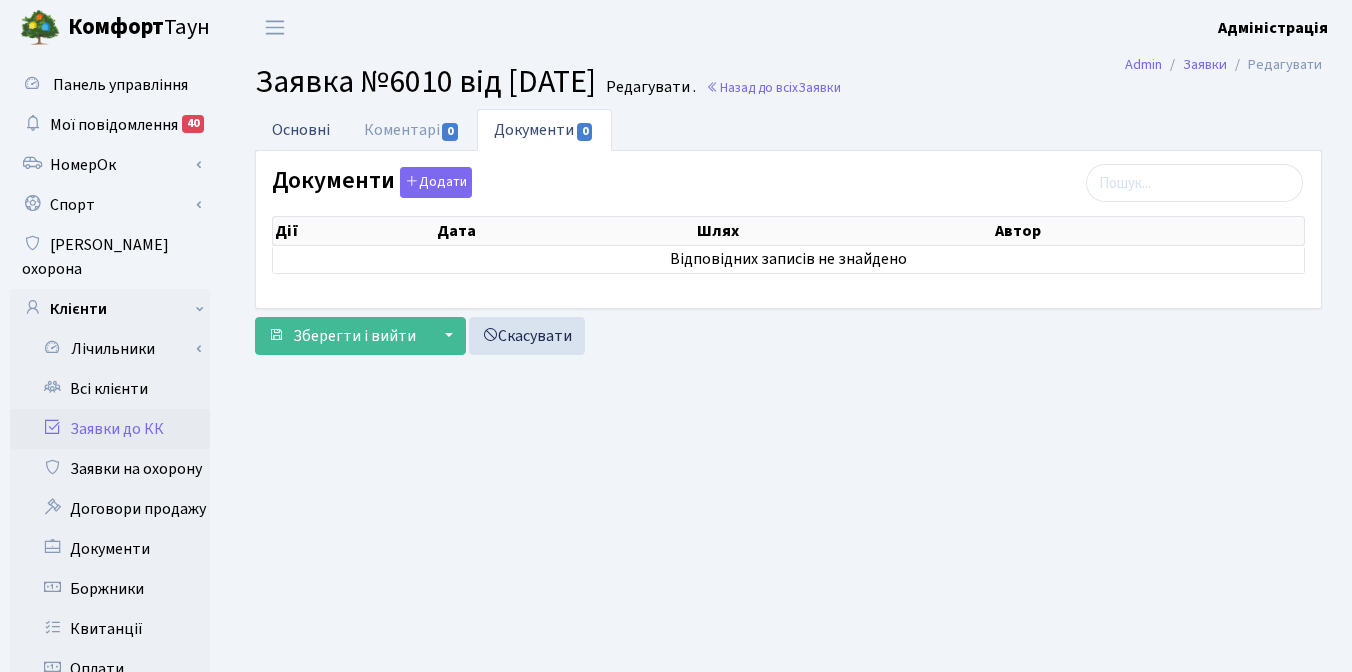 click on "Основні" at bounding box center [301, 129] 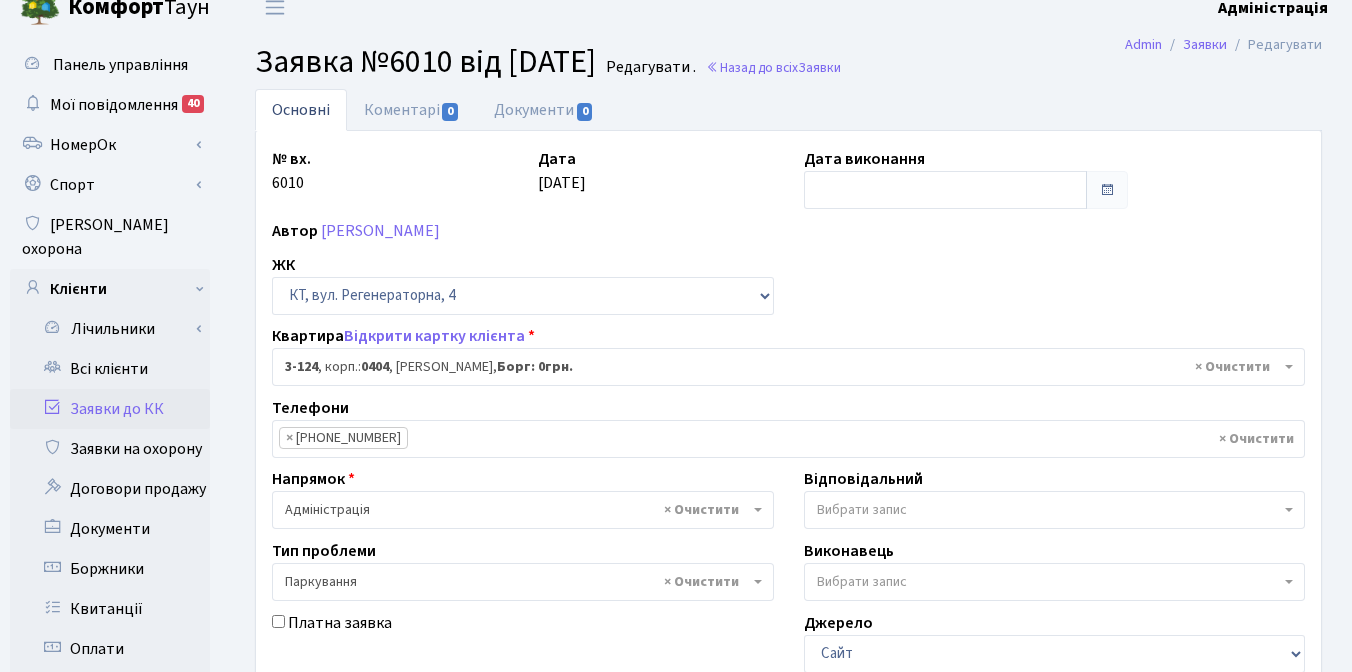 scroll, scrollTop: 0, scrollLeft: 0, axis: both 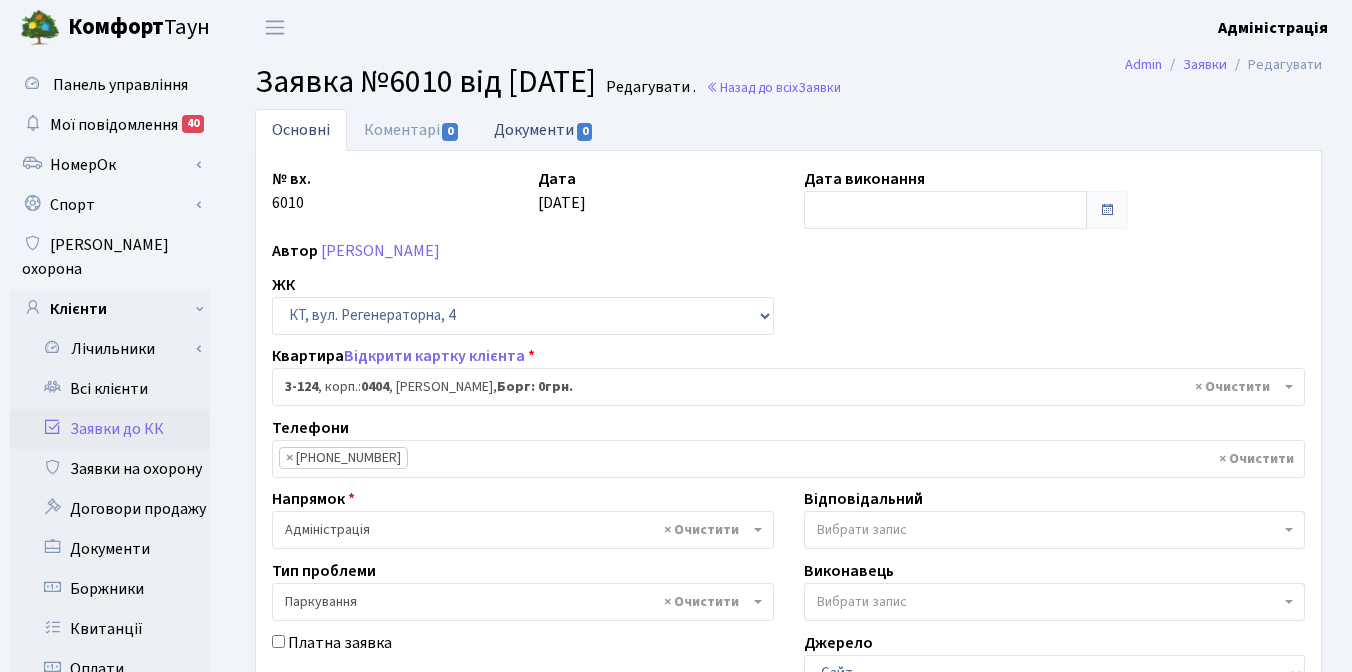 click on "Документи  0" at bounding box center (544, 129) 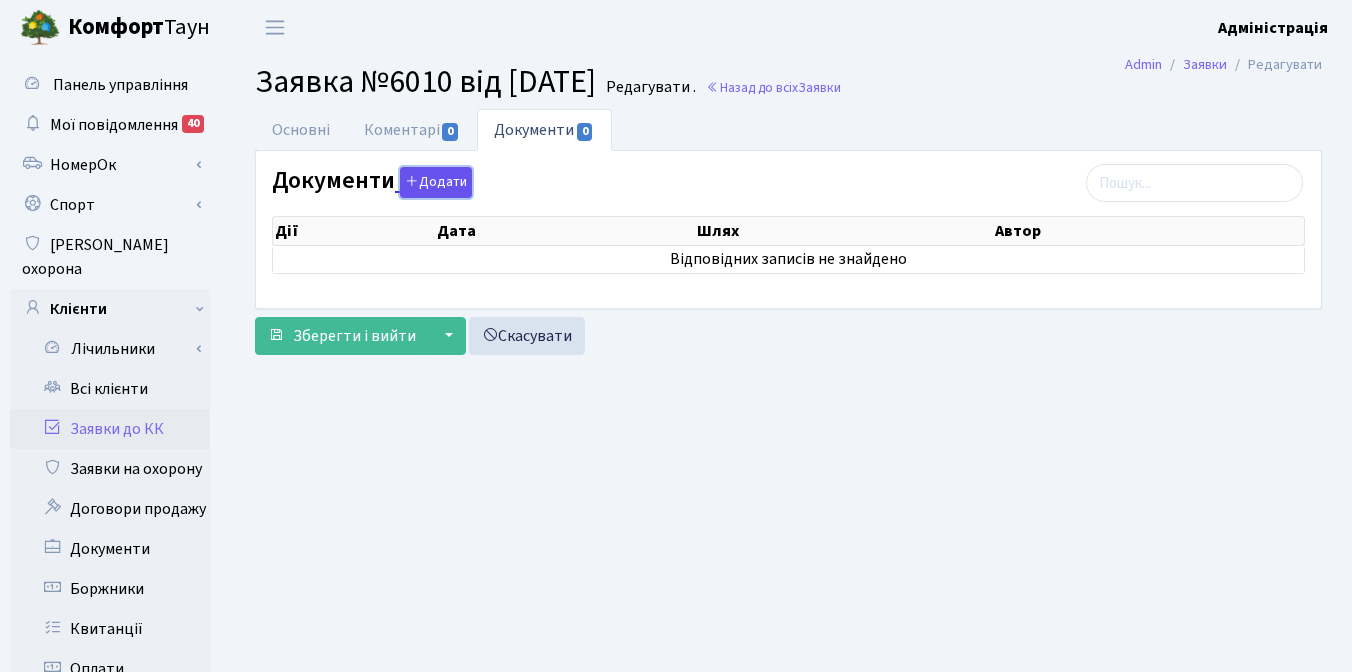 click on "Додати" at bounding box center (436, 182) 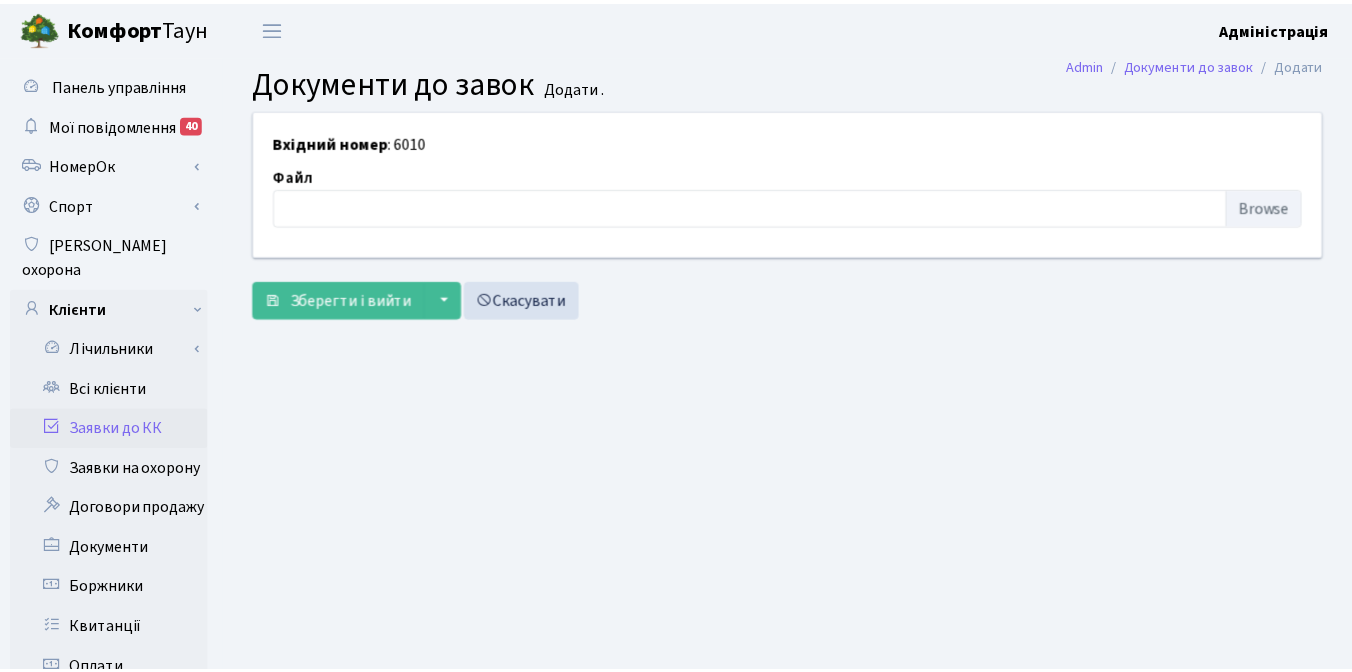 scroll, scrollTop: 0, scrollLeft: 0, axis: both 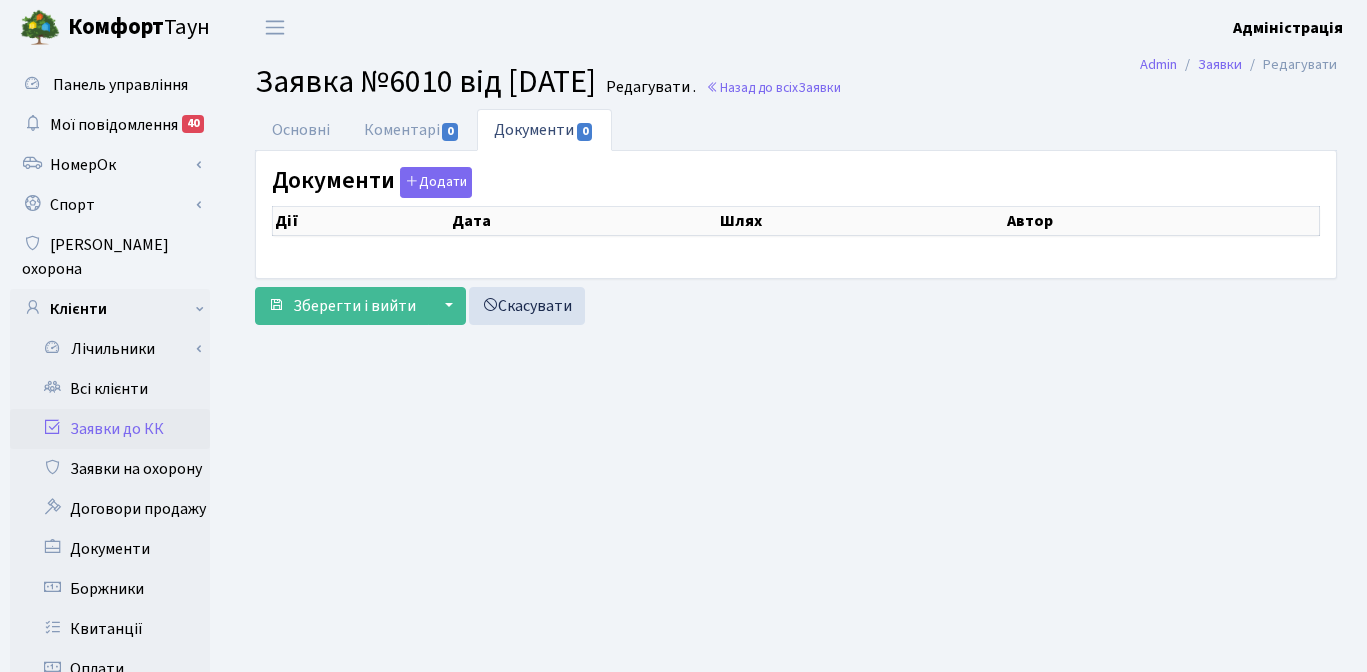 select on "933" 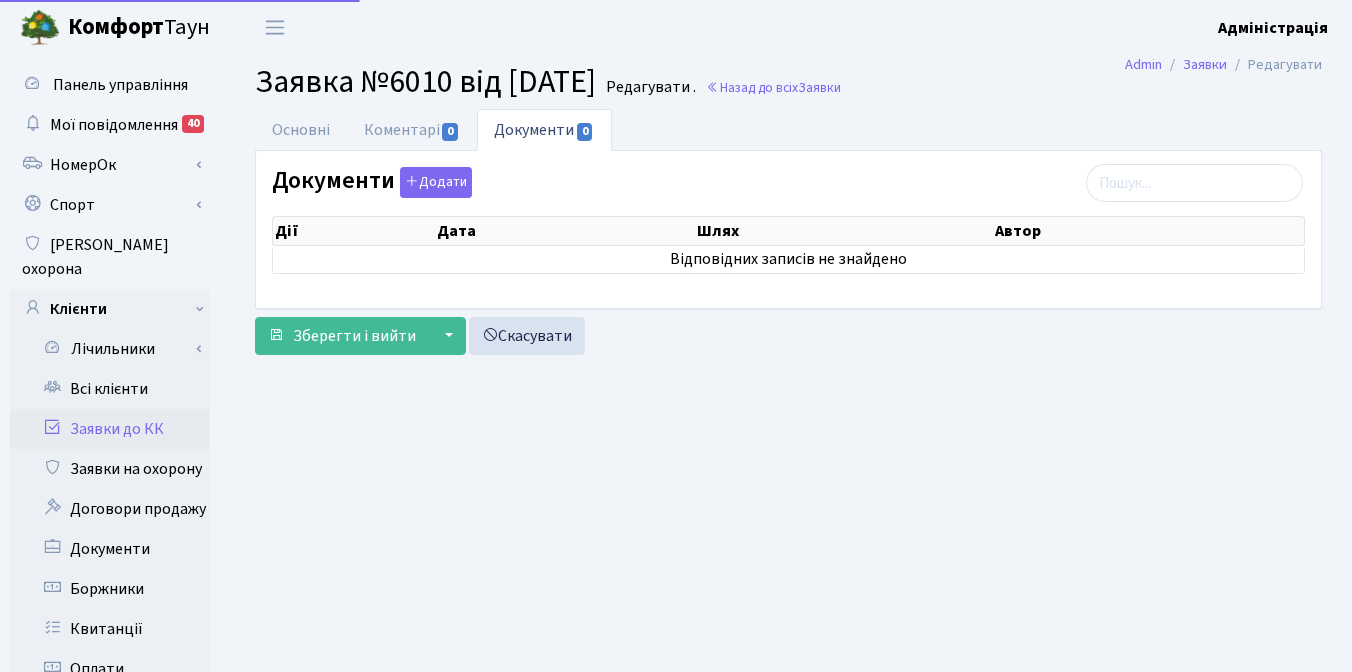 scroll, scrollTop: 0, scrollLeft: 0, axis: both 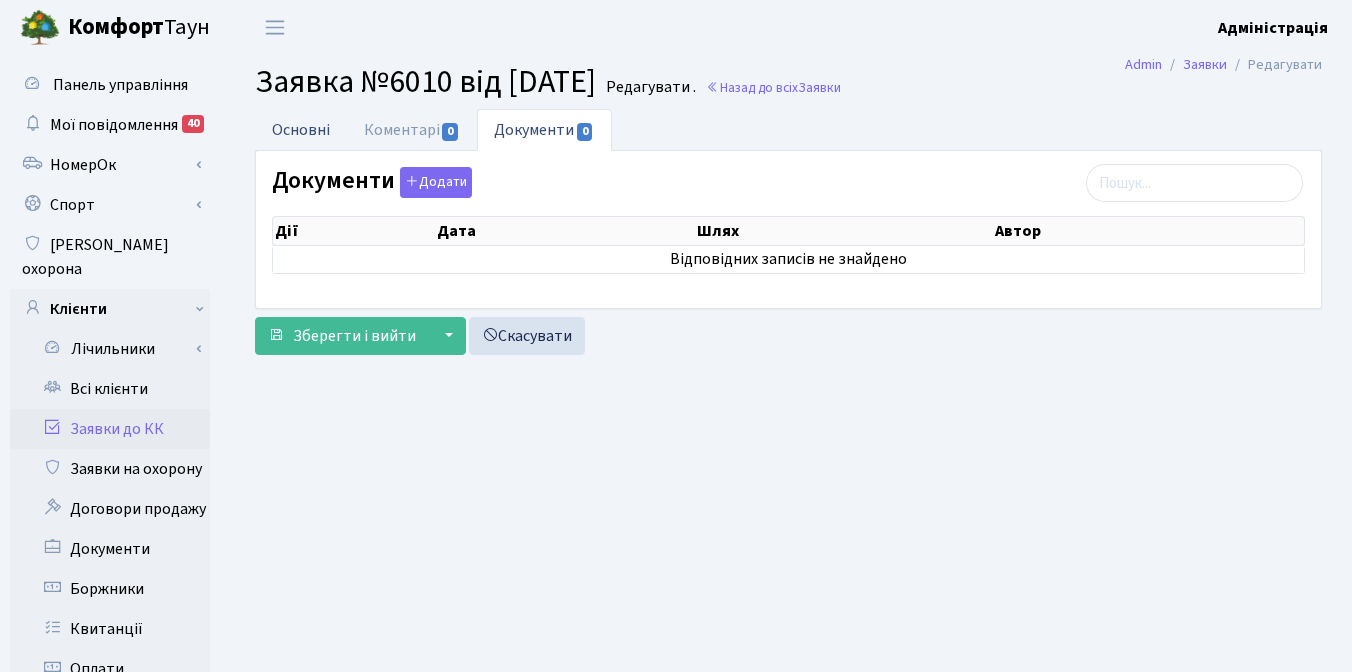 click on "Основні" at bounding box center [301, 129] 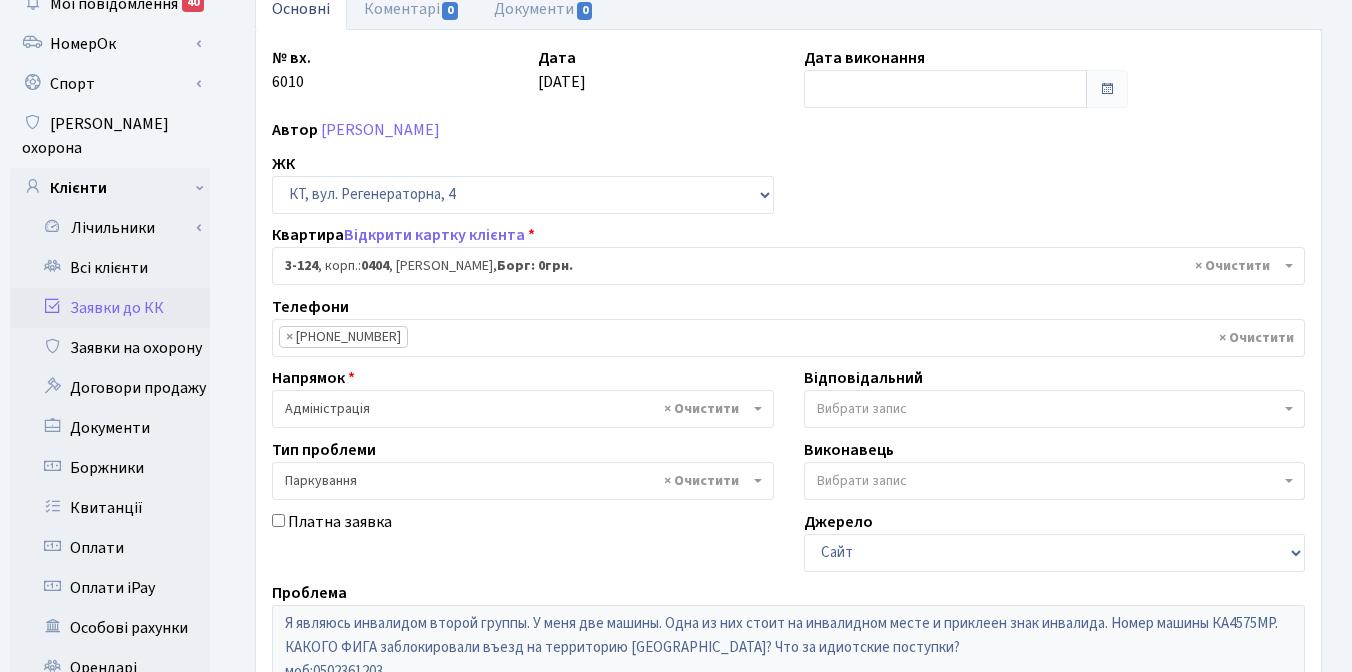 scroll, scrollTop: 115, scrollLeft: 0, axis: vertical 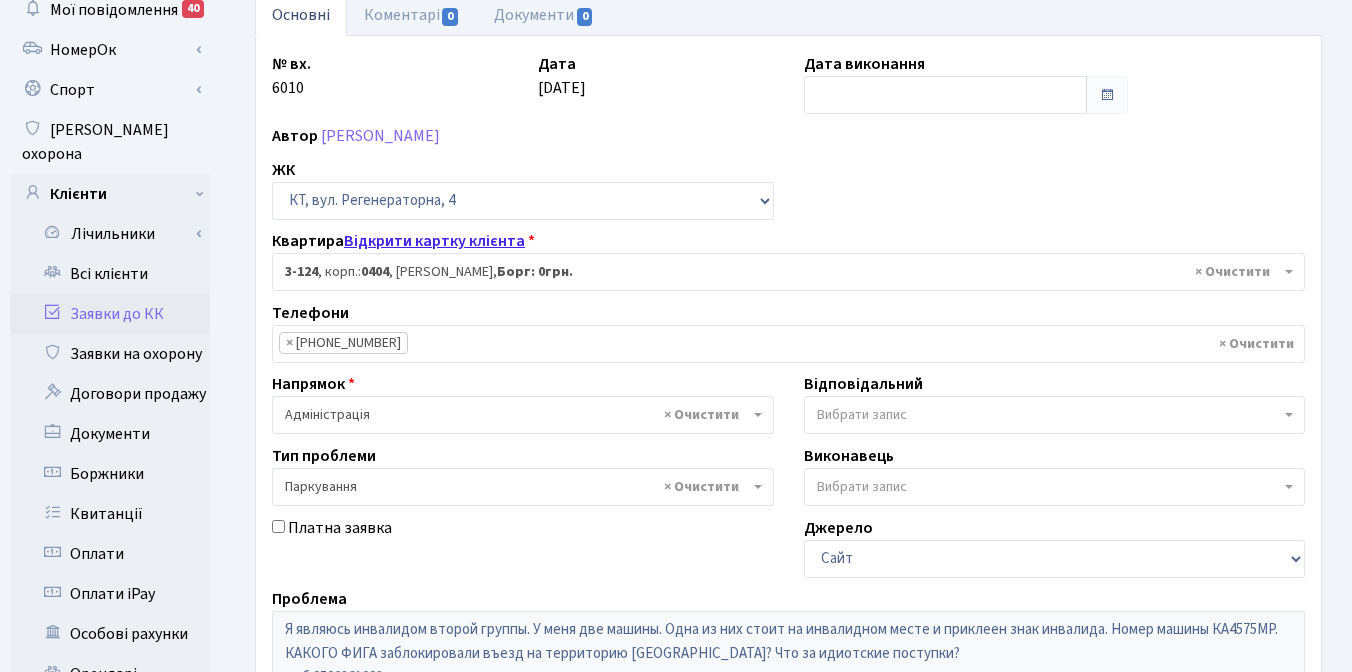 click on "Відкрити картку клієнта" at bounding box center [434, 241] 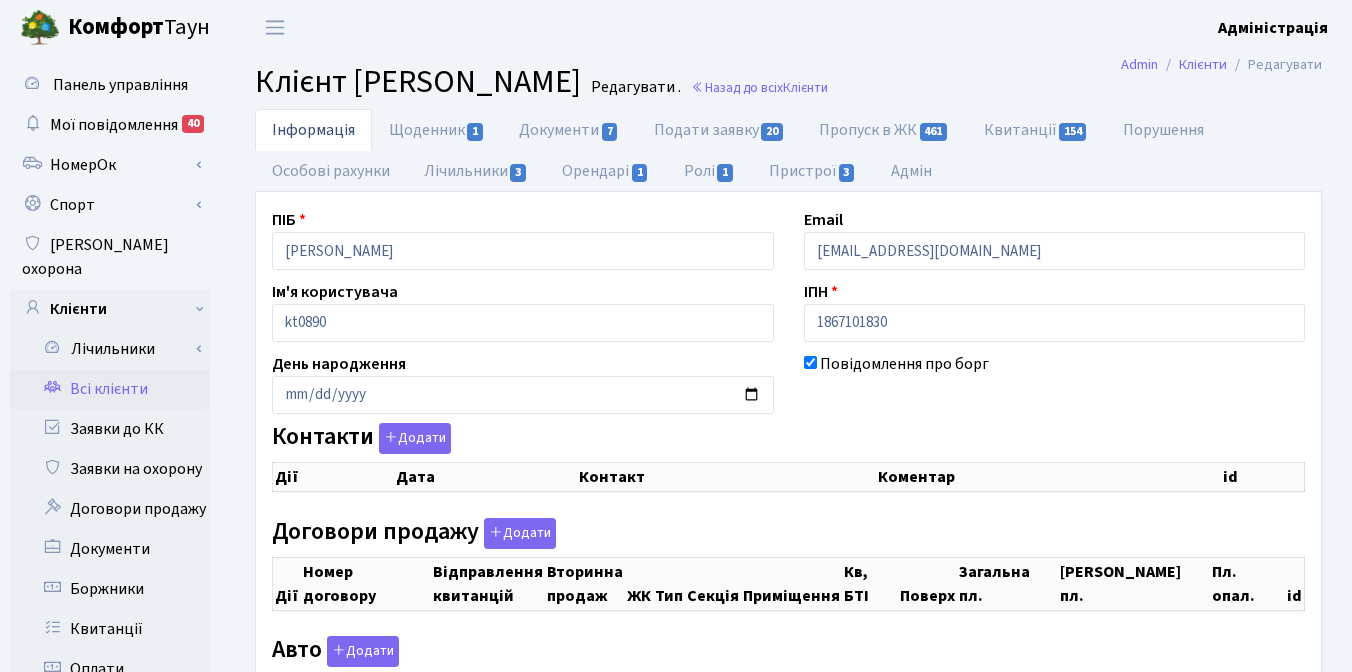 scroll, scrollTop: 0, scrollLeft: 0, axis: both 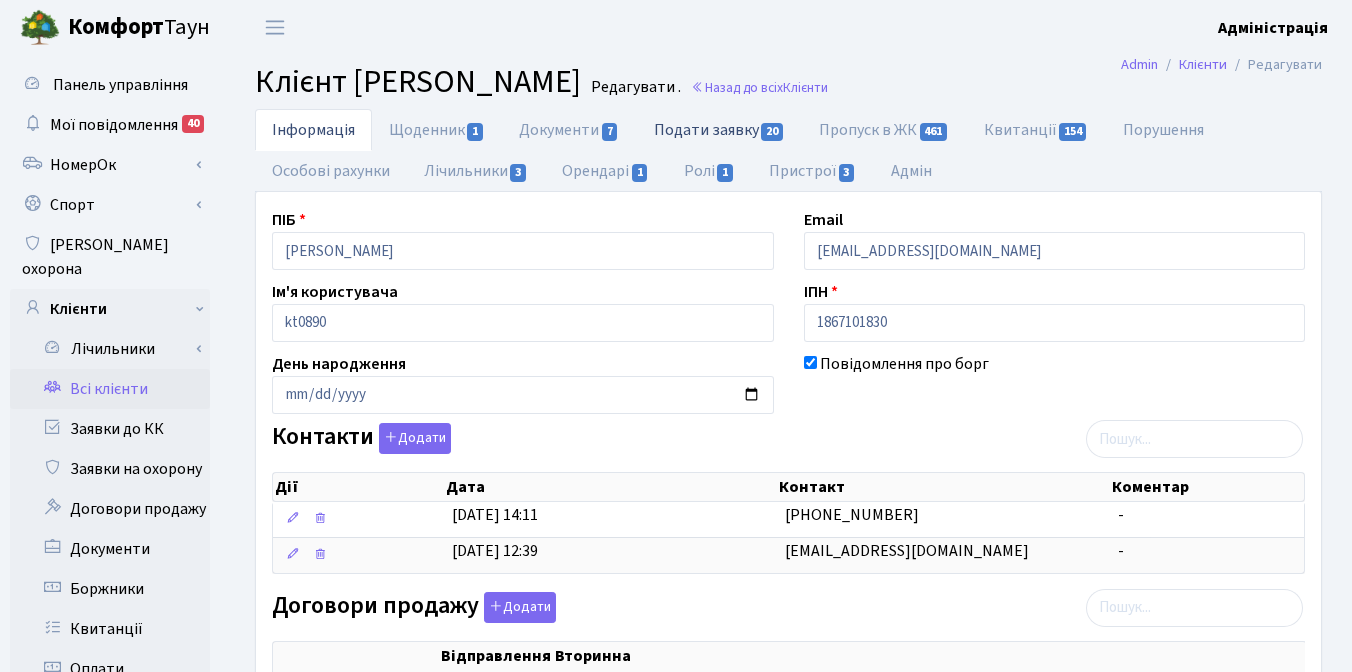 click on "Подати заявку  20" at bounding box center [719, 129] 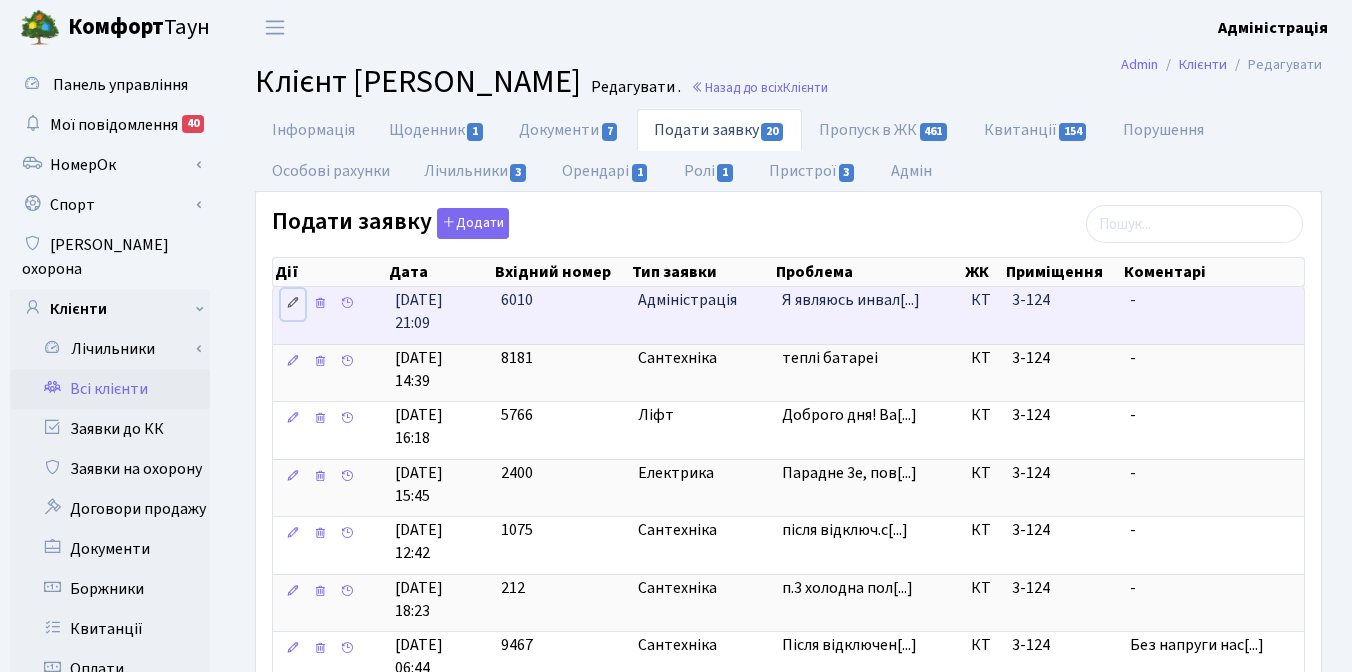 click at bounding box center (293, 303) 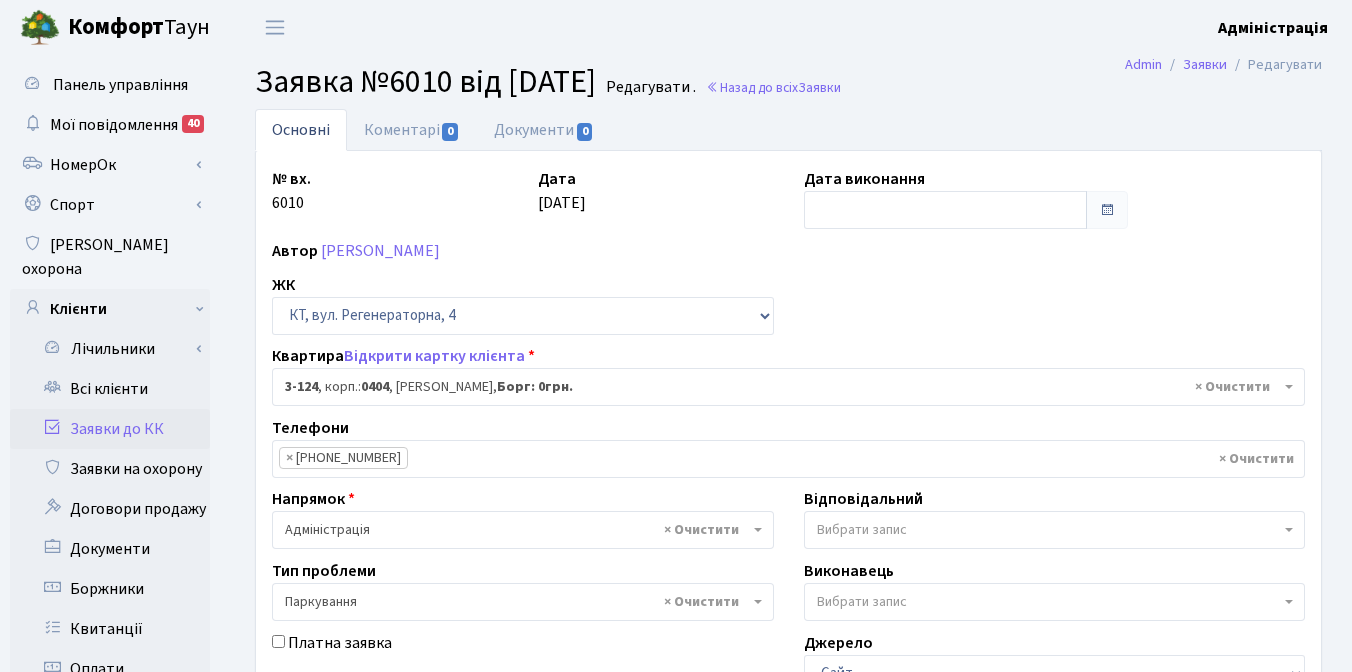 select on "933" 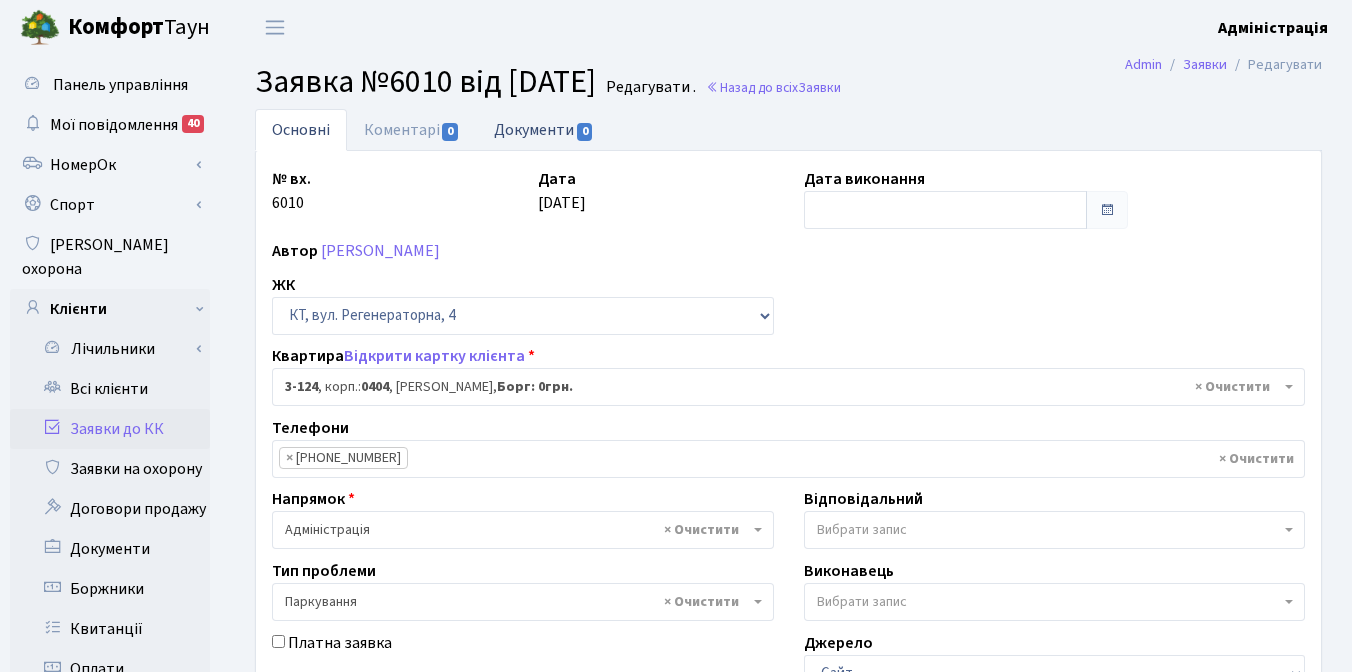 click on "Документи  0" at bounding box center [544, 129] 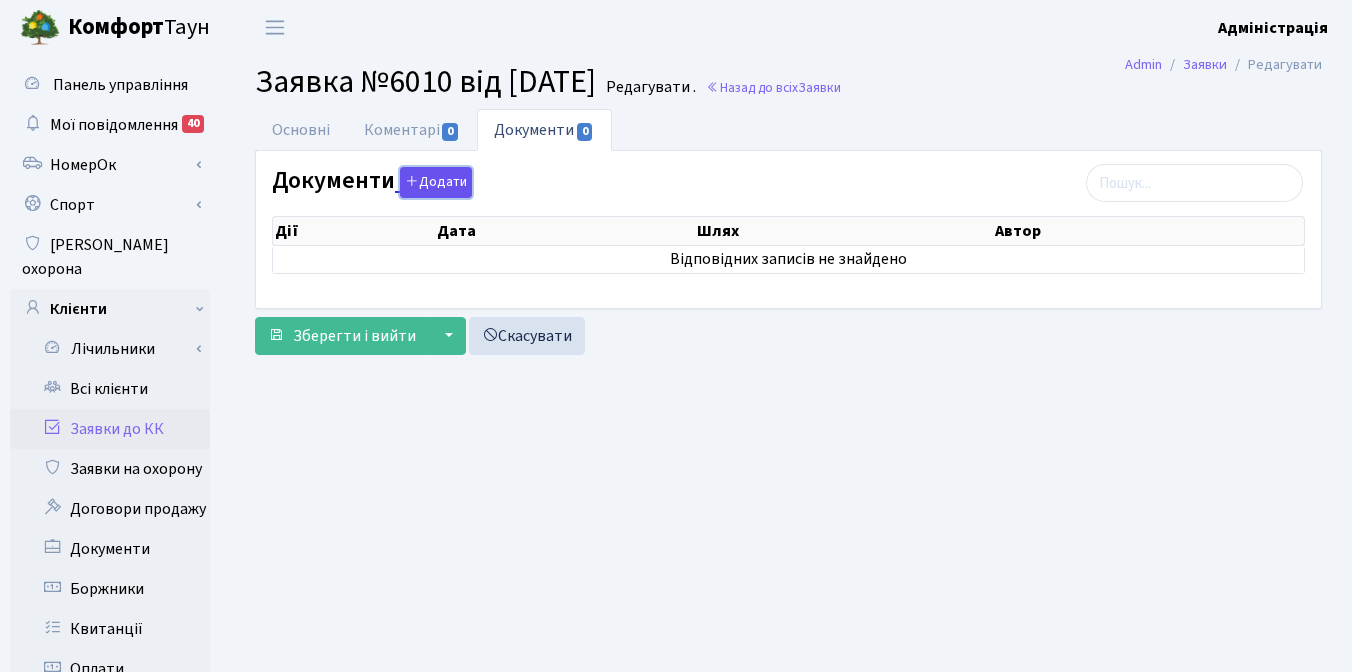 click at bounding box center [412, 181] 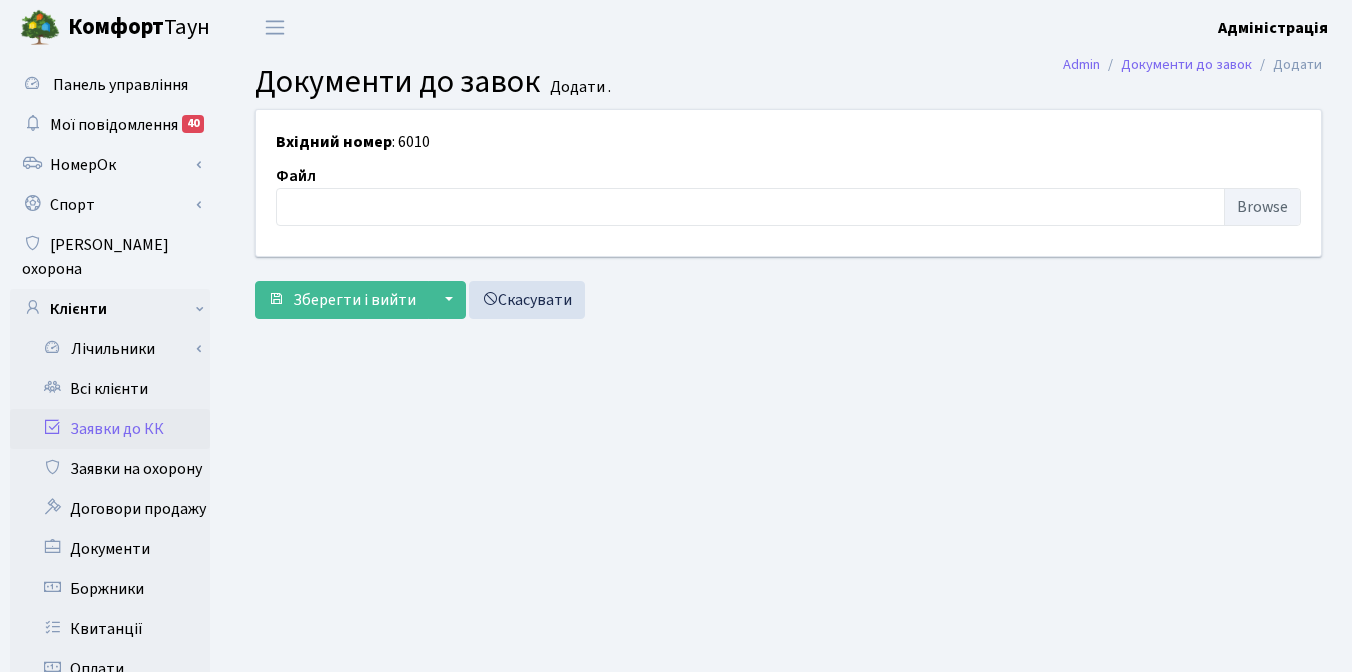 scroll, scrollTop: 0, scrollLeft: 0, axis: both 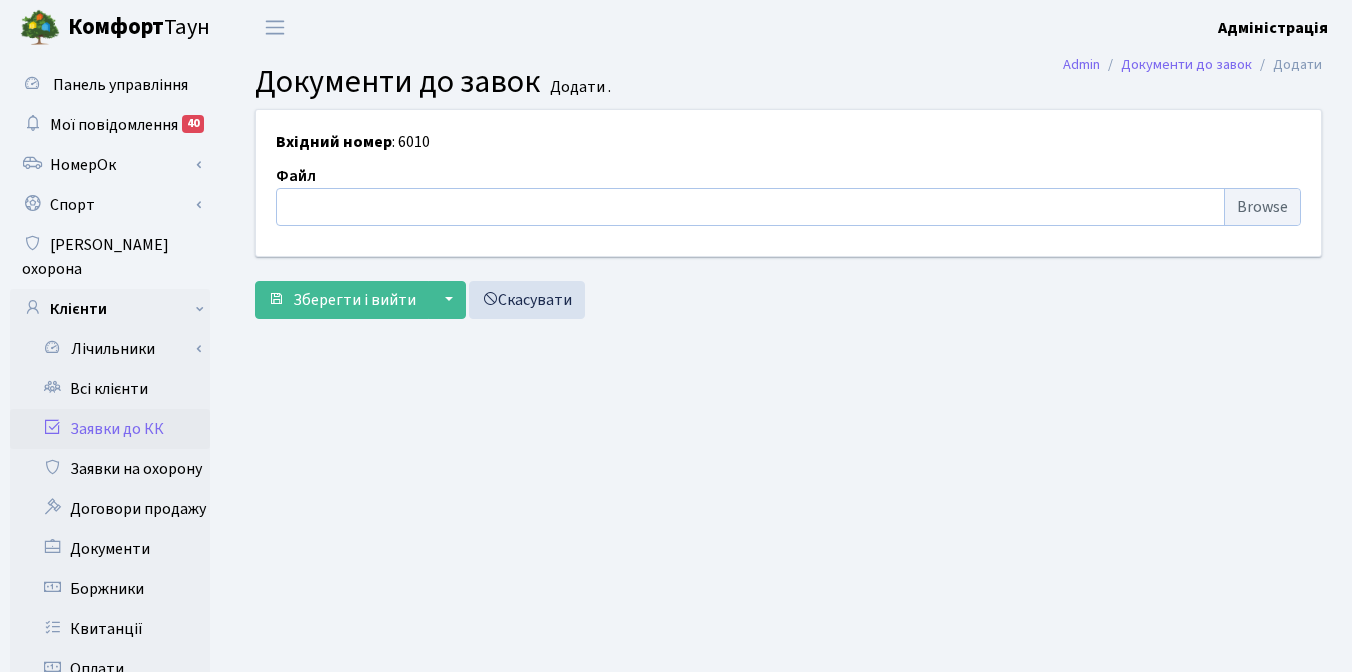 click at bounding box center [788, 207] 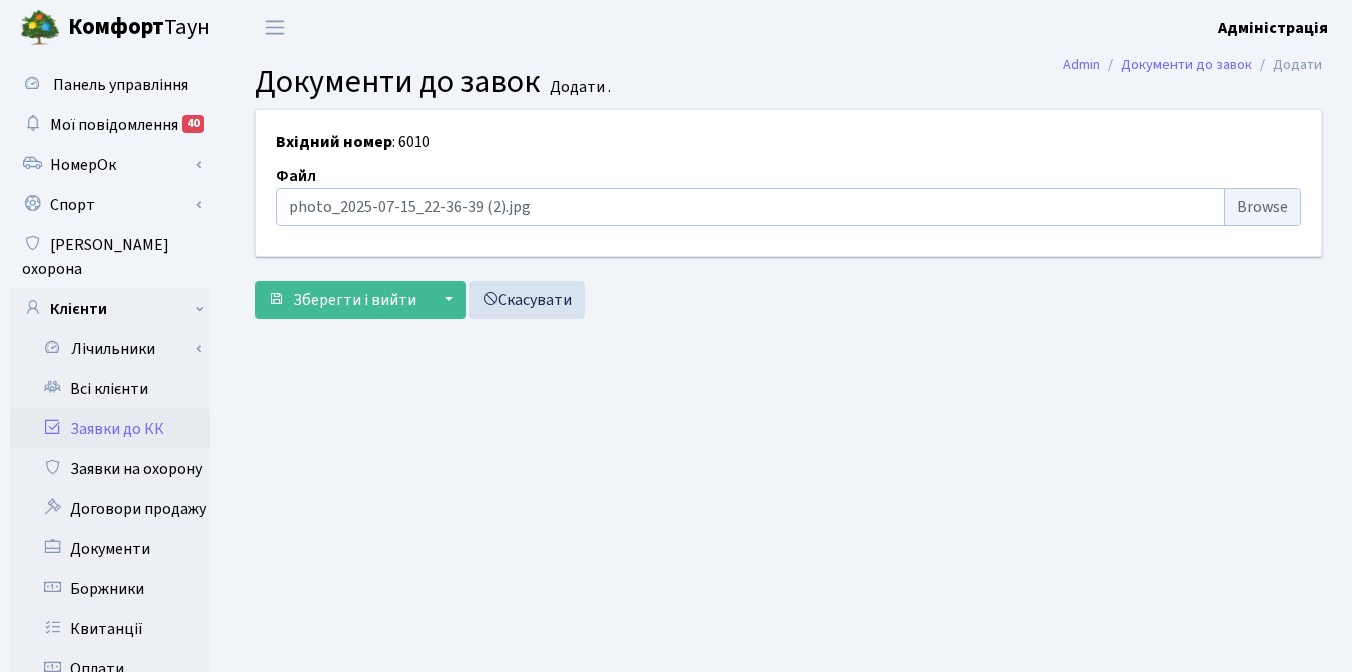 click at bounding box center [788, 207] 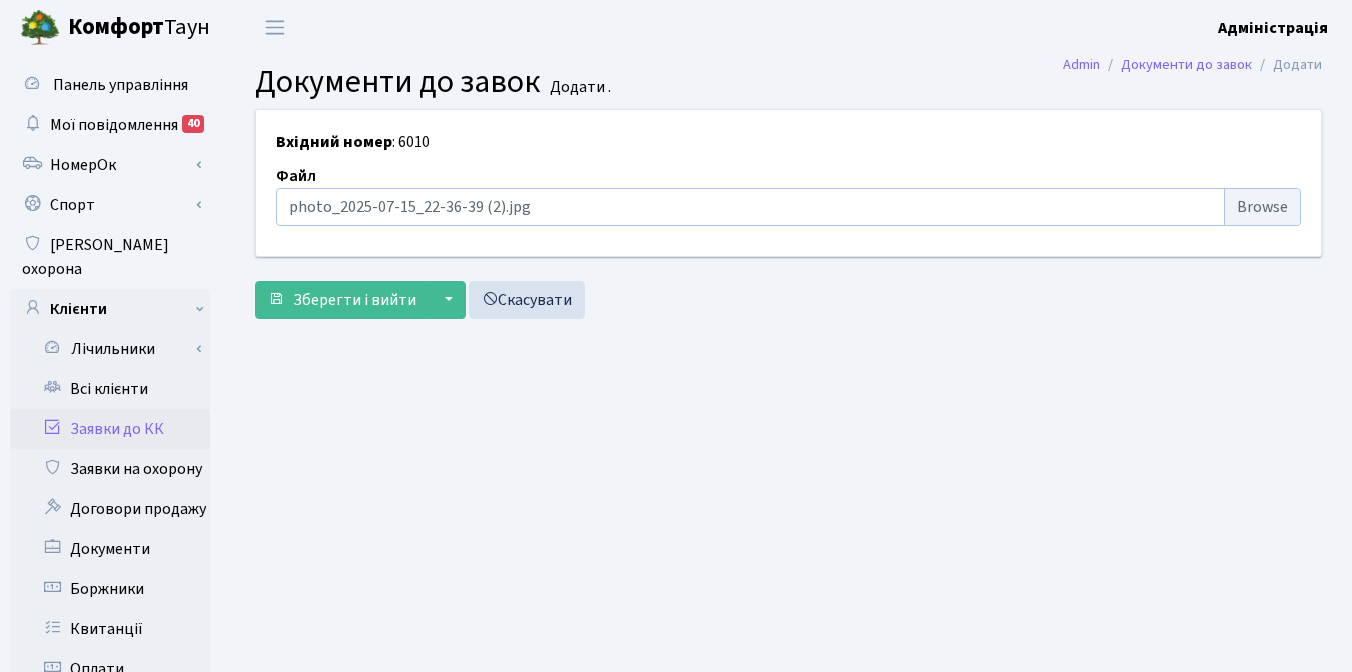 type on "C:\fakepath\photo_2025-07-15_22-36-39.jpg" 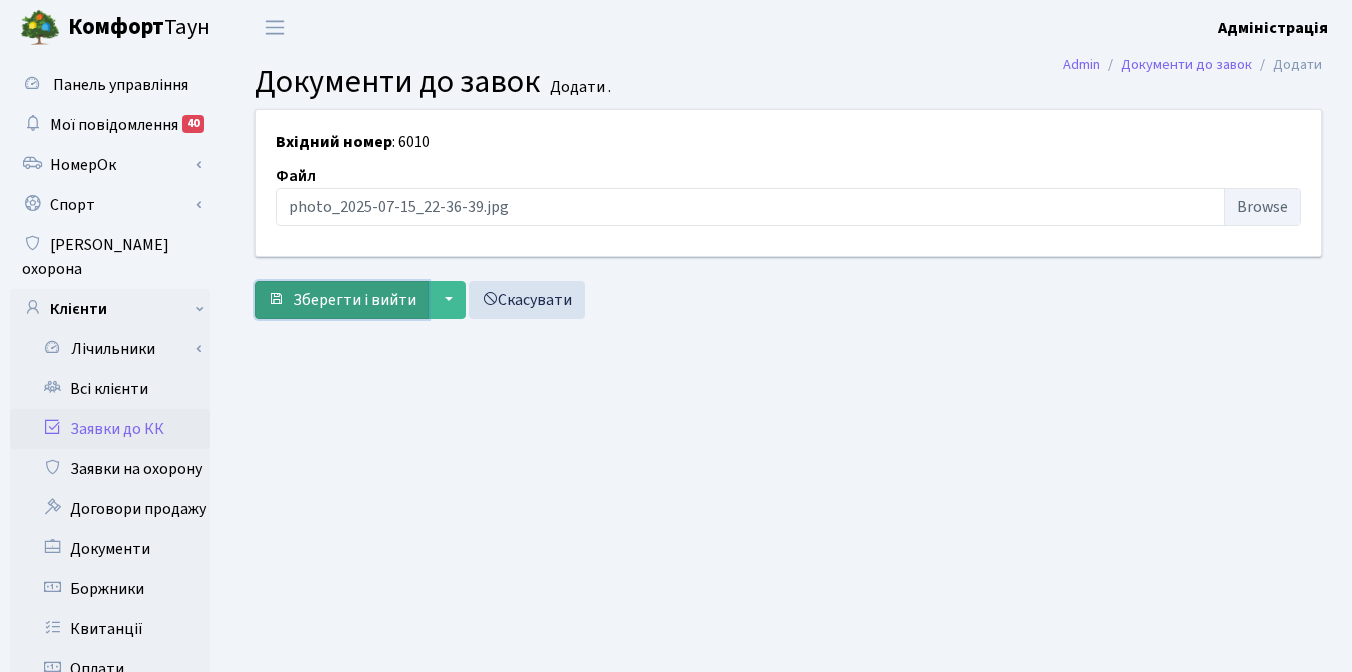 click on "Зберегти і вийти" at bounding box center (354, 300) 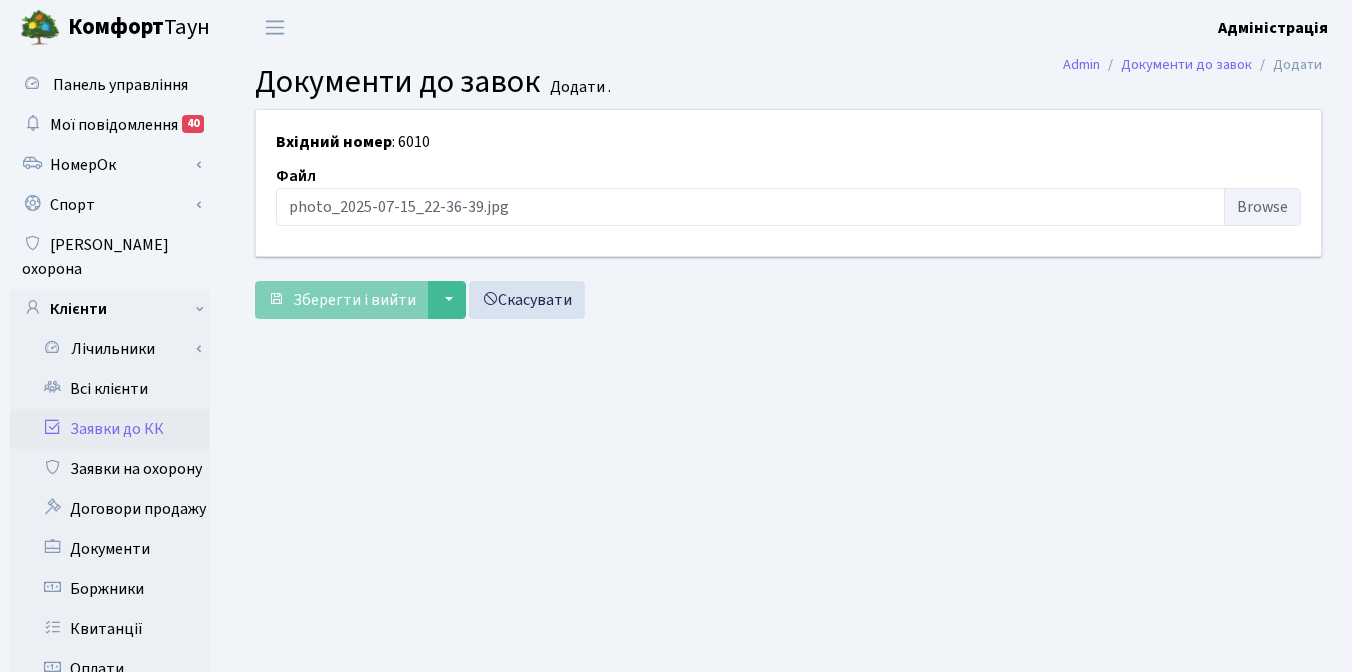 click on "Зберегти і вийти
▼
Зберегти та продовжити редагування
Зберегти та створити
Скасувати" at bounding box center (788, 300) 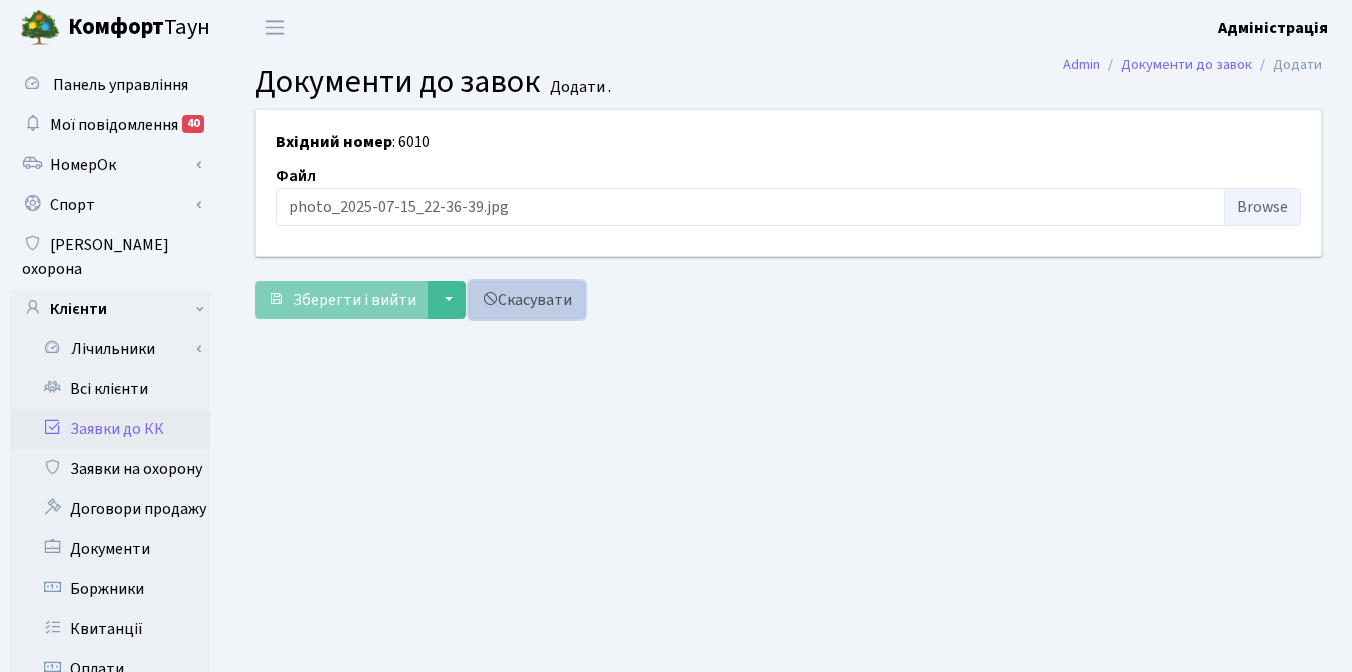 click on "Скасувати" at bounding box center [527, 300] 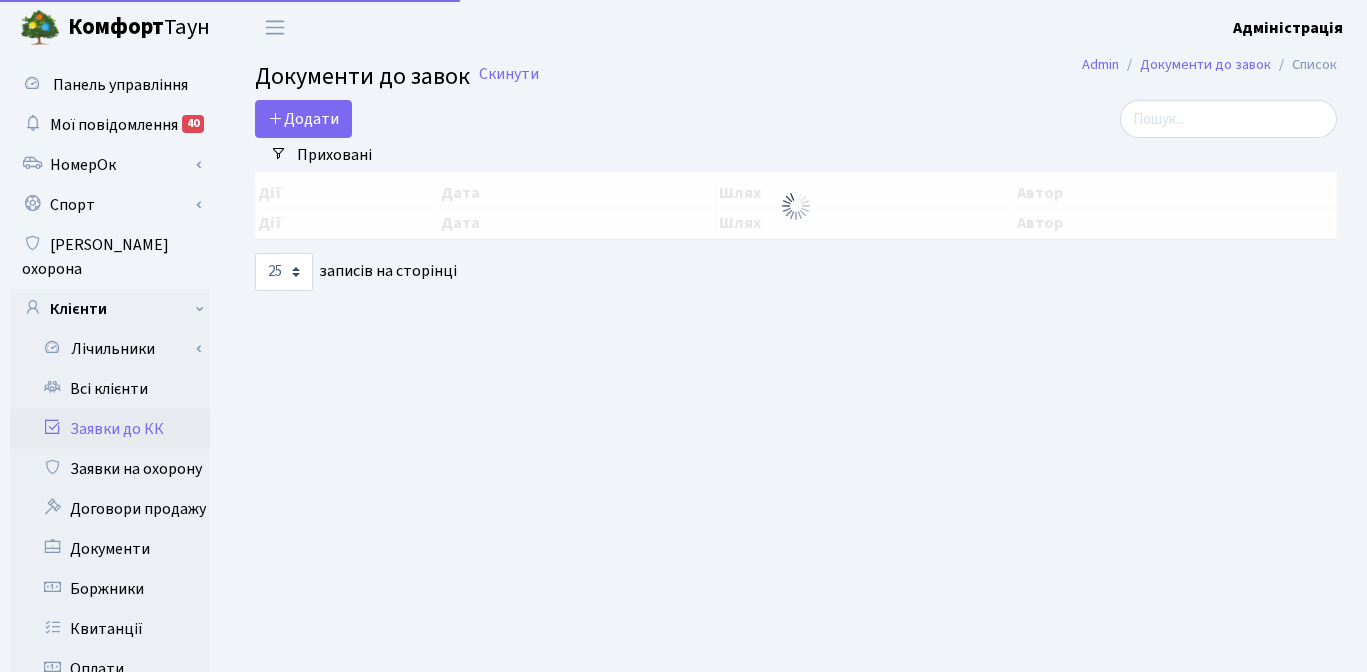 select on "25" 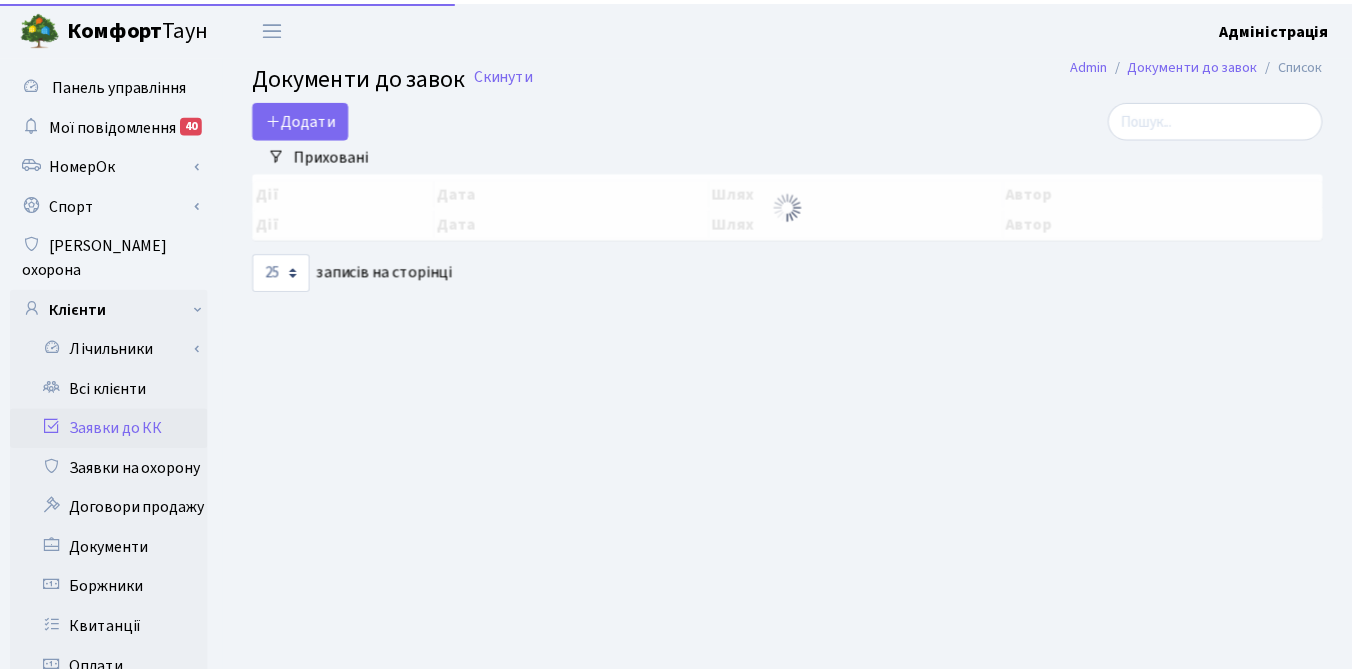 scroll, scrollTop: 0, scrollLeft: 0, axis: both 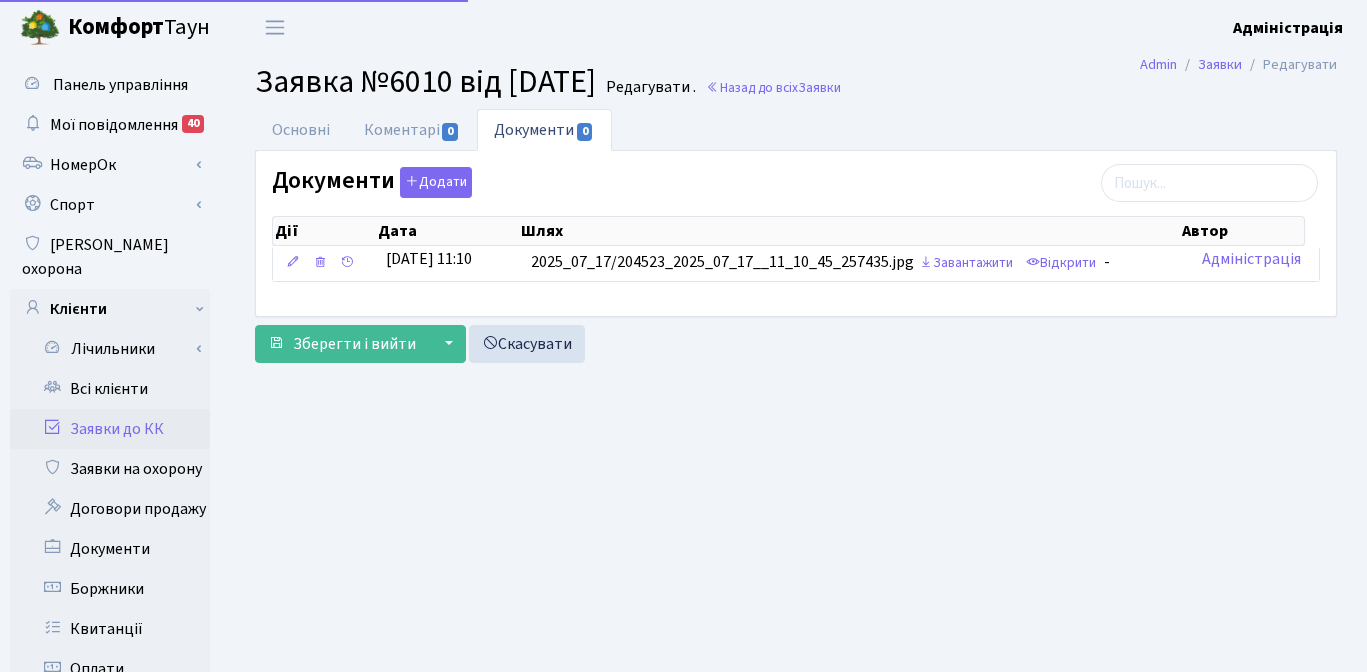 select on "933" 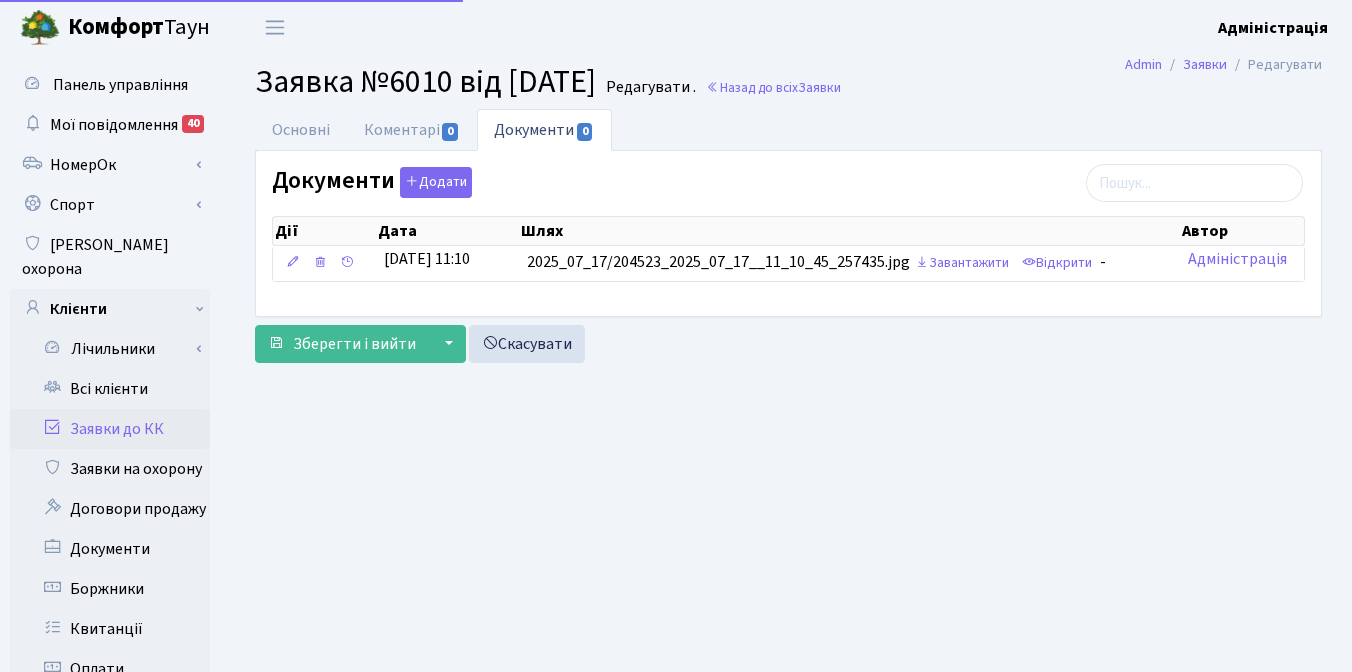 scroll, scrollTop: 0, scrollLeft: 0, axis: both 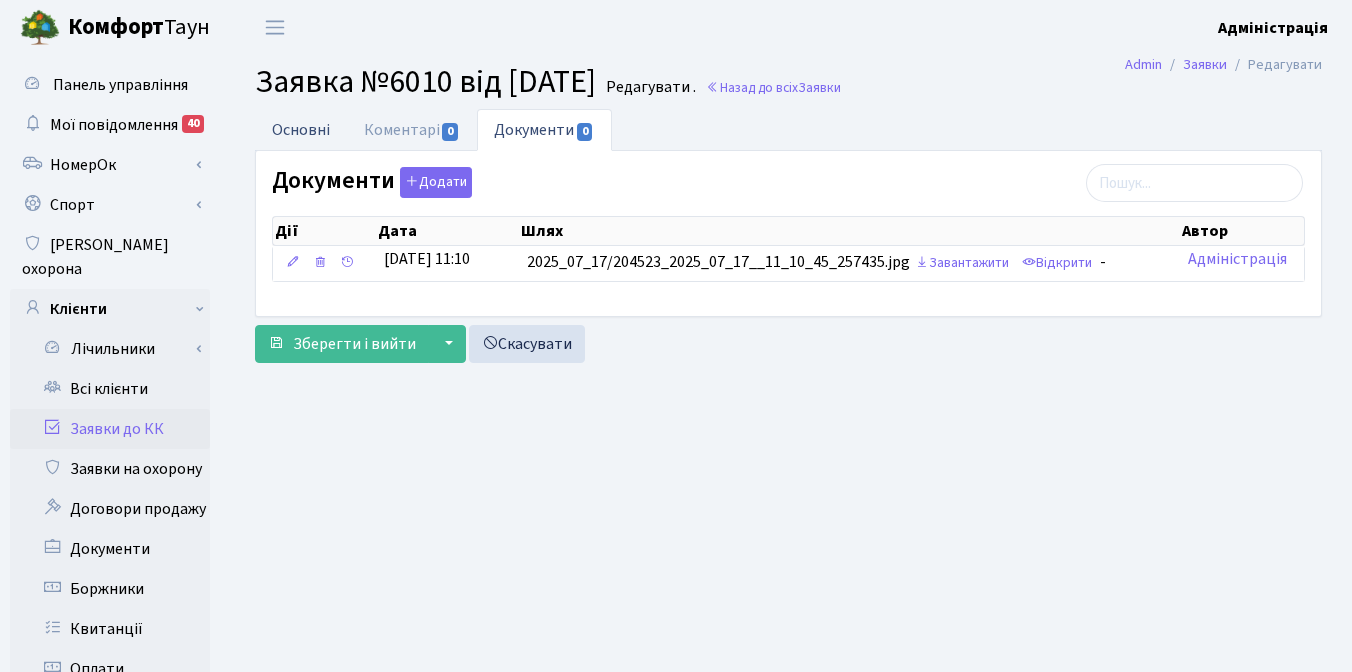 click on "Основні" at bounding box center [301, 129] 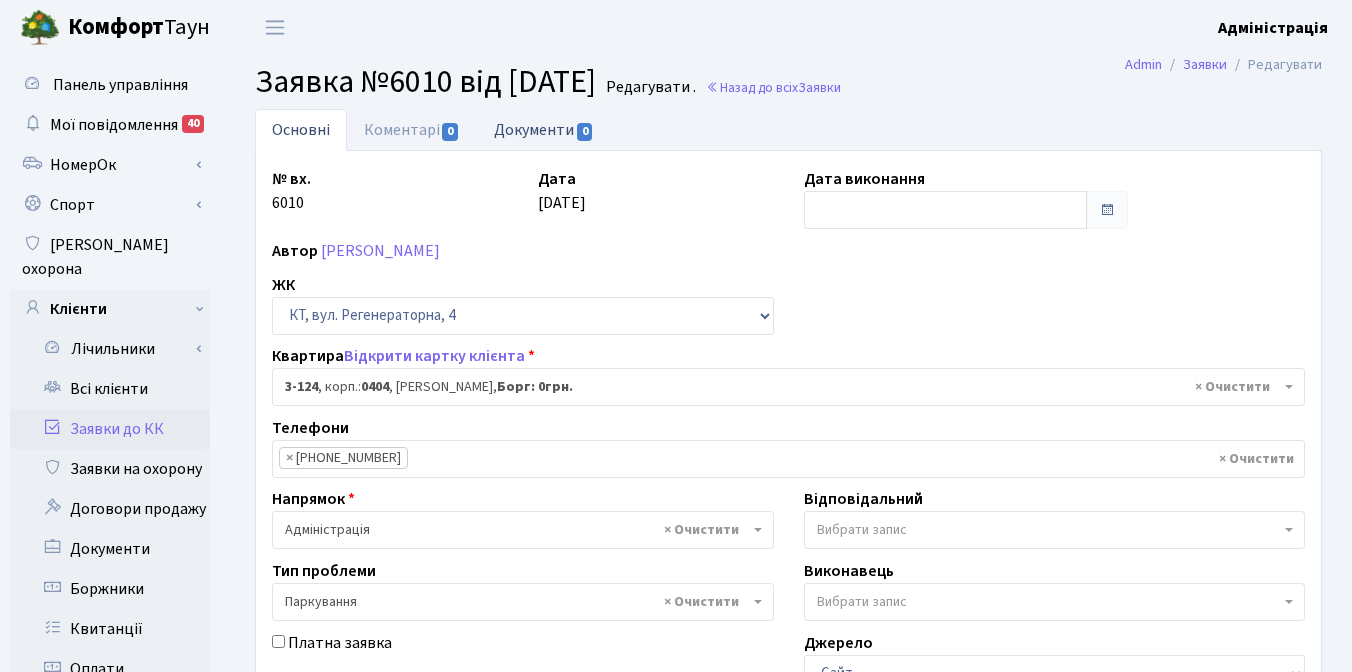 click on "Документи  0" at bounding box center (544, 129) 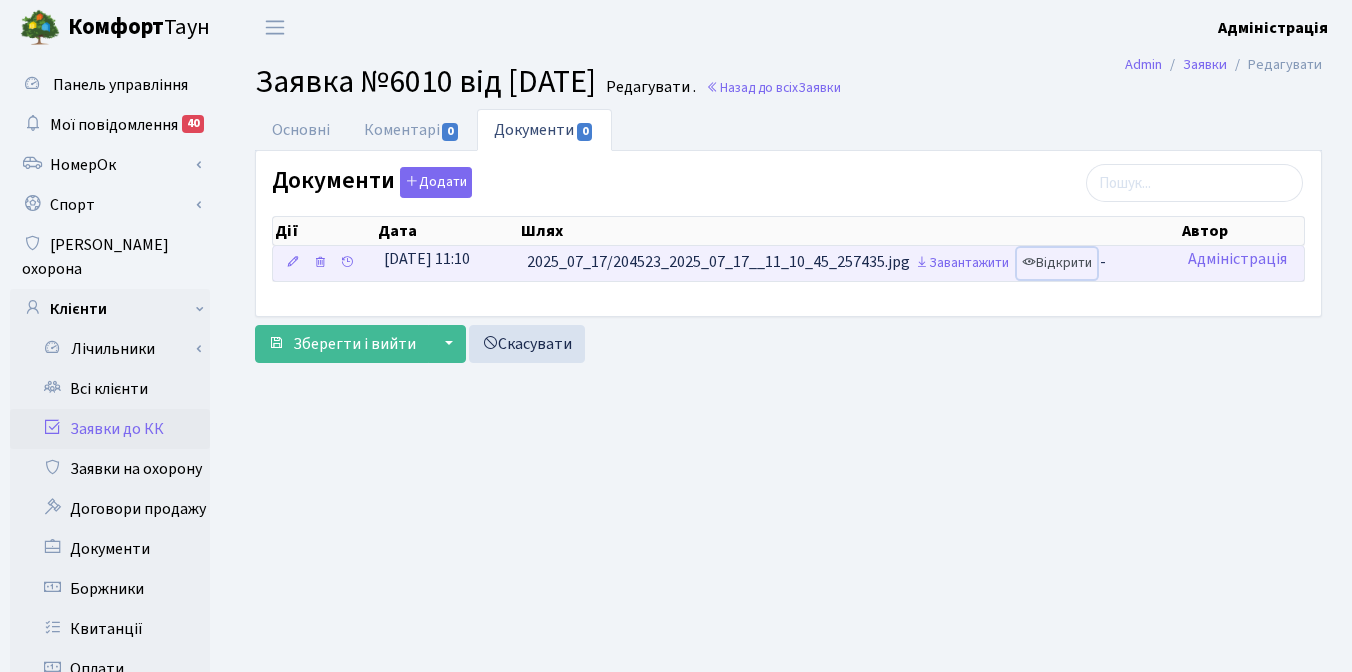 click on "Відкрити" at bounding box center (1057, 263) 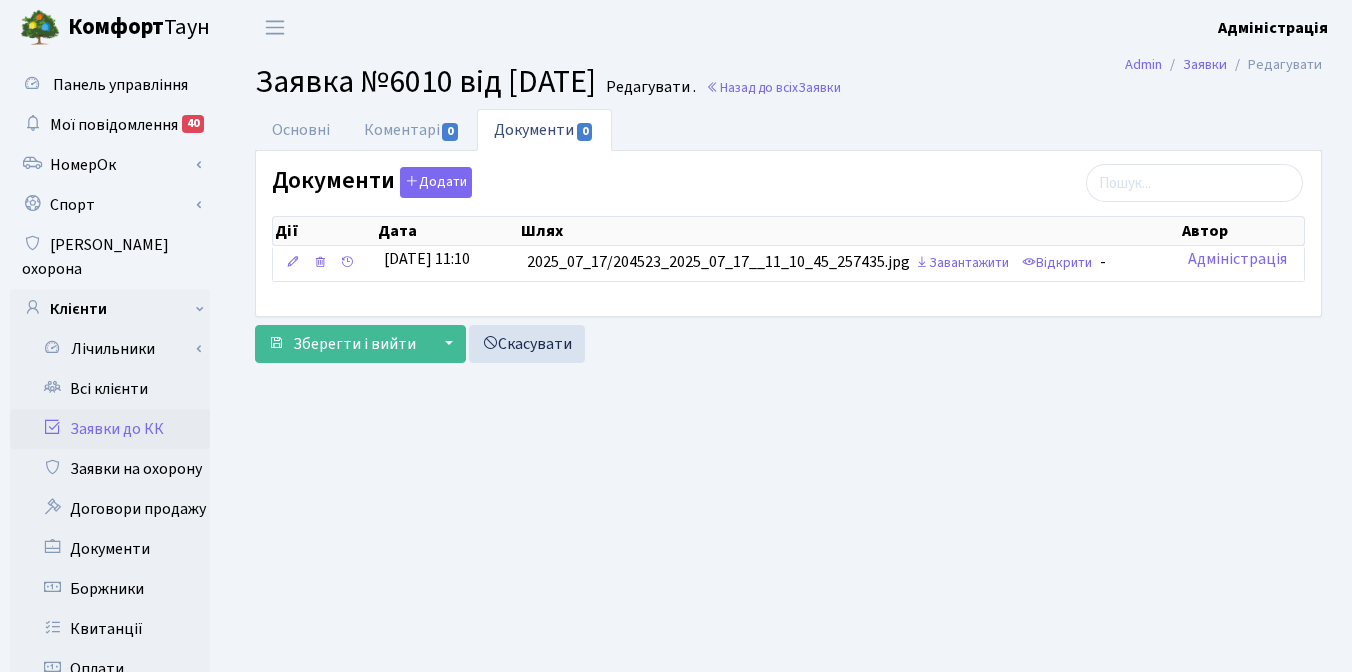 click on "Зберегти і вийти
▼
Зберегти та продовжити редагування
Зберегти та створити
Скасувати" at bounding box center [788, 344] 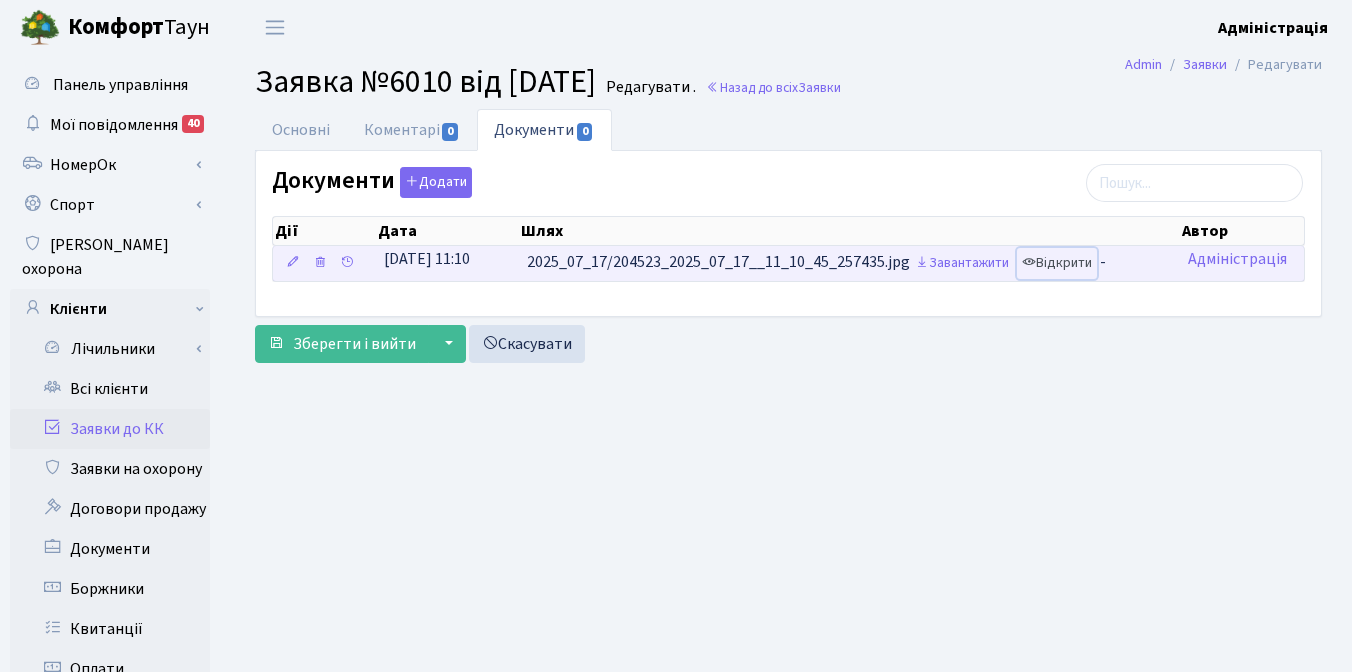 click on "Відкрити" at bounding box center (1057, 263) 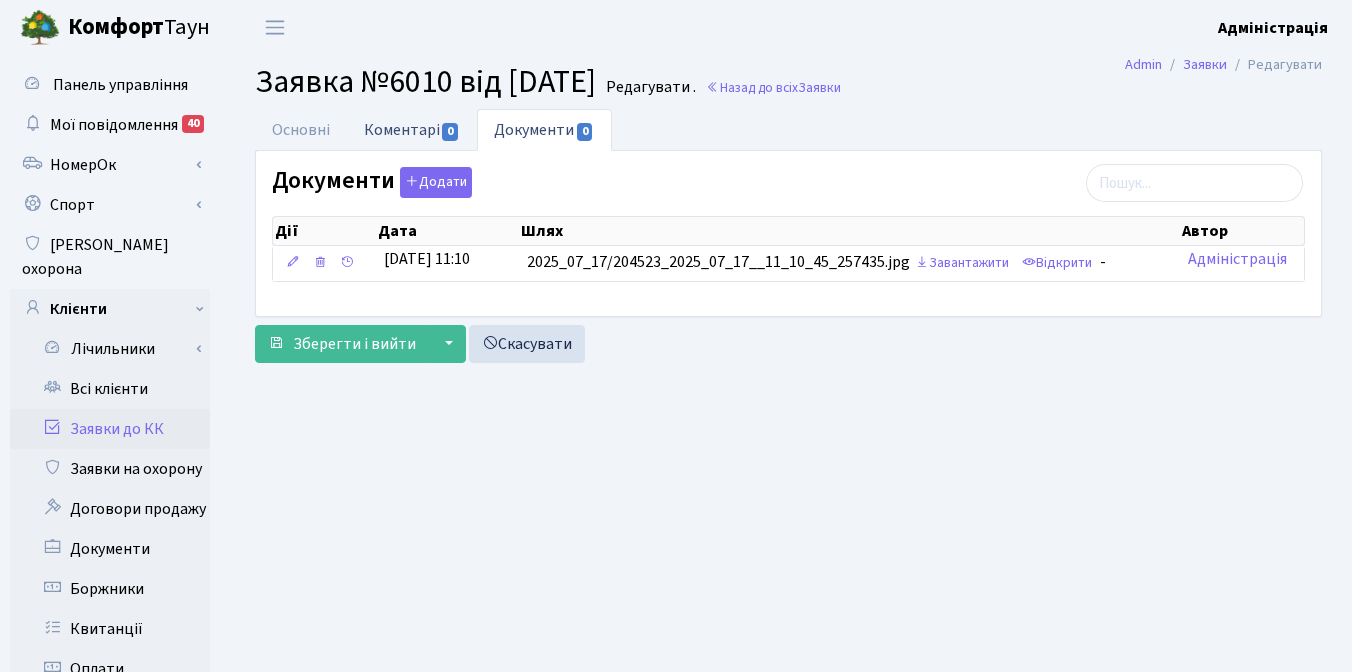 click on "Коментарі  0" at bounding box center (412, 129) 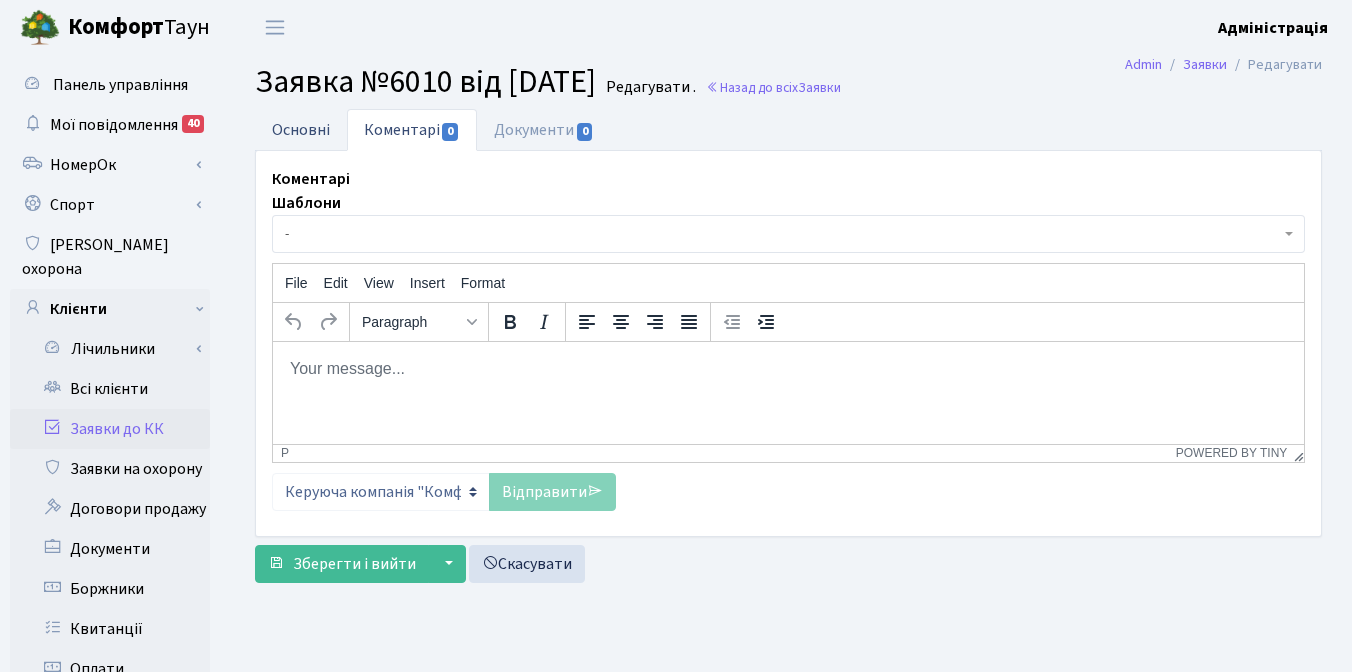 click on "Основні" at bounding box center (301, 129) 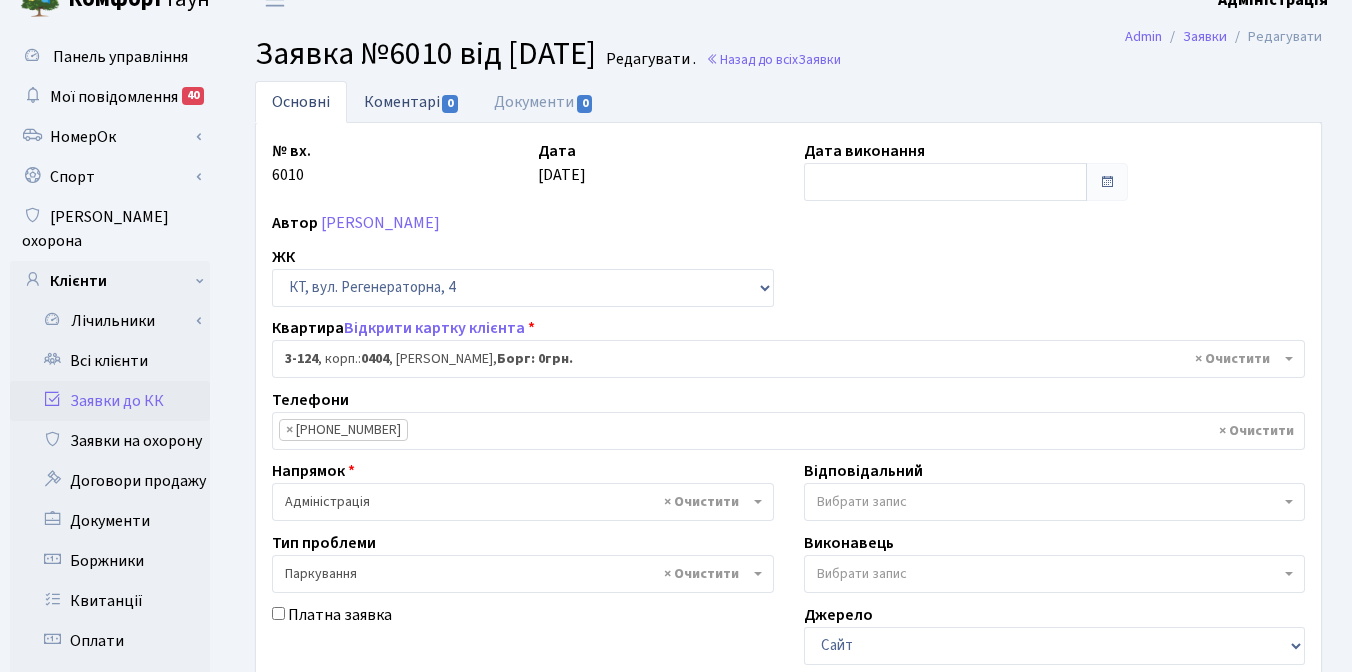 scroll, scrollTop: 0, scrollLeft: 0, axis: both 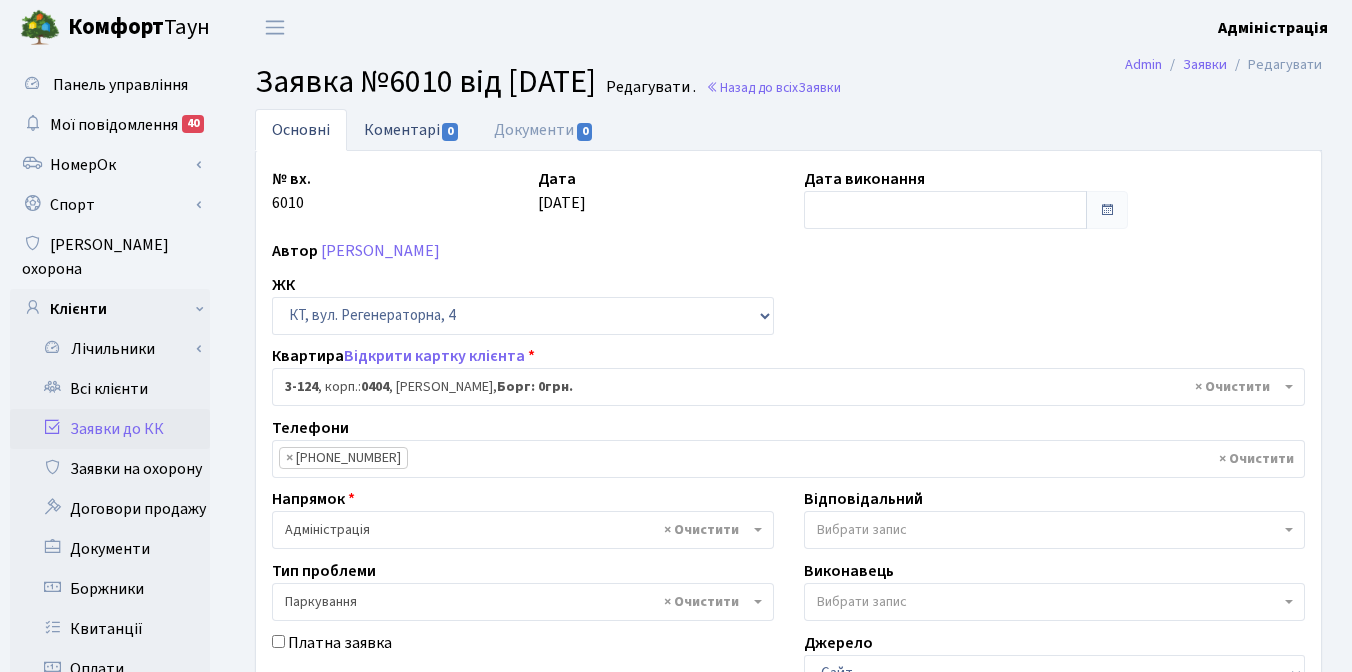 click on "Коментарі  0" at bounding box center [412, 129] 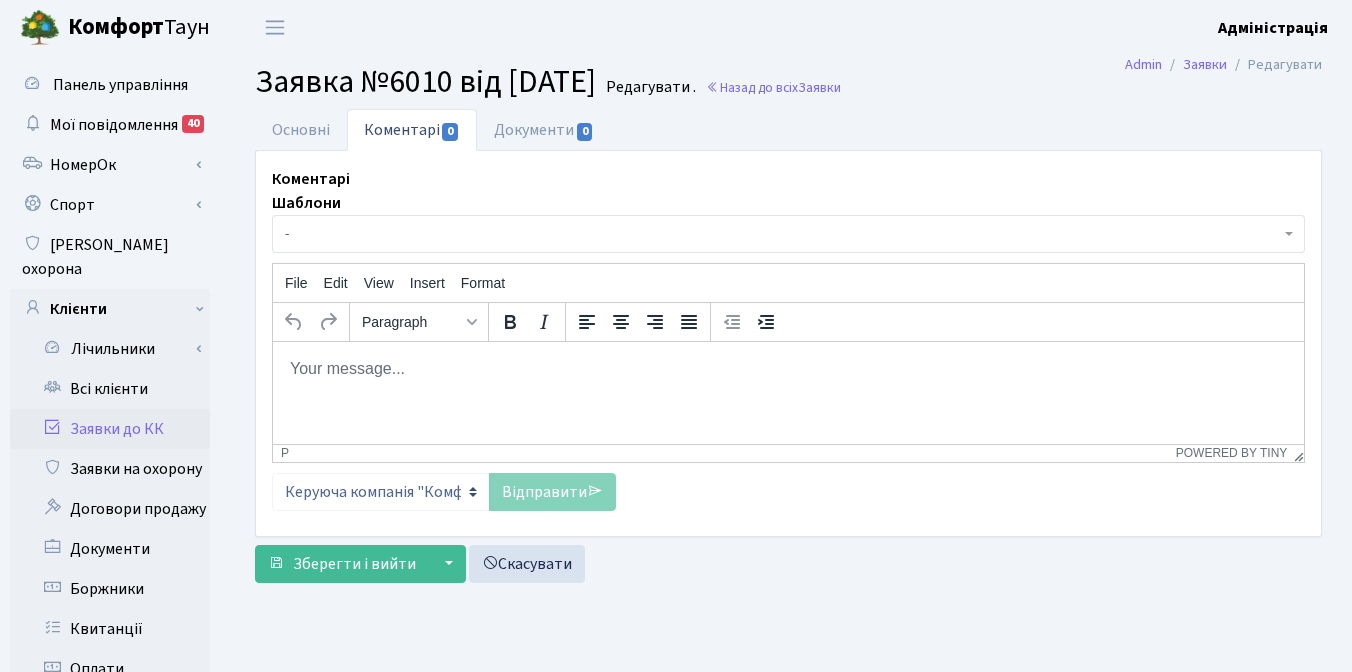 click at bounding box center [788, 368] 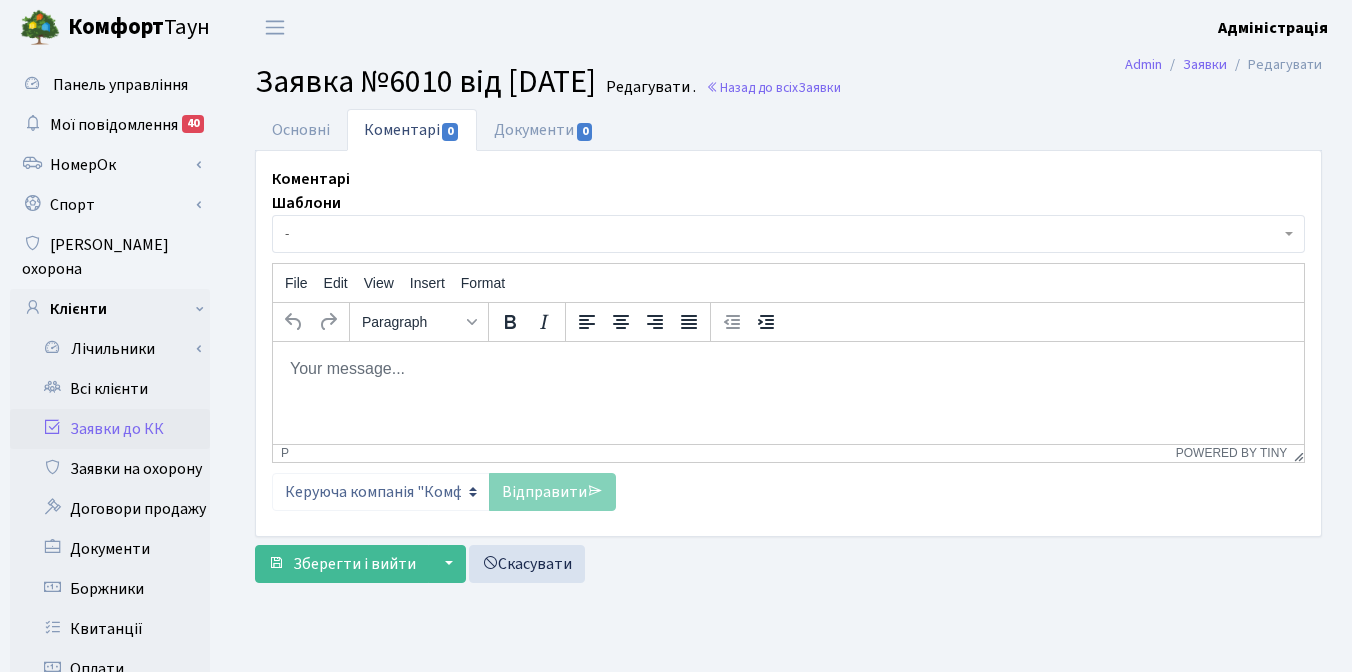 type 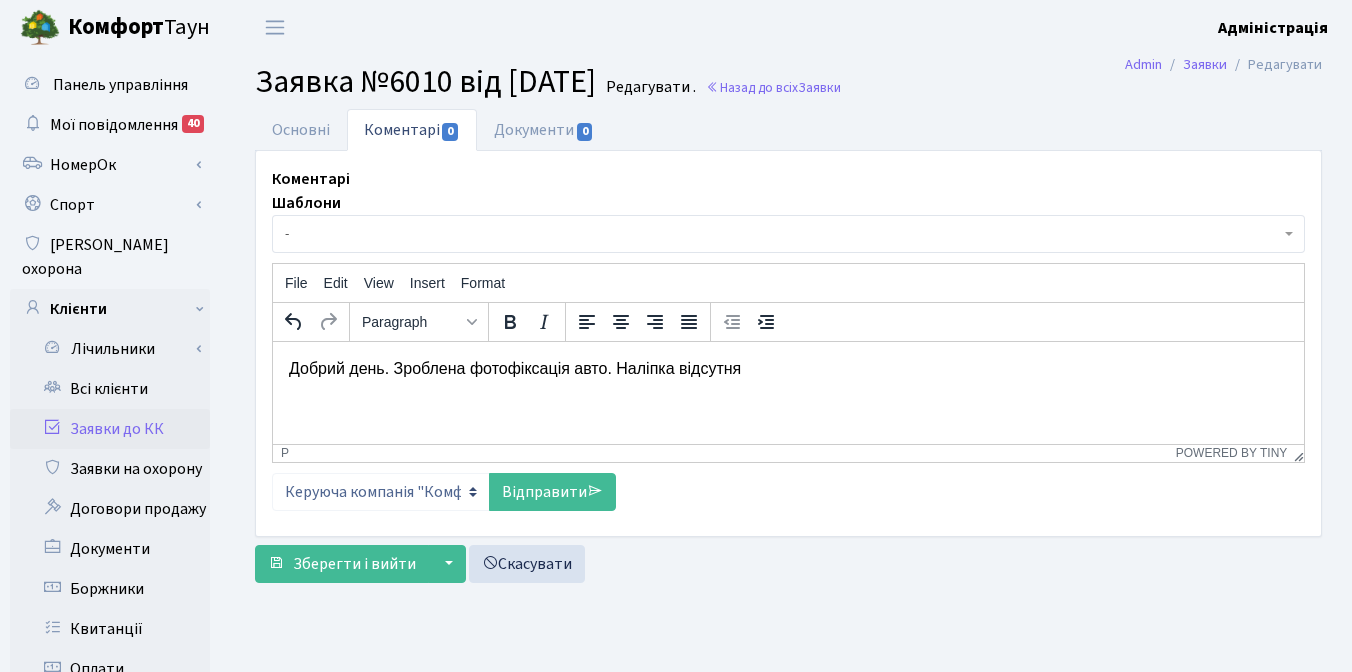 click on "Добрий день. Зроблена фотофіксація авто. Наліпка відсутня" at bounding box center (788, 368) 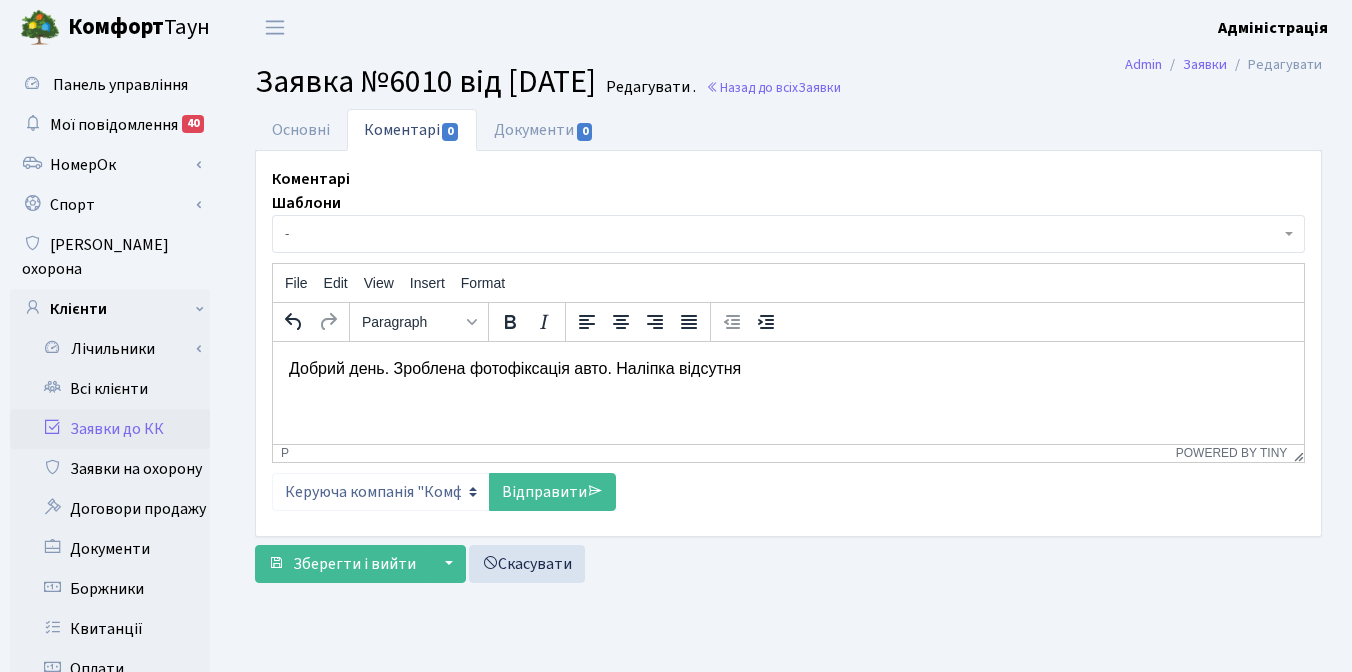 click on "Добрий день. Зроблена фотофіксація авто. Наліпка відсутня" at bounding box center [788, 368] 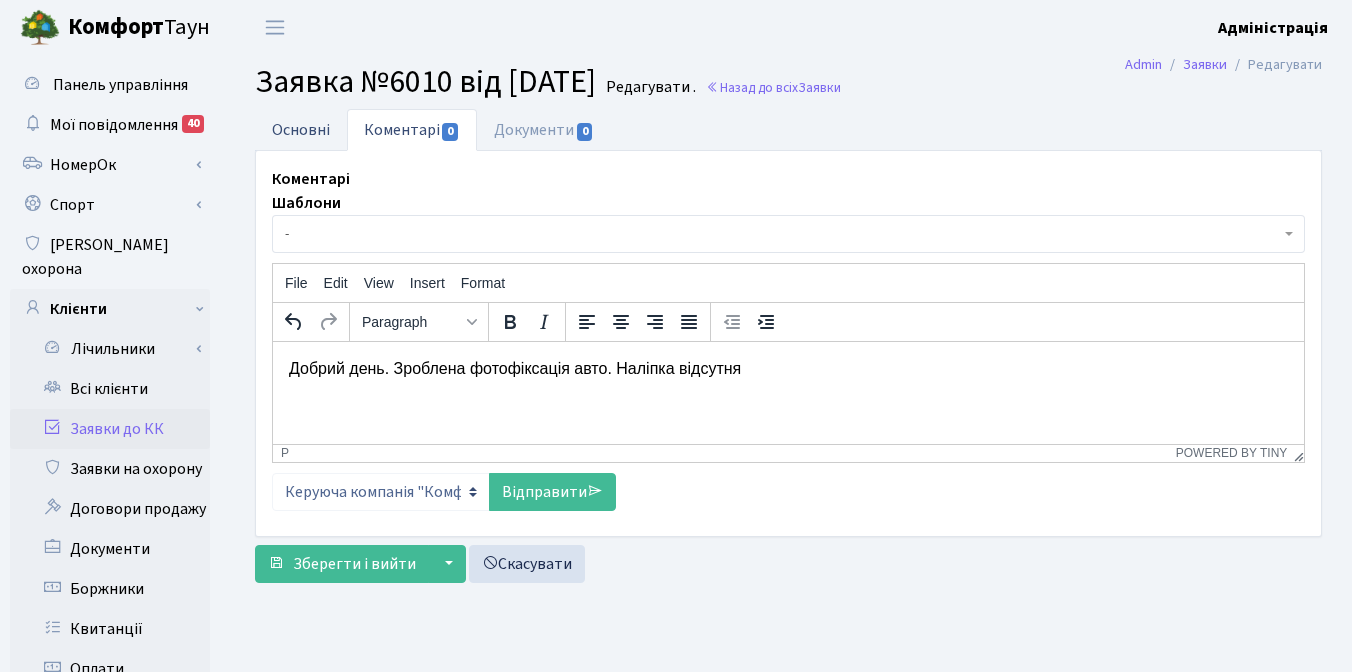 click on "Основні" at bounding box center (301, 129) 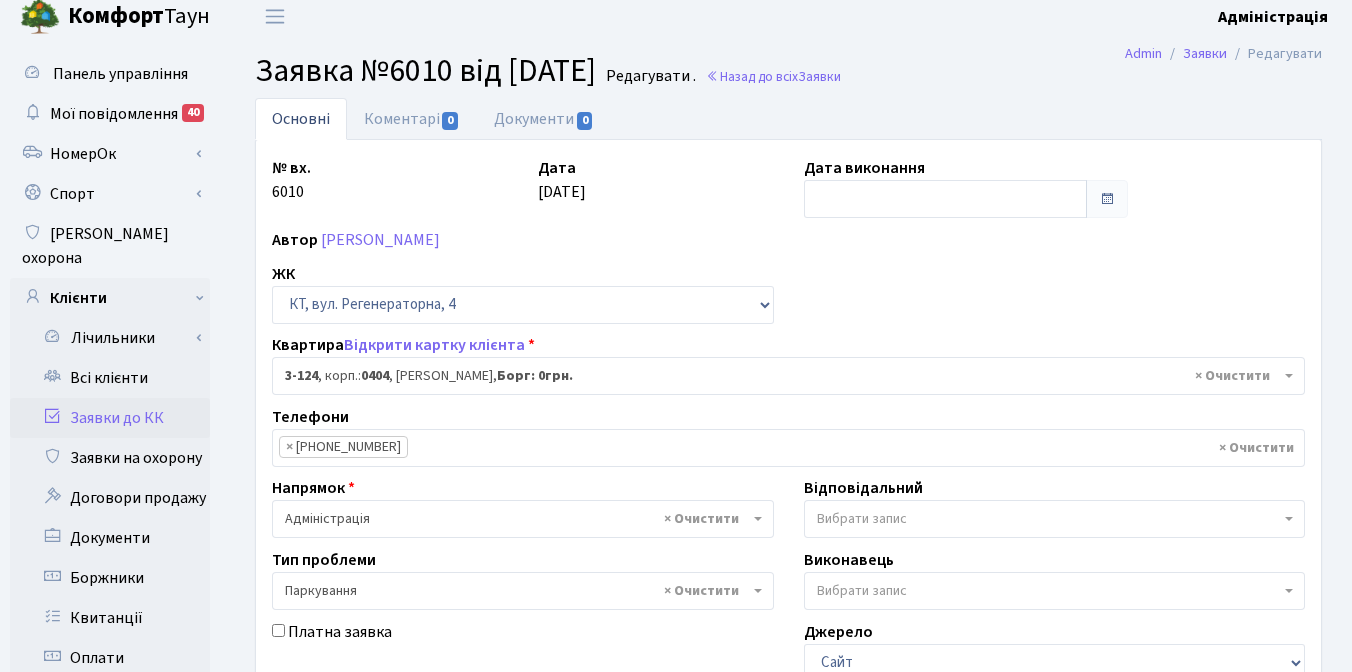 scroll, scrollTop: 0, scrollLeft: 0, axis: both 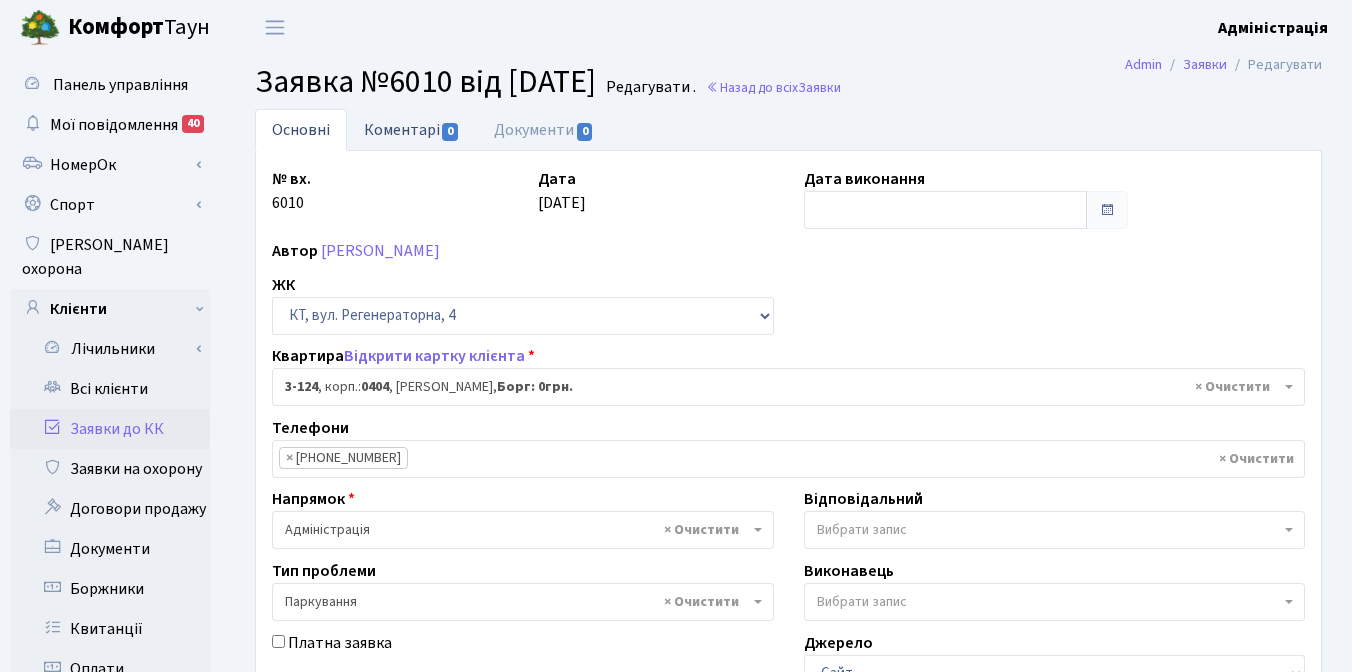 click on "Коментарі  0" at bounding box center (412, 129) 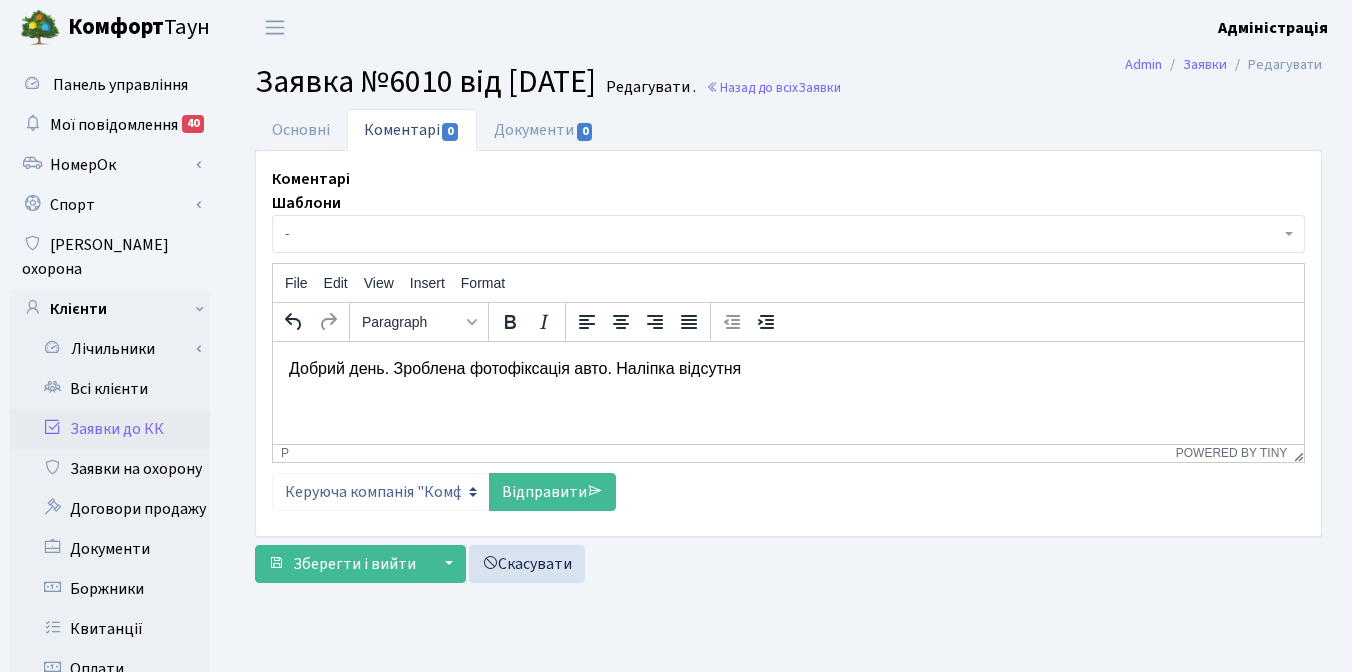 click on "Добрий день. Зроблена фотофіксація авто. Наліпка відсутня" at bounding box center [788, 368] 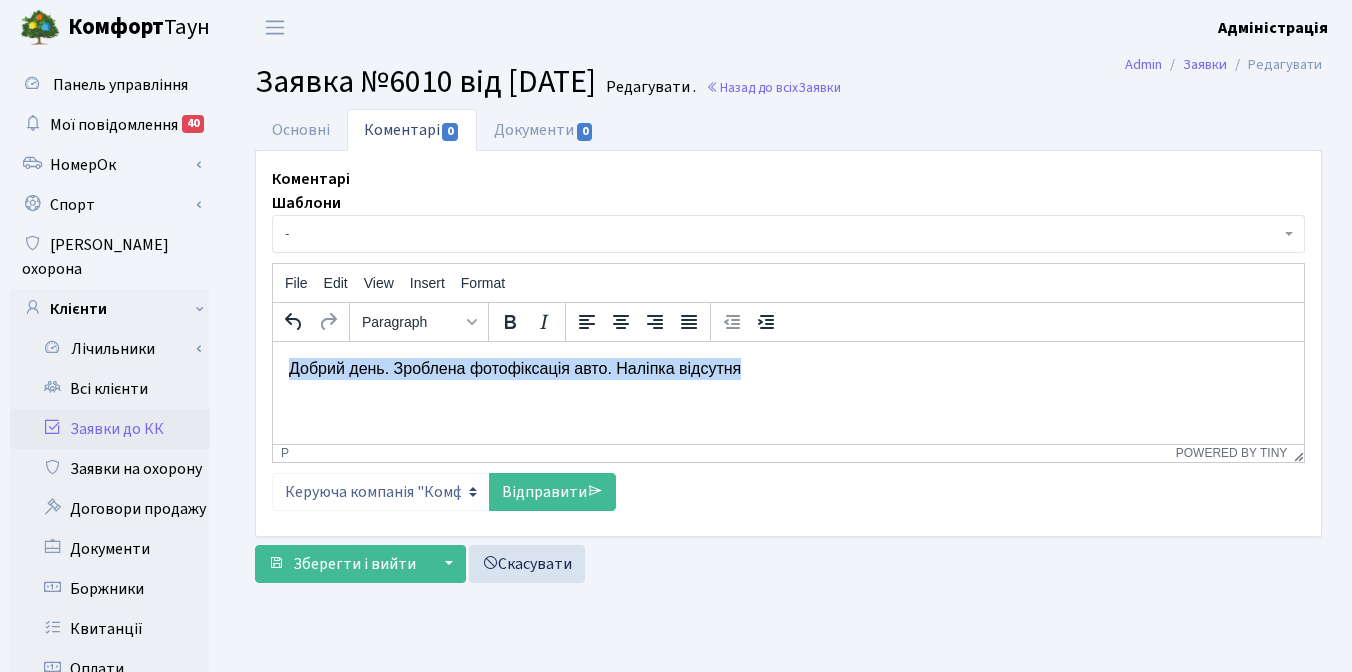 drag, startPoint x: 288, startPoint y: 371, endPoint x: 802, endPoint y: 372, distance: 514.001 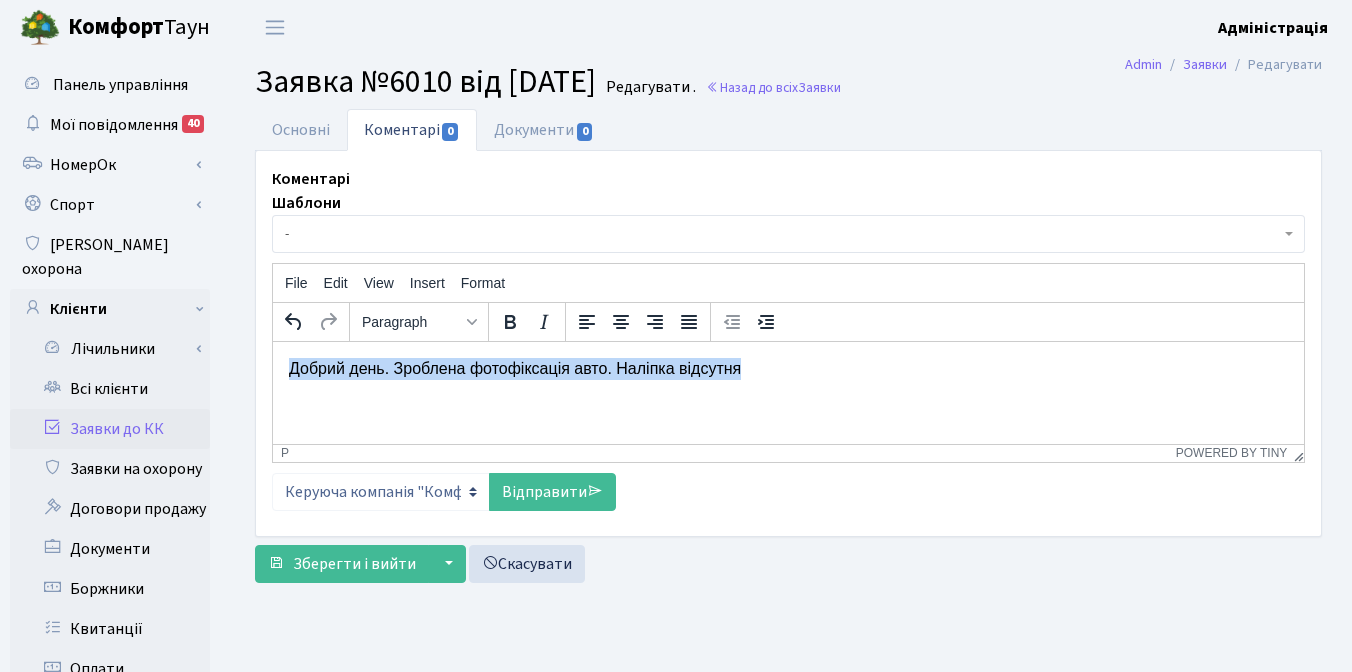 click on "Добрий день. Зроблена фотофіксація авто. Наліпка відсутня" at bounding box center [788, 368] 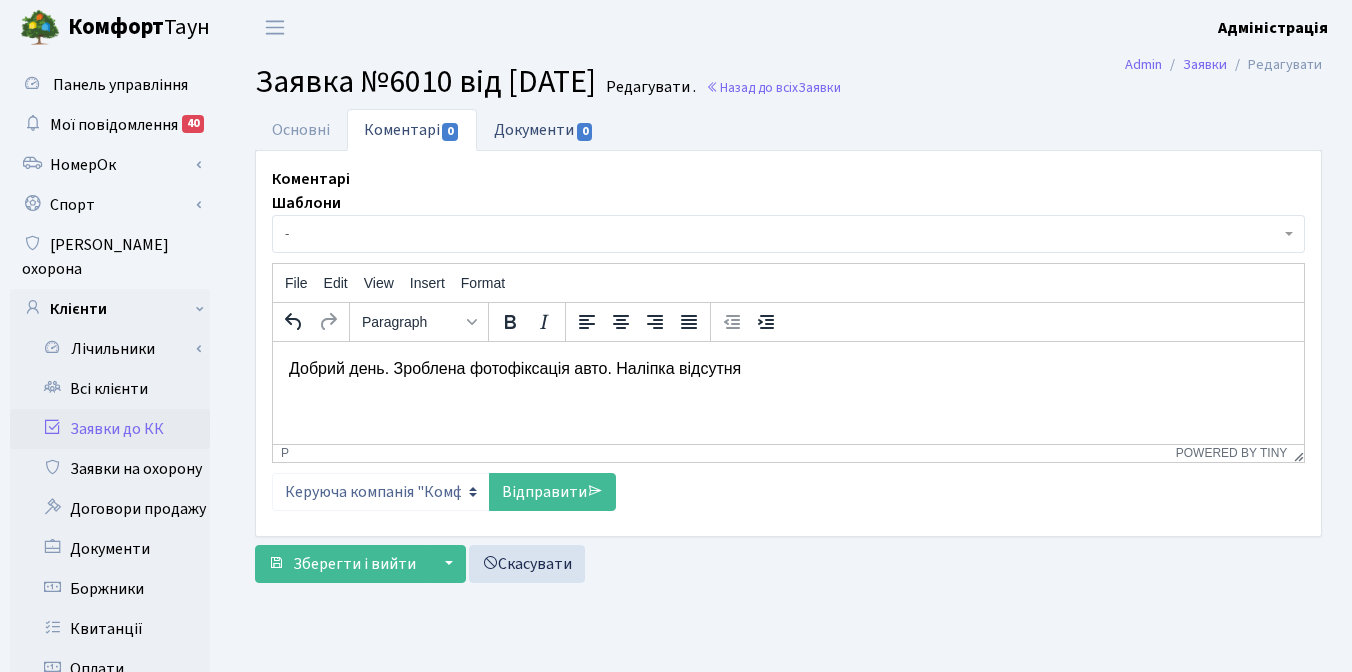 click on "Документи  0" at bounding box center [544, 129] 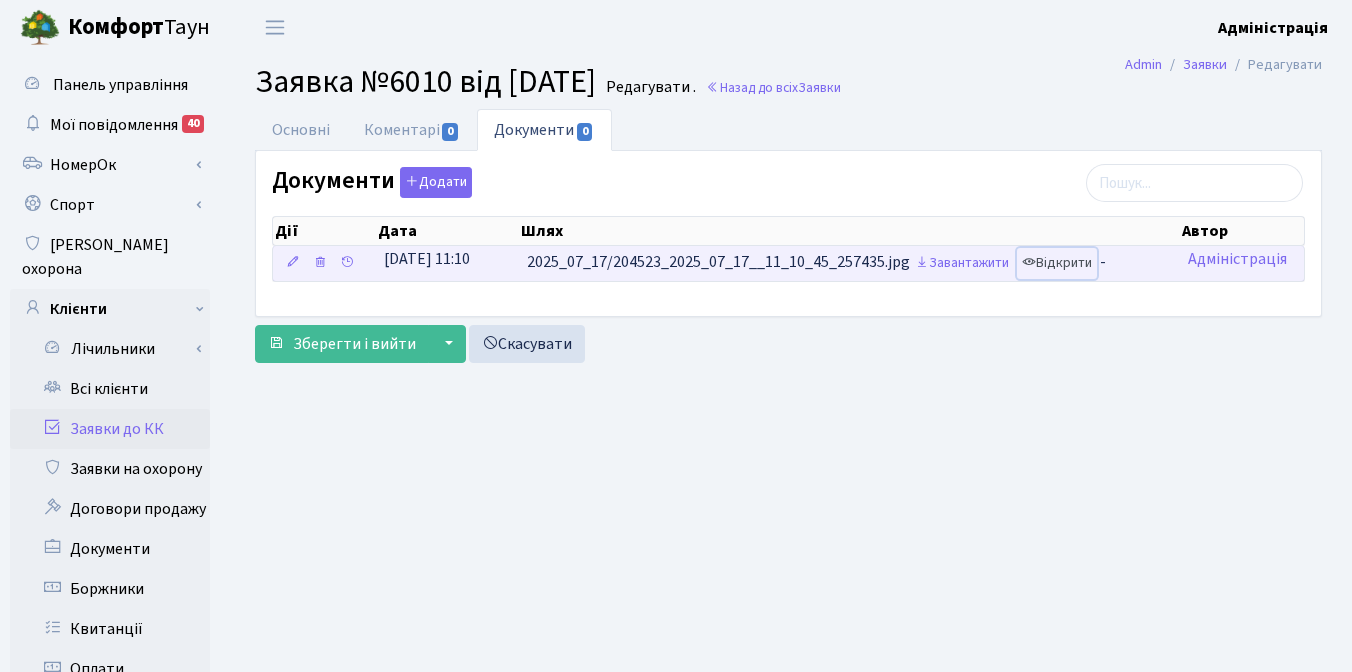 click on "Відкрити" at bounding box center [1057, 263] 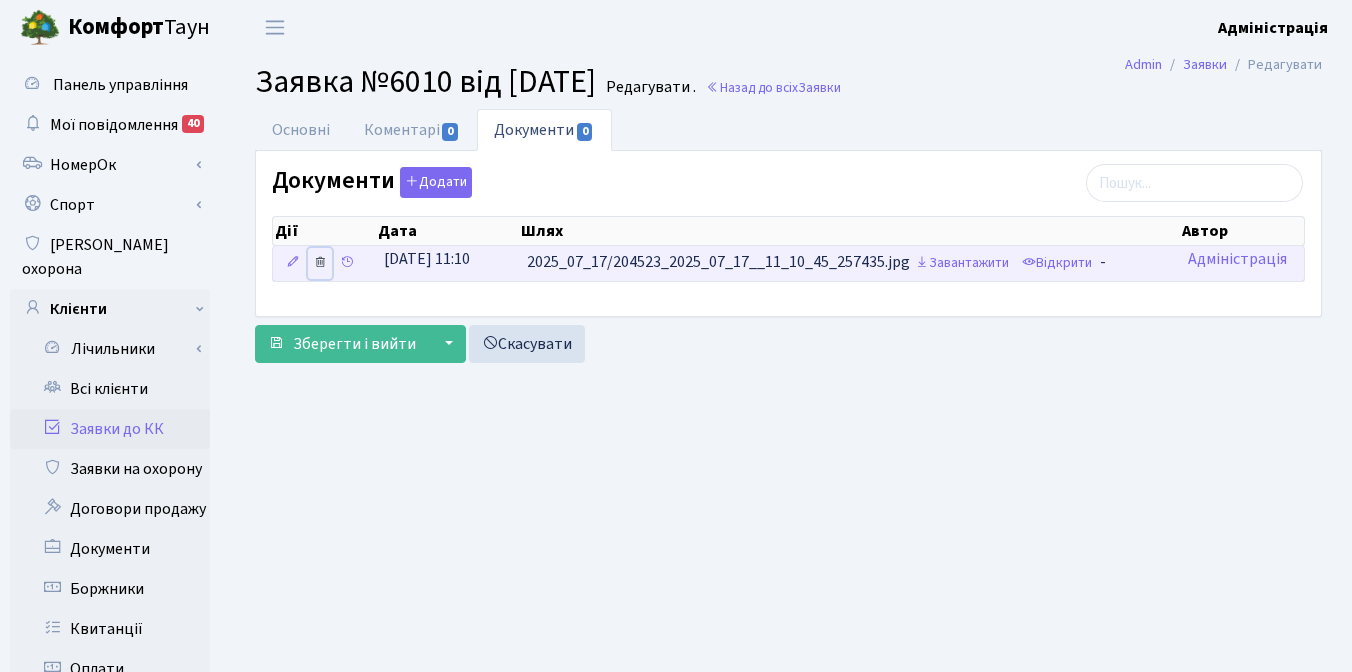 click at bounding box center [320, 262] 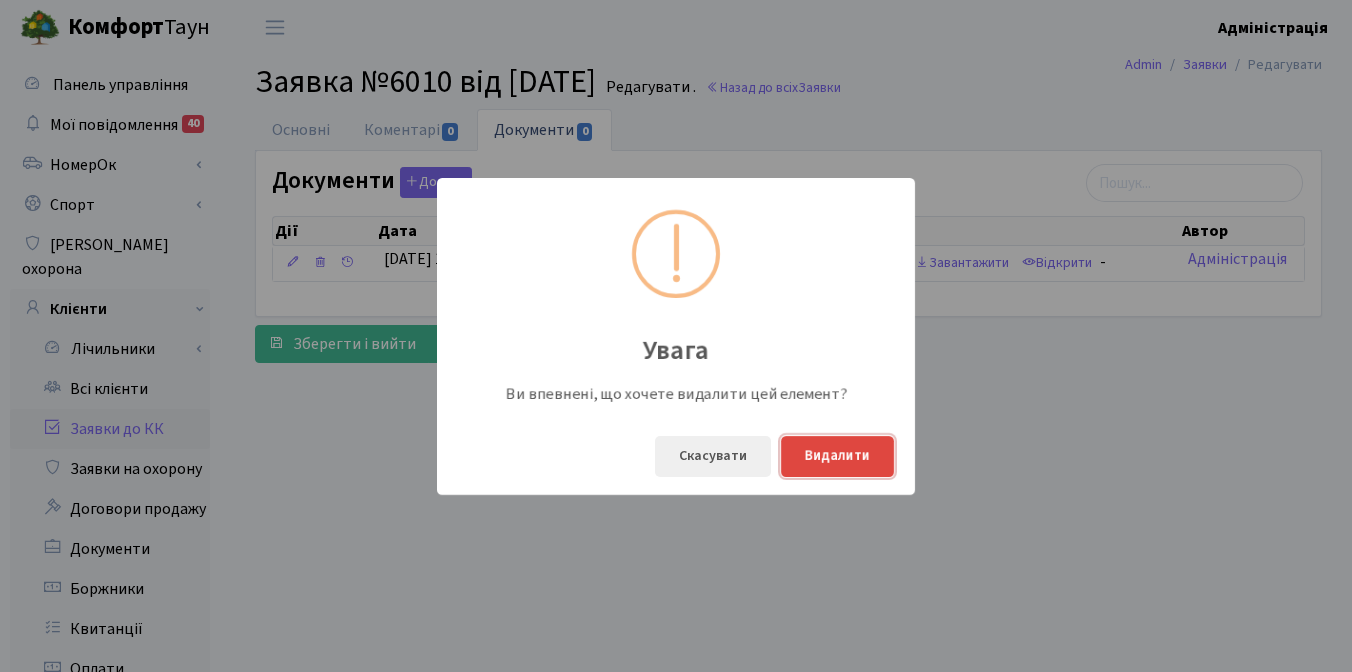 click on "Видалити" at bounding box center (837, 456) 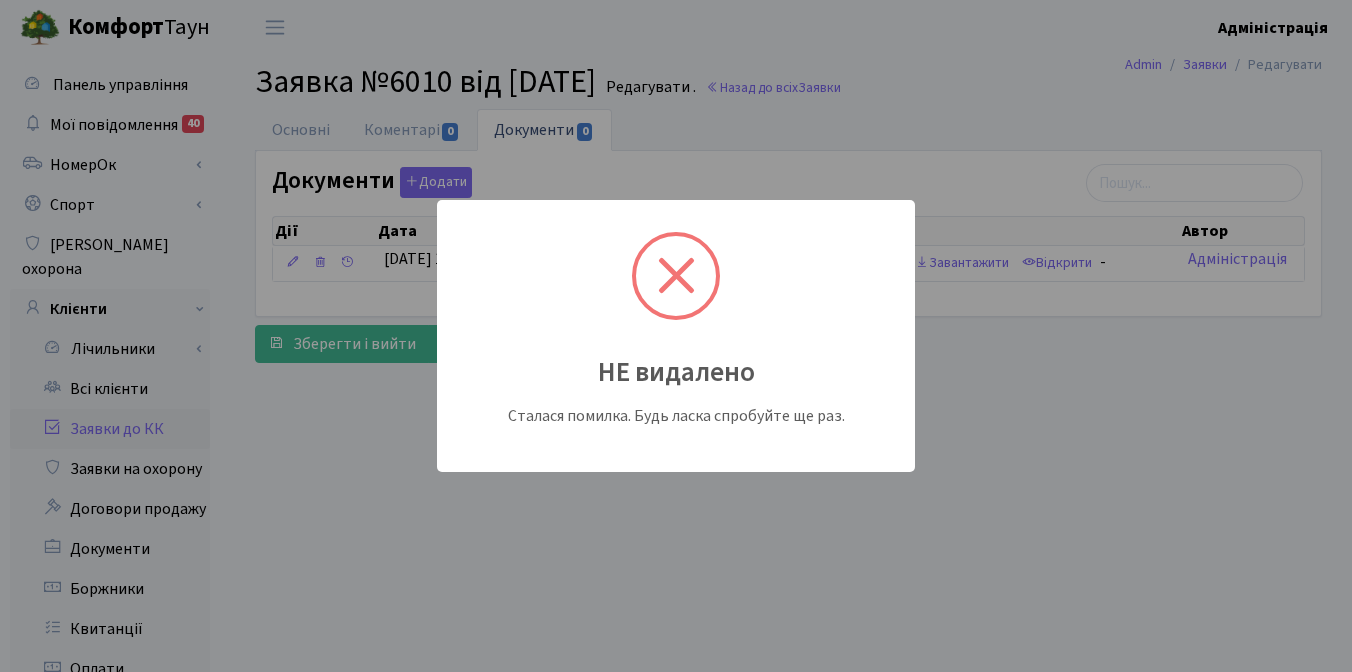 click on "НЕ видалено Сталася помилка. Будь ласка спробуйте ще раз." at bounding box center (676, 336) 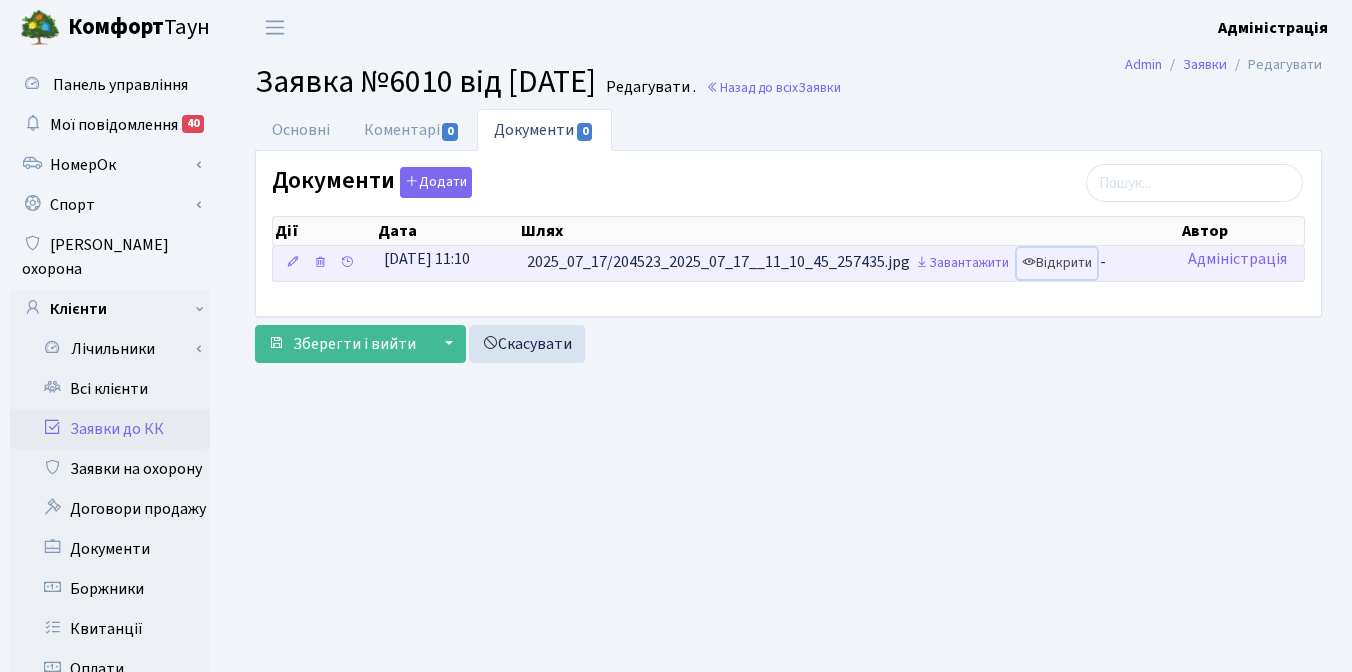 click on "Відкрити" at bounding box center [1057, 263] 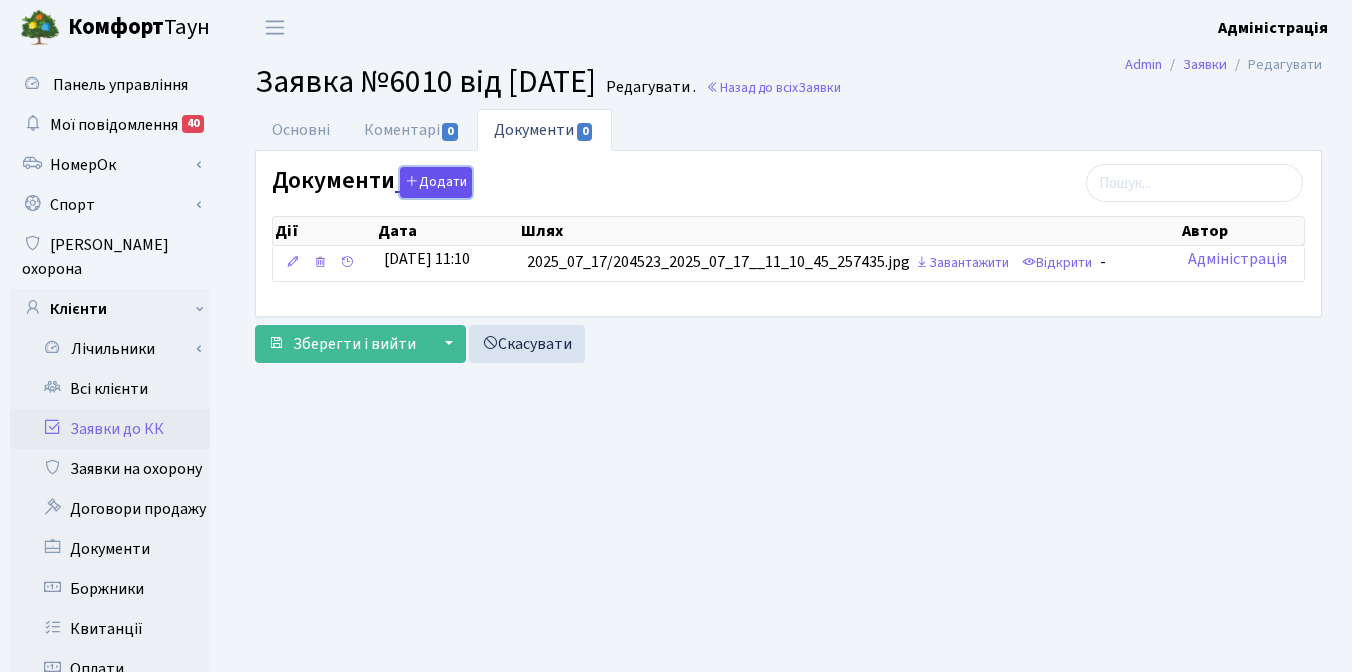 click on "Додати" at bounding box center (436, 182) 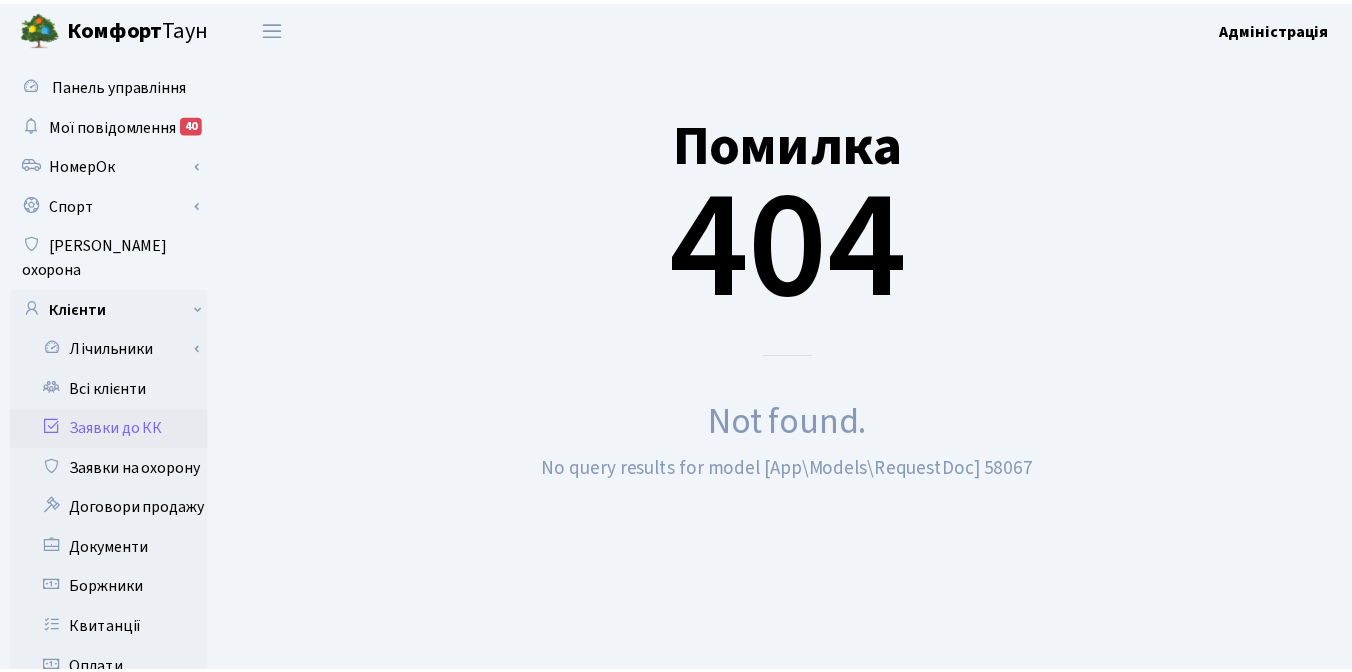 scroll, scrollTop: 0, scrollLeft: 0, axis: both 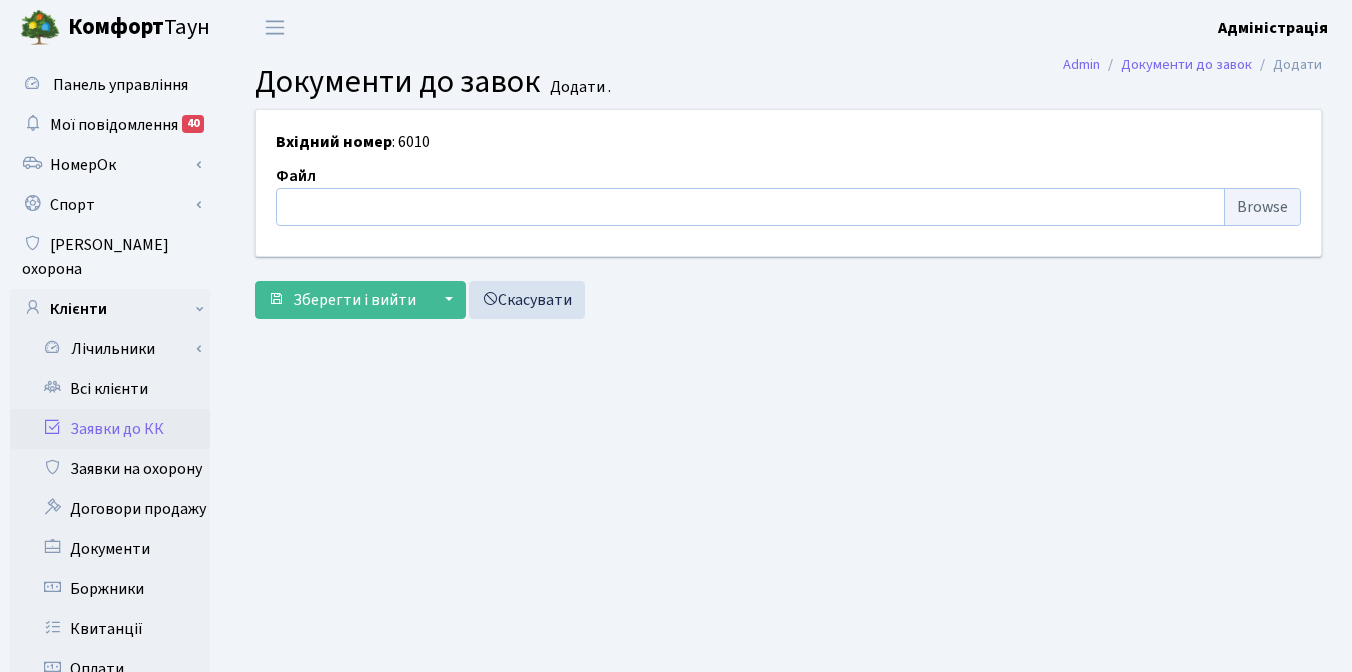 click at bounding box center [788, 207] 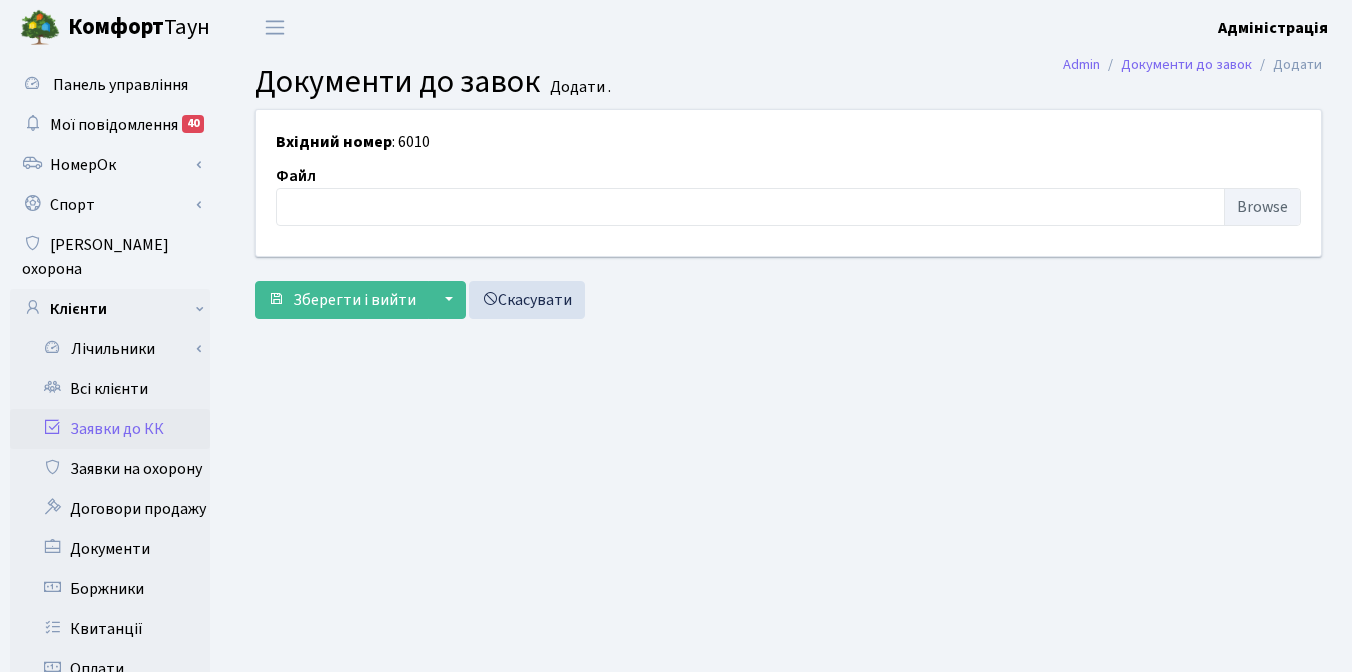 click on "Admin
Документи до завок
Додати
Документи до завок
Додати .
Вхідний номер : 6010
Файл
["upload_field_styles","bpFieldInitUploadElement"]
Зберегти і вийти
▼
Зберегти та продовжити редагування
Зберегти та створити" at bounding box center [788, 637] 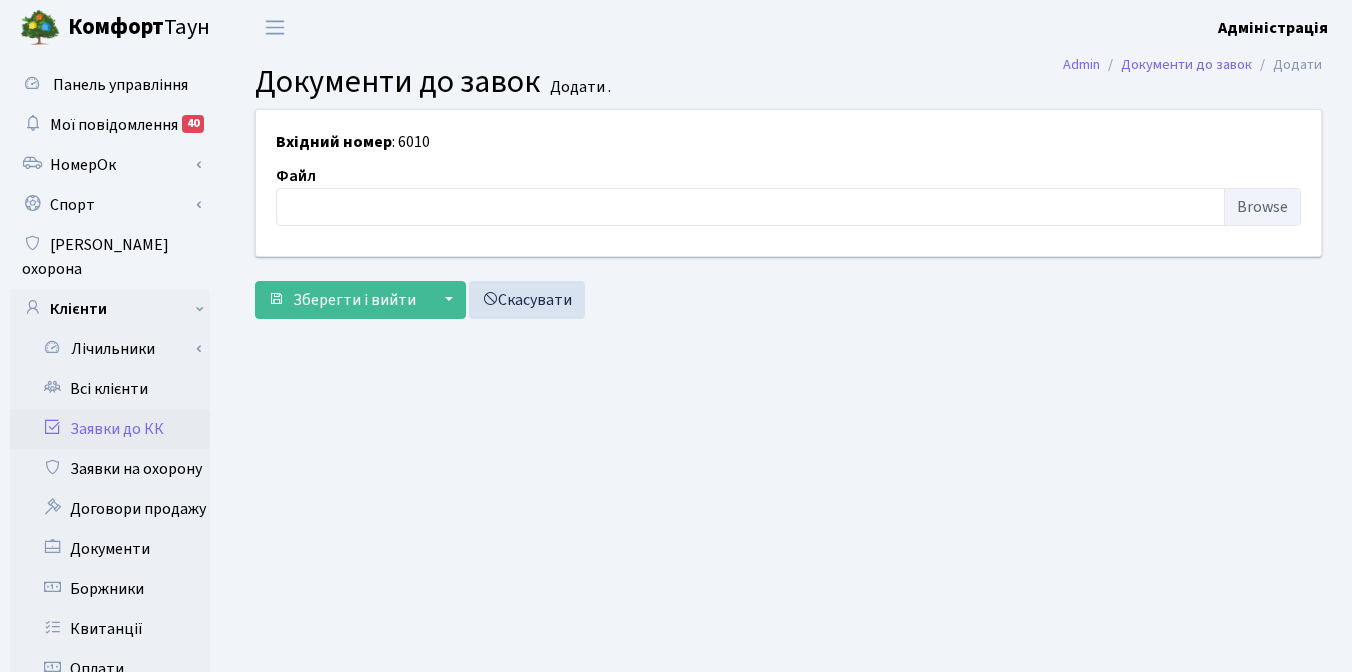 click on "Admin
Документи до завок
Додати
Документи до завок
Додати .
Вхідний номер : 6010
Файл
["upload_field_styles","bpFieldInitUploadElement"]
Зберегти і вийти
▼
Зберегти та продовжити редагування
Зберегти та створити" at bounding box center [788, 637] 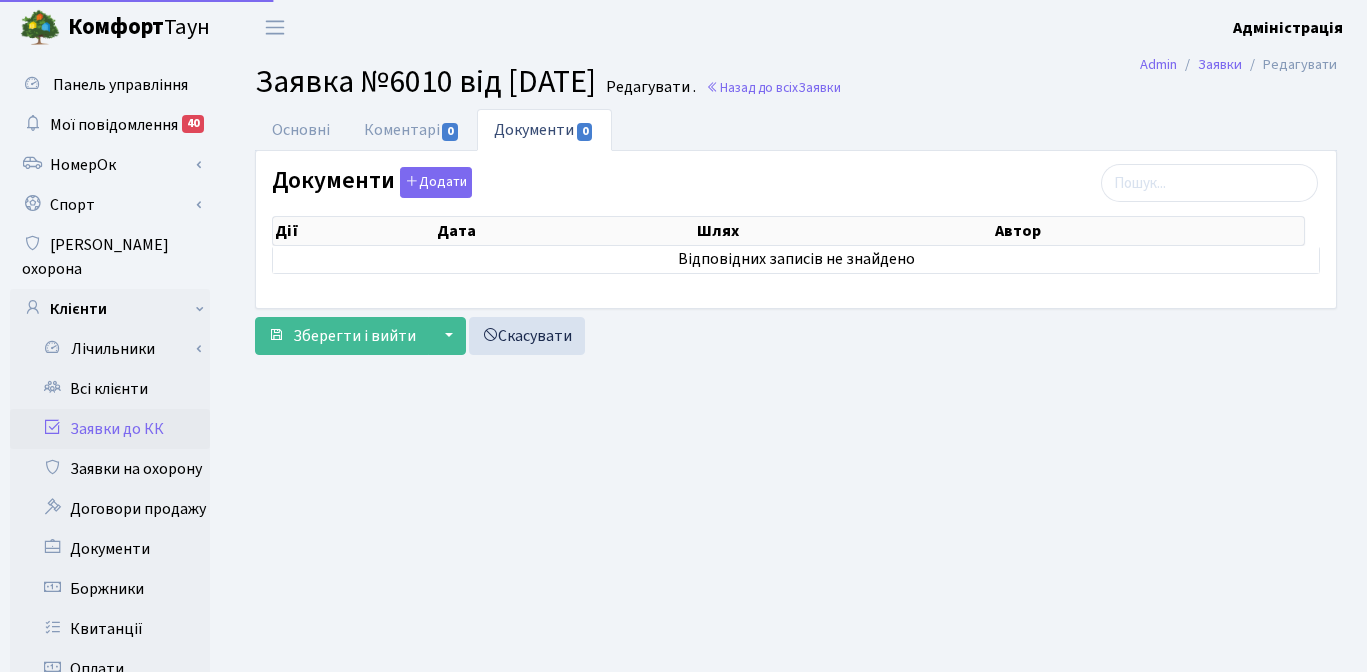 select on "933" 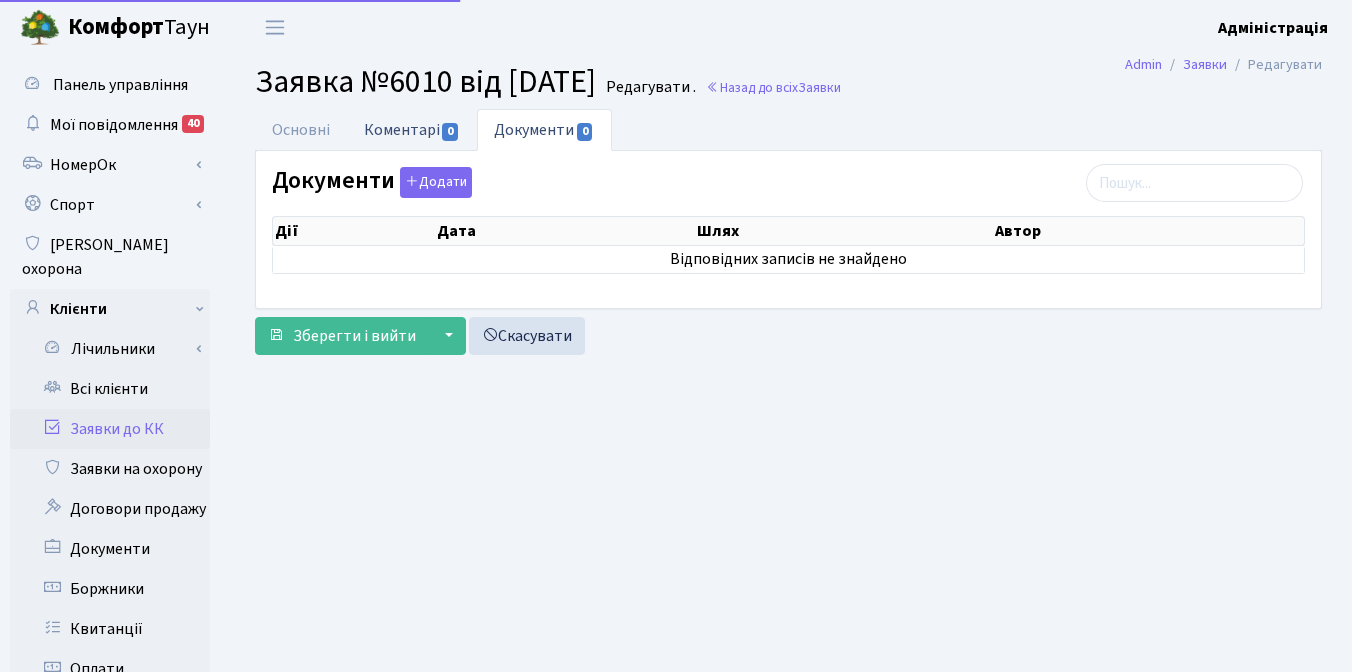 scroll, scrollTop: 0, scrollLeft: 0, axis: both 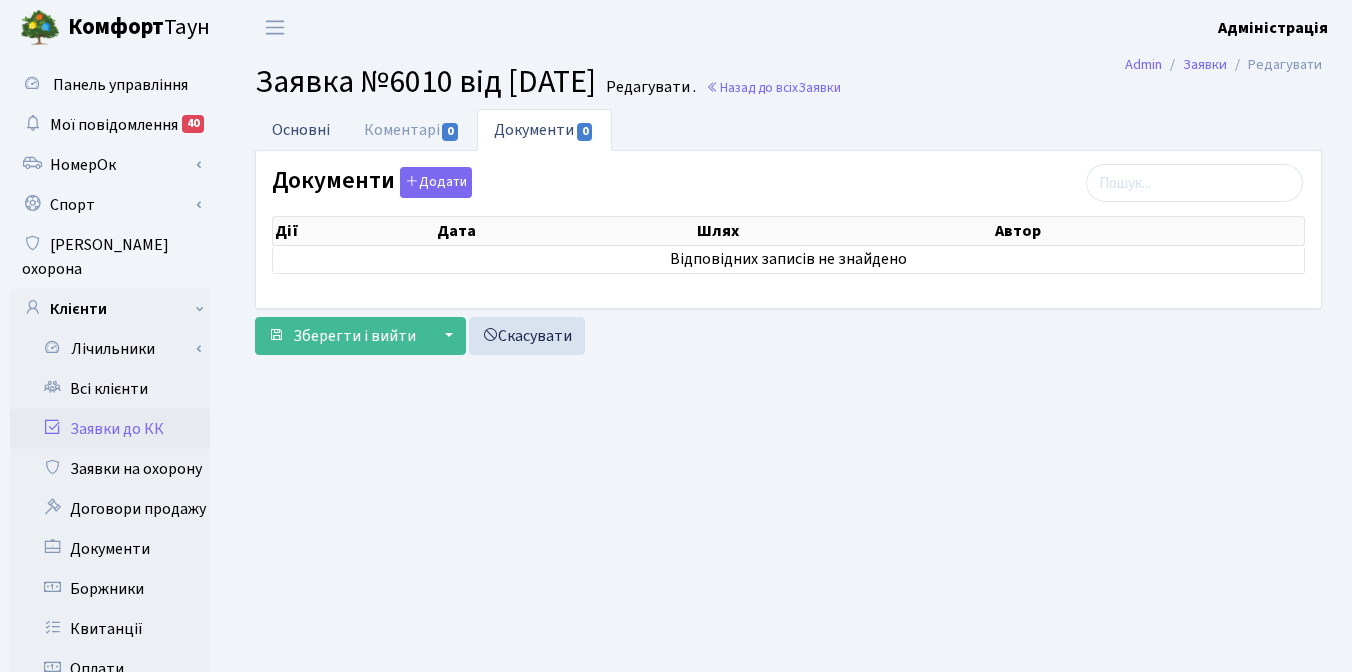 click on "Основні" at bounding box center (301, 129) 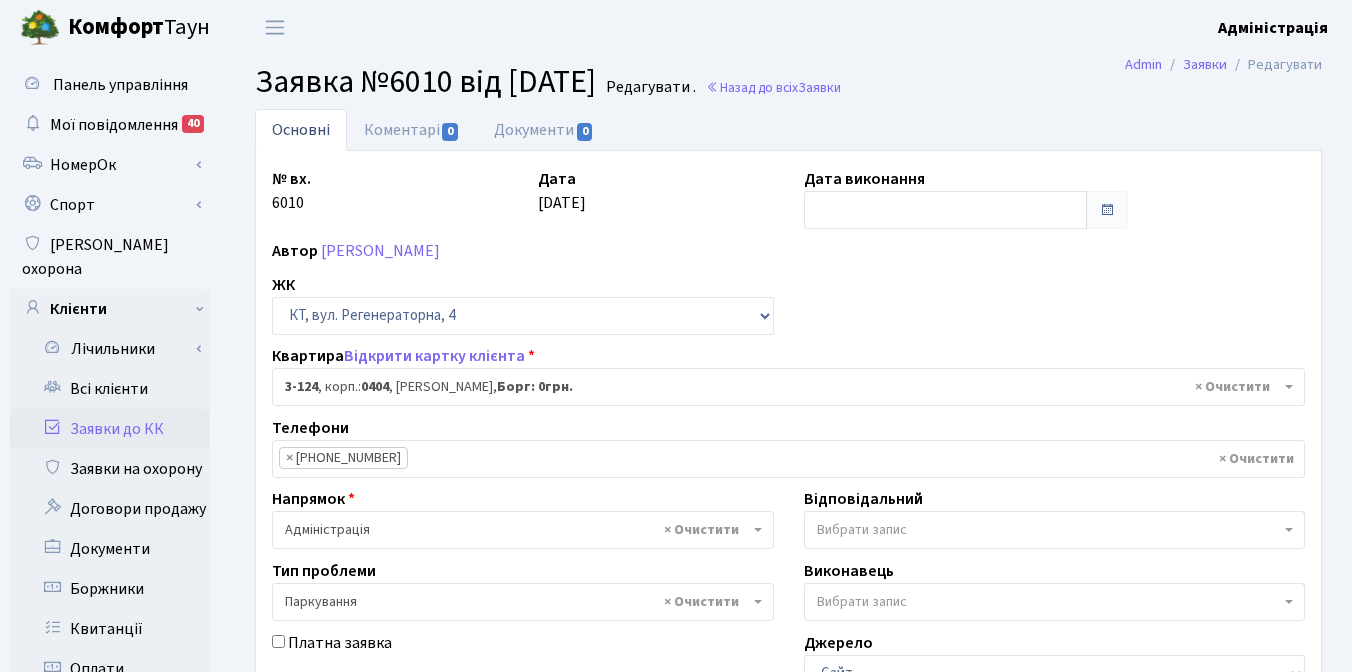 click on "№ вх. 6010
Дата 16.07.2025
Дата виконання
Автор
Михайленко Ольга Євгенівна
ЖК
-
ТХ, вул. Ділова, 1/2
КТ, вул. Регенераторна, 4
КТ2, просп. Соборності, 17
КТ3, вул. Березнева, 16
×" at bounding box center [788, 618] 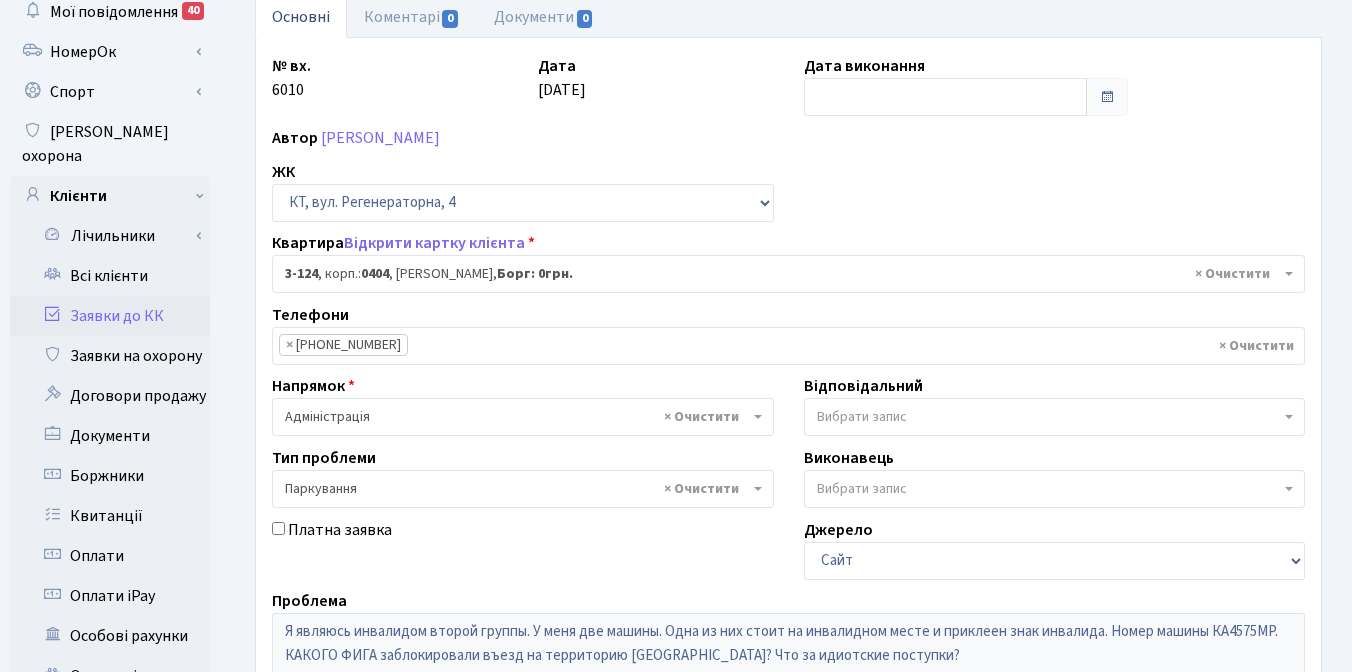 scroll, scrollTop: 0, scrollLeft: 0, axis: both 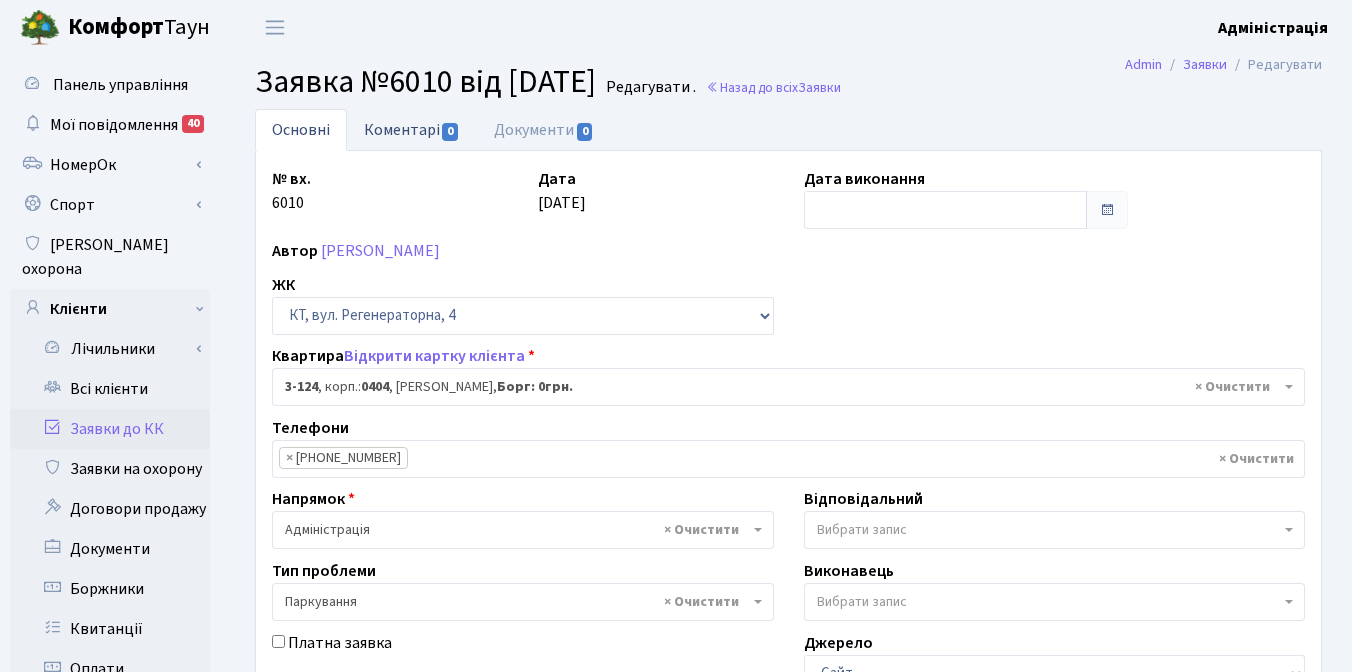 click on "Коментарі  0" at bounding box center [412, 129] 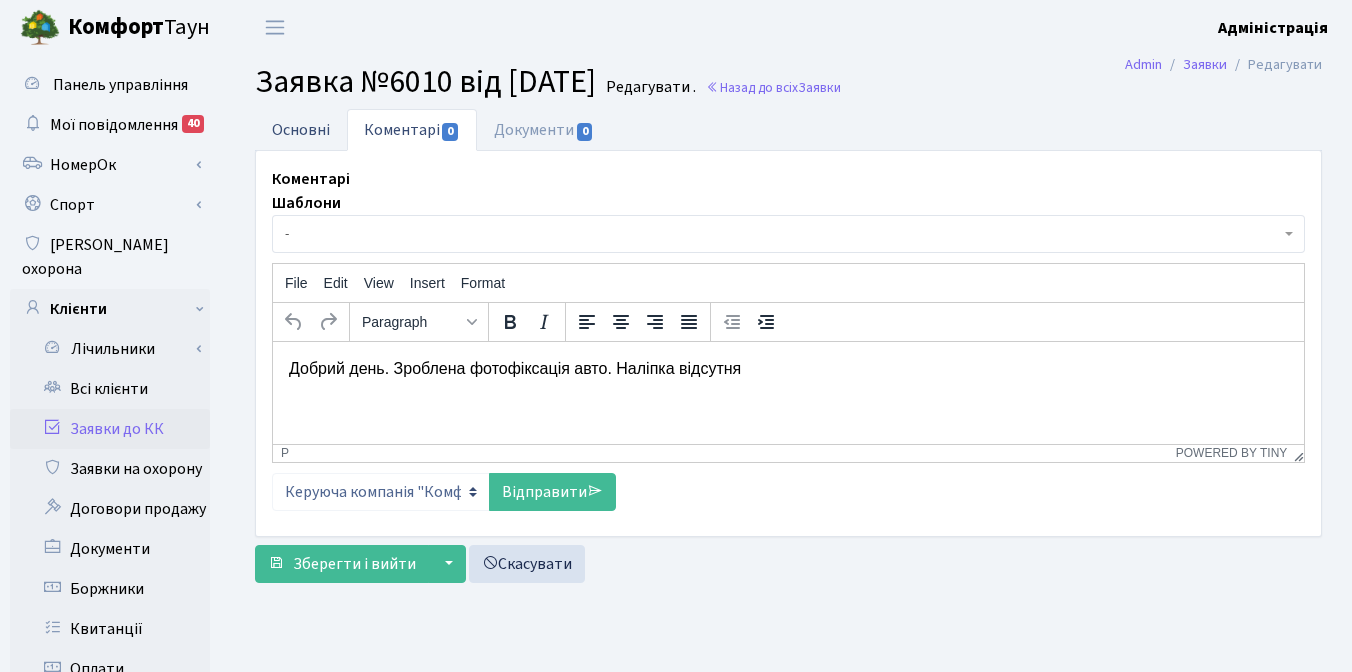 click on "Основні" at bounding box center (301, 129) 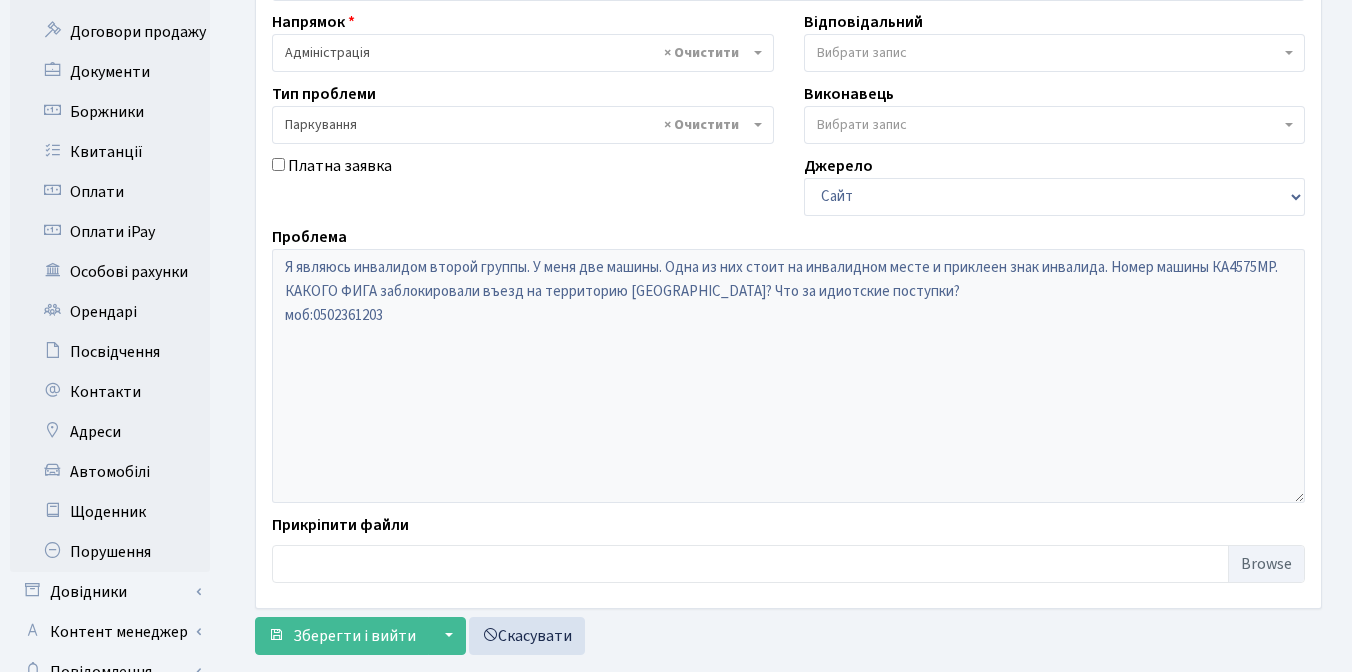 scroll, scrollTop: 573, scrollLeft: 0, axis: vertical 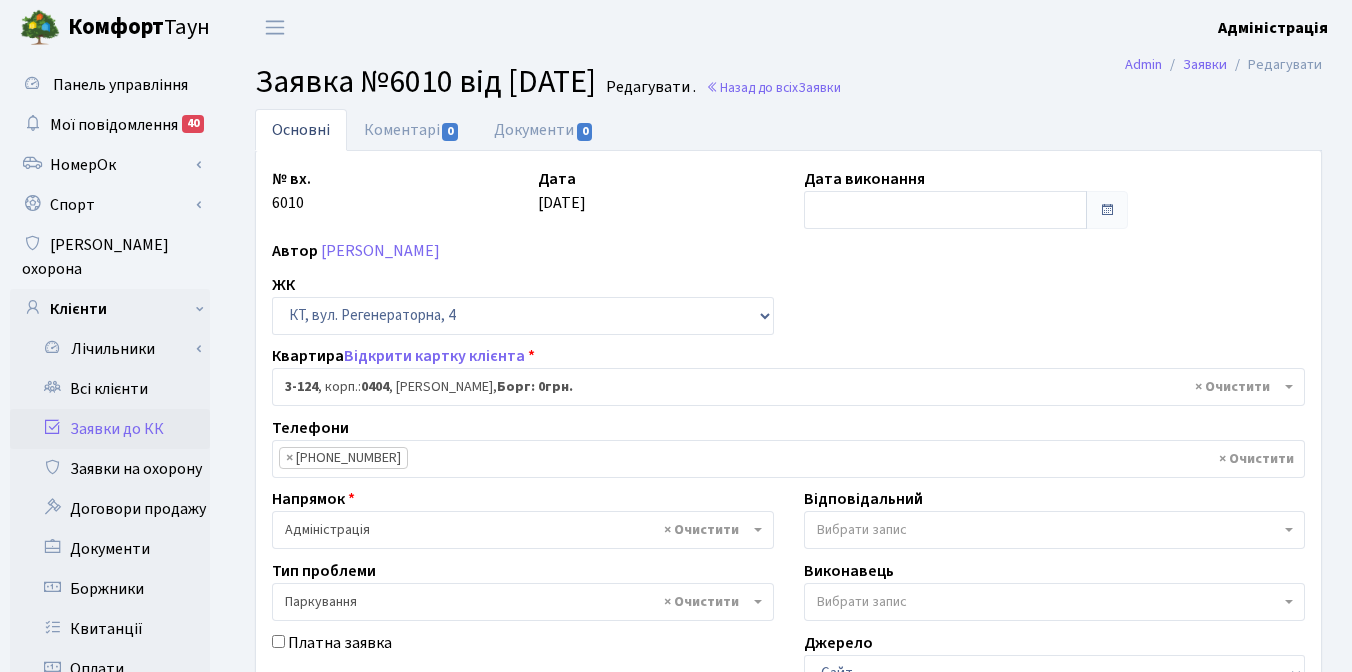 click on "Комфорт  Таун
Адміністрація
Мій обліковий запис
Вийти" at bounding box center [676, 27] 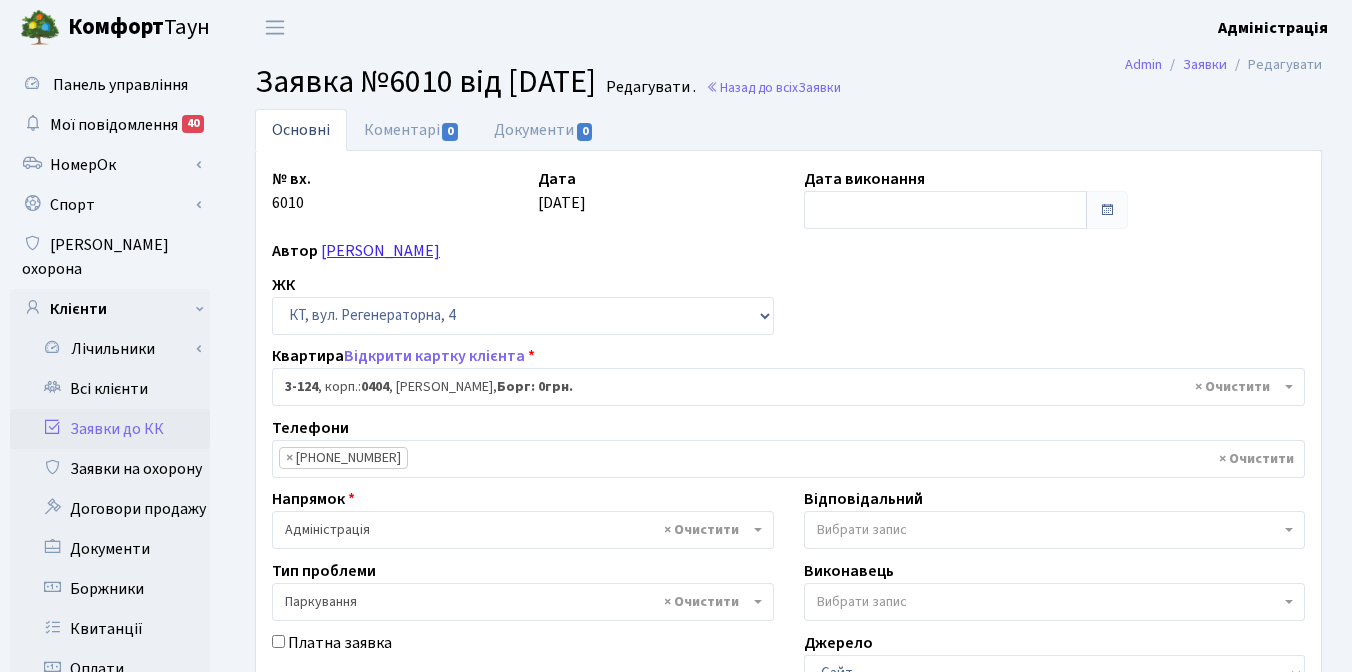click on "Михайленко Ольга Євгенівна" at bounding box center [380, 251] 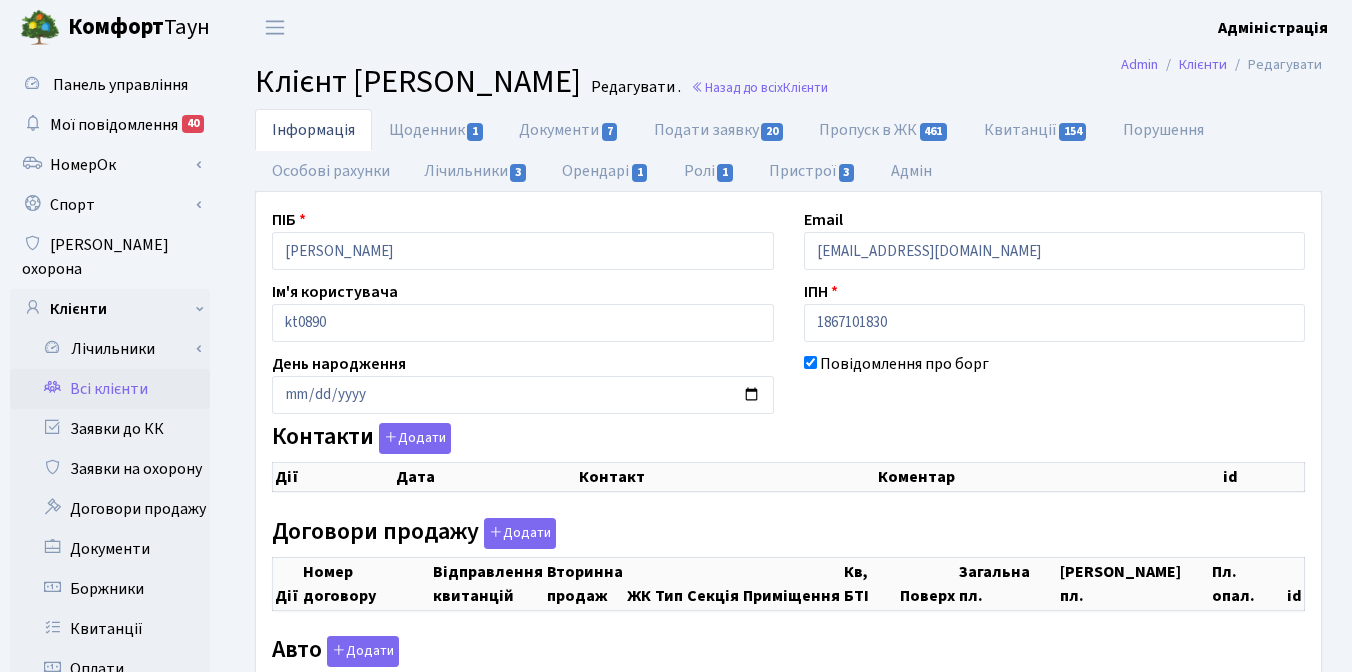 checkbox on "true" 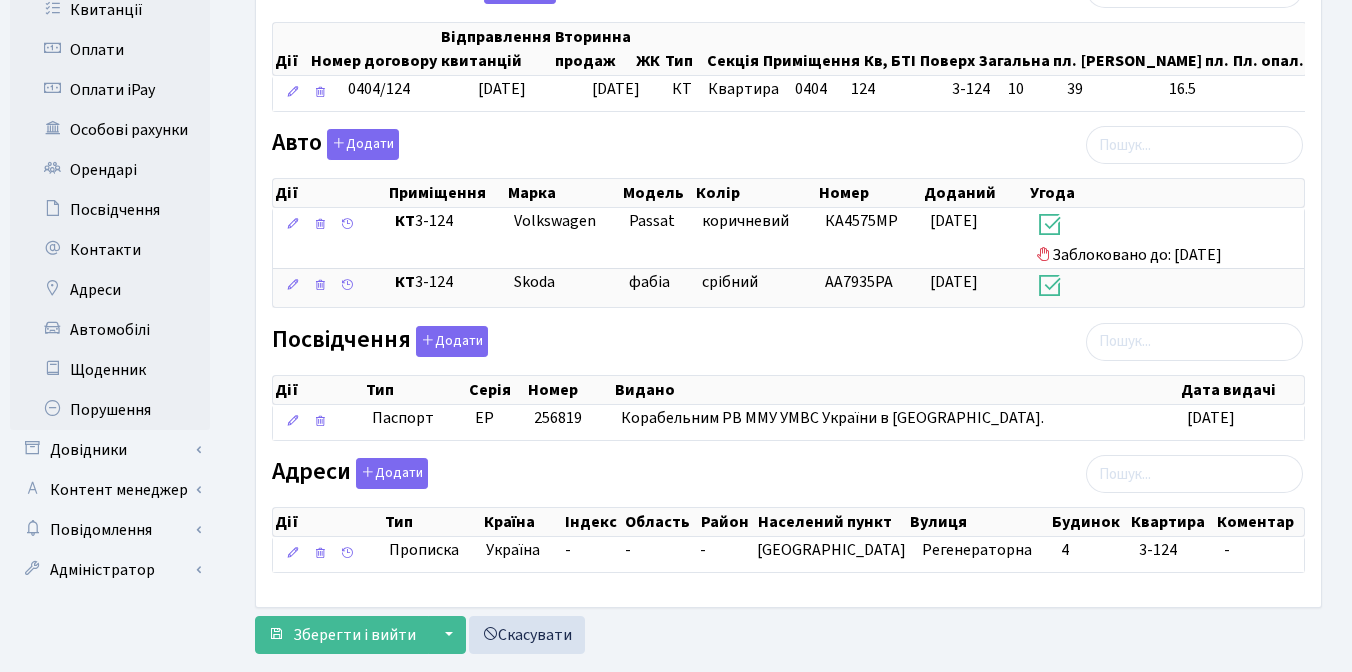 scroll, scrollTop: 675, scrollLeft: 0, axis: vertical 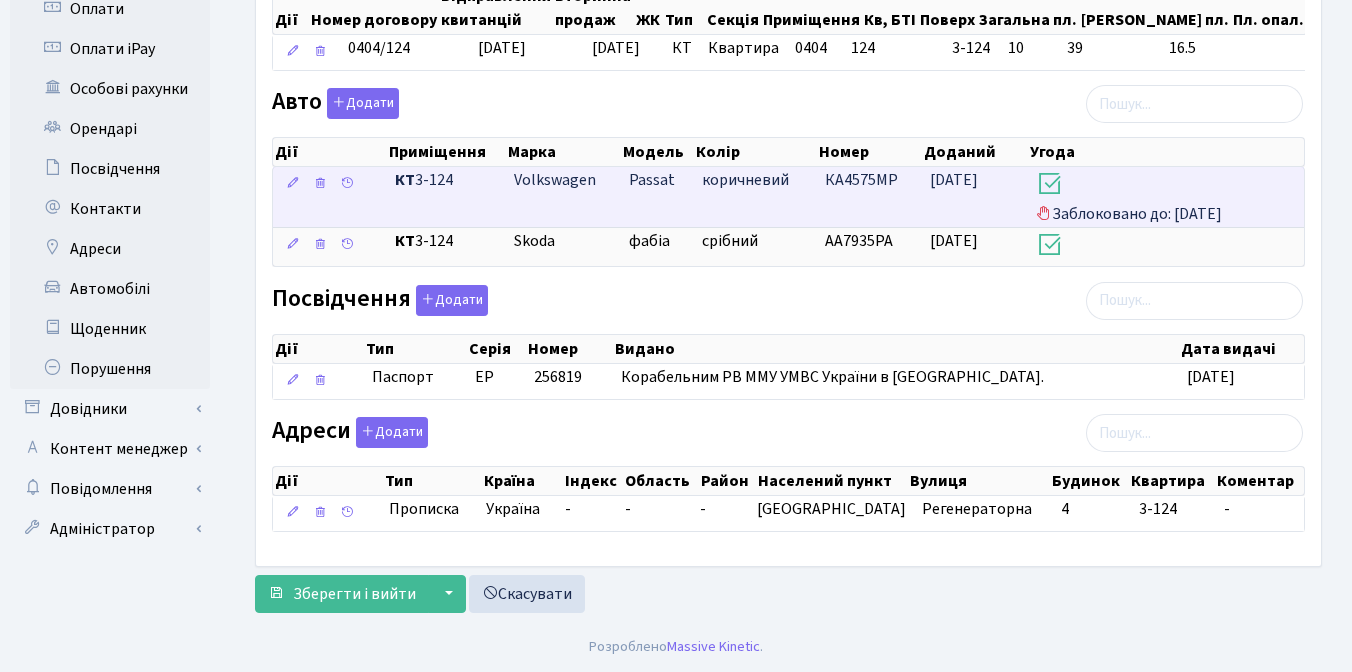 click on "Volkswagen" at bounding box center (555, 180) 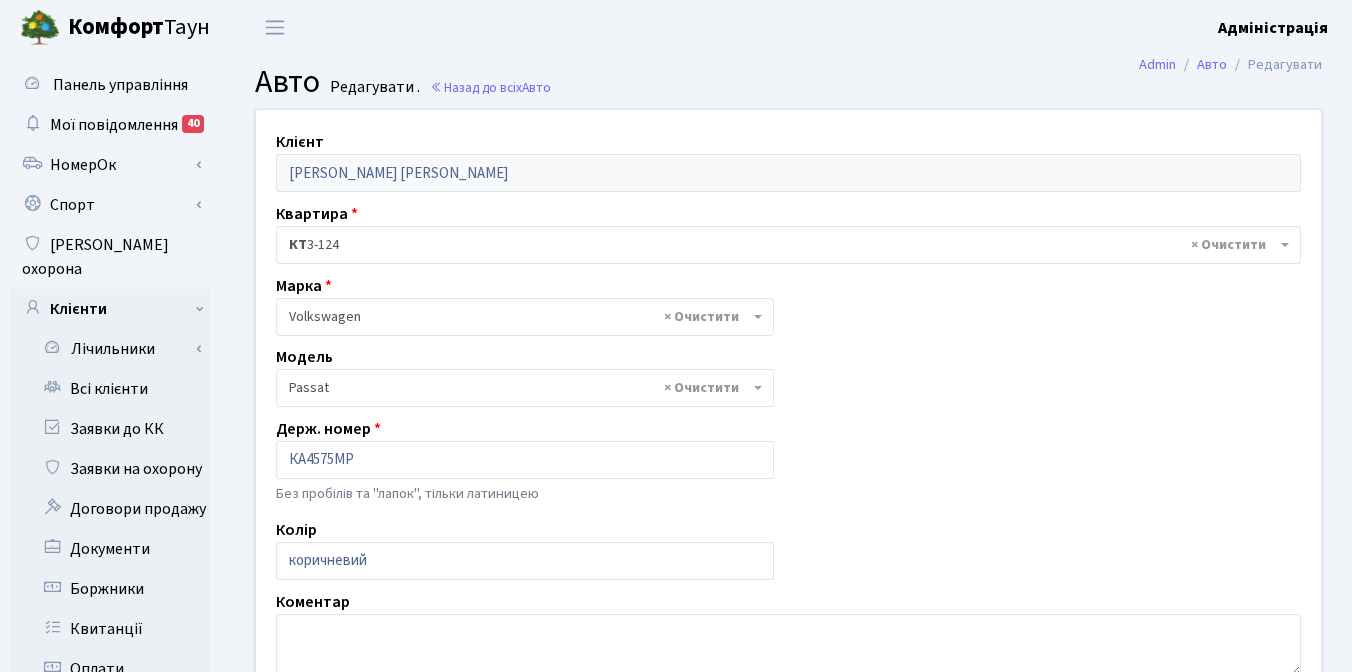 select on "2477" 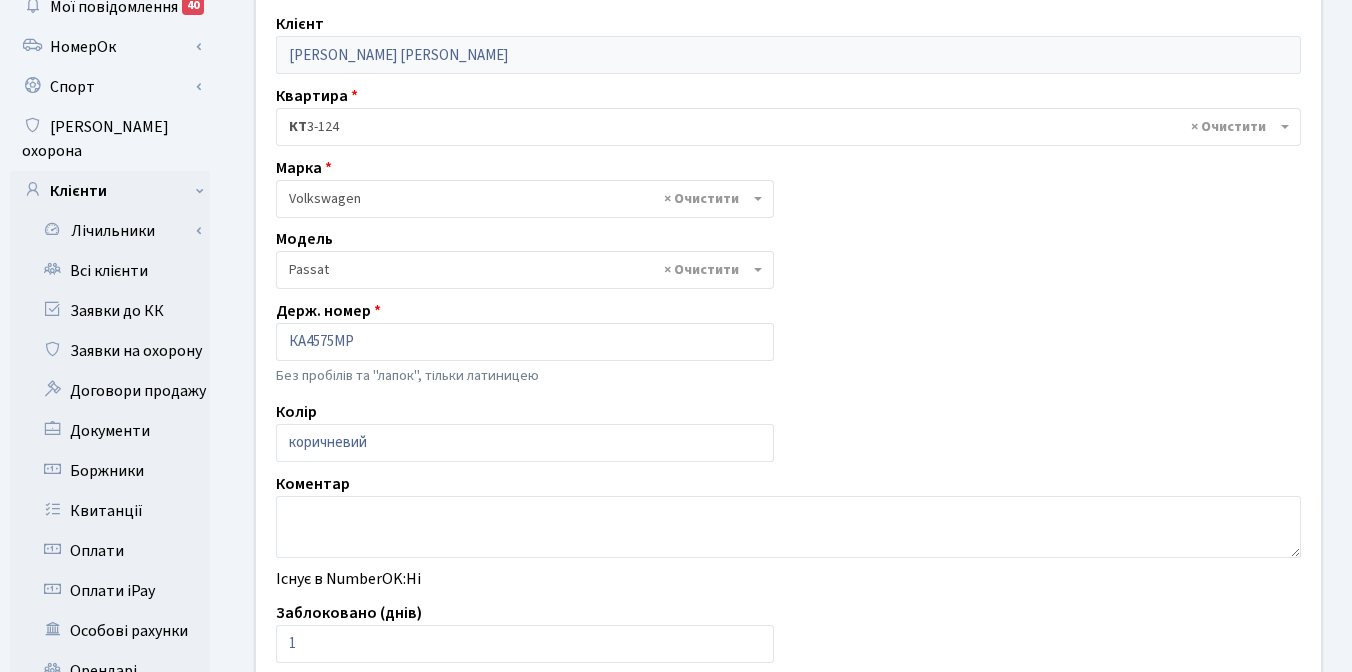 scroll, scrollTop: 234, scrollLeft: 0, axis: vertical 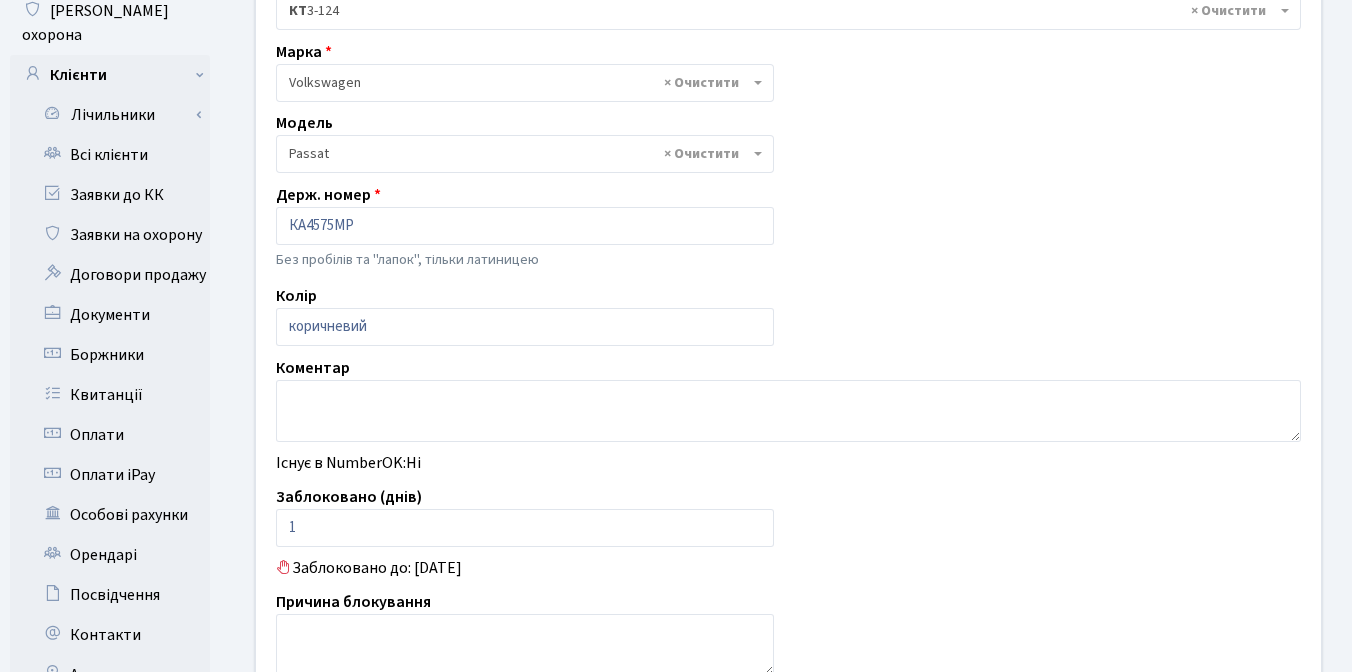 click on "Клієнт
[PERSON_NAME] [PERSON_NAME]
Квартира
-
<b>КТ</b>&nbsp;&nbsp;&nbsp;&nbsp;3-124
× КТ     3-124
Марка
-
Abarth
AC
Acura
Adiva
Adly
ADR
Aebi
Aeon
Agco
Aixam
Al-Ghazi Alfa [PERSON_NAME] Alpina Alpine [PERSON_NAME] AMC" at bounding box center (788, 326) 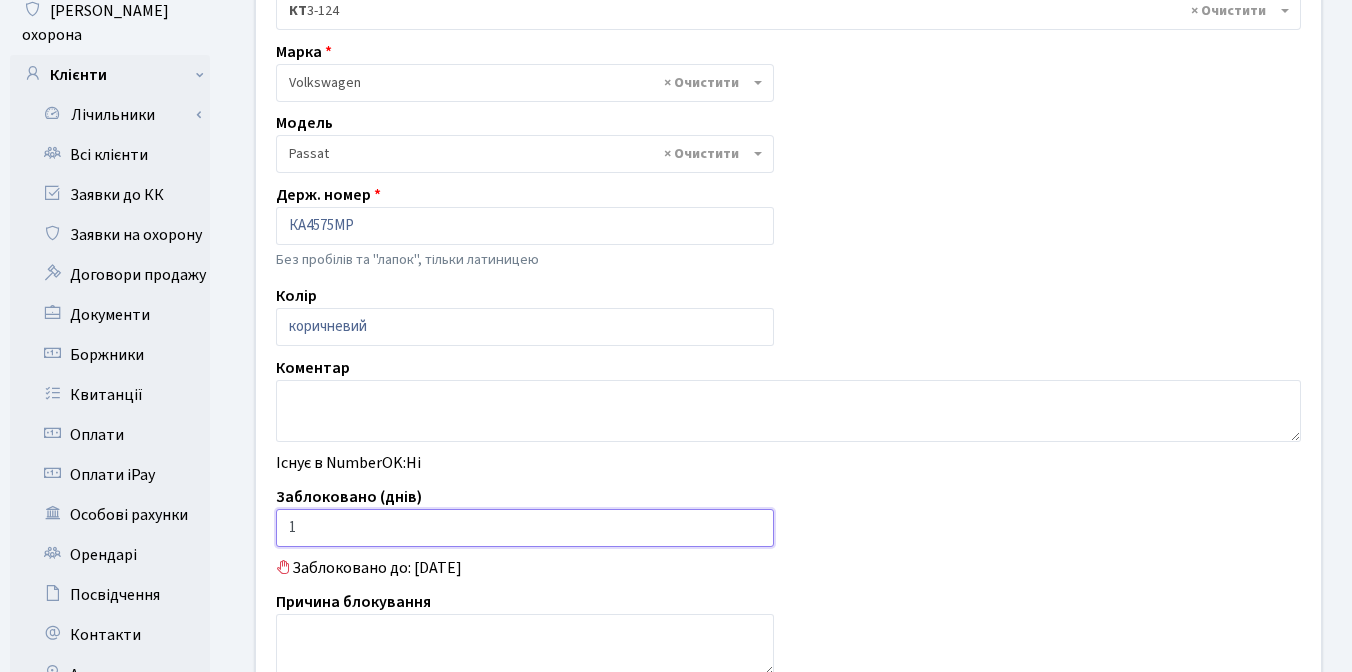 click on "1" at bounding box center (525, 528) 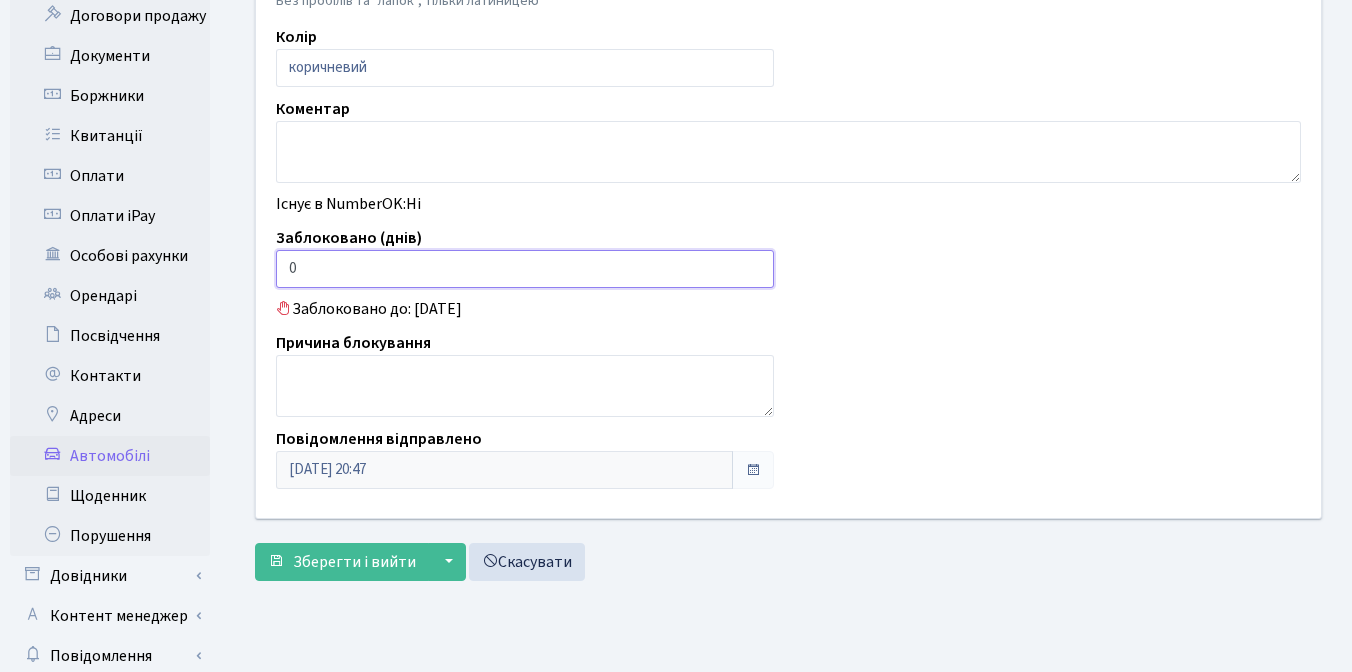 scroll, scrollTop: 562, scrollLeft: 0, axis: vertical 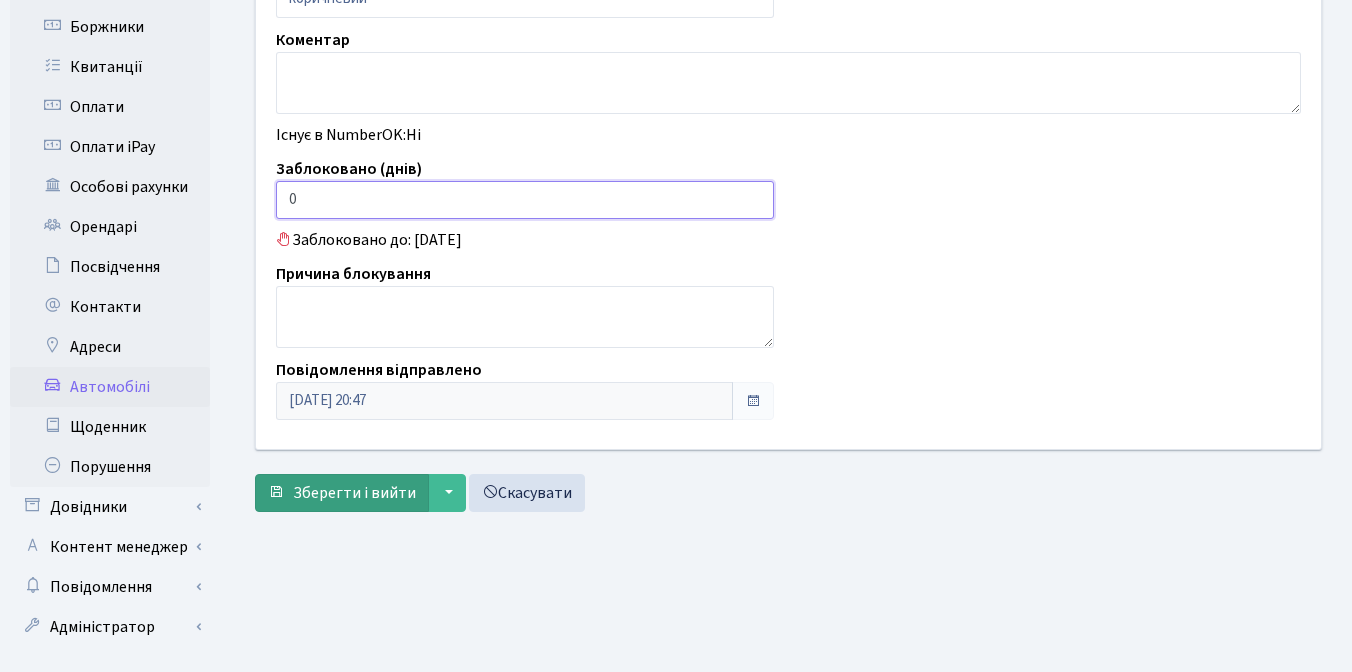 type on "0" 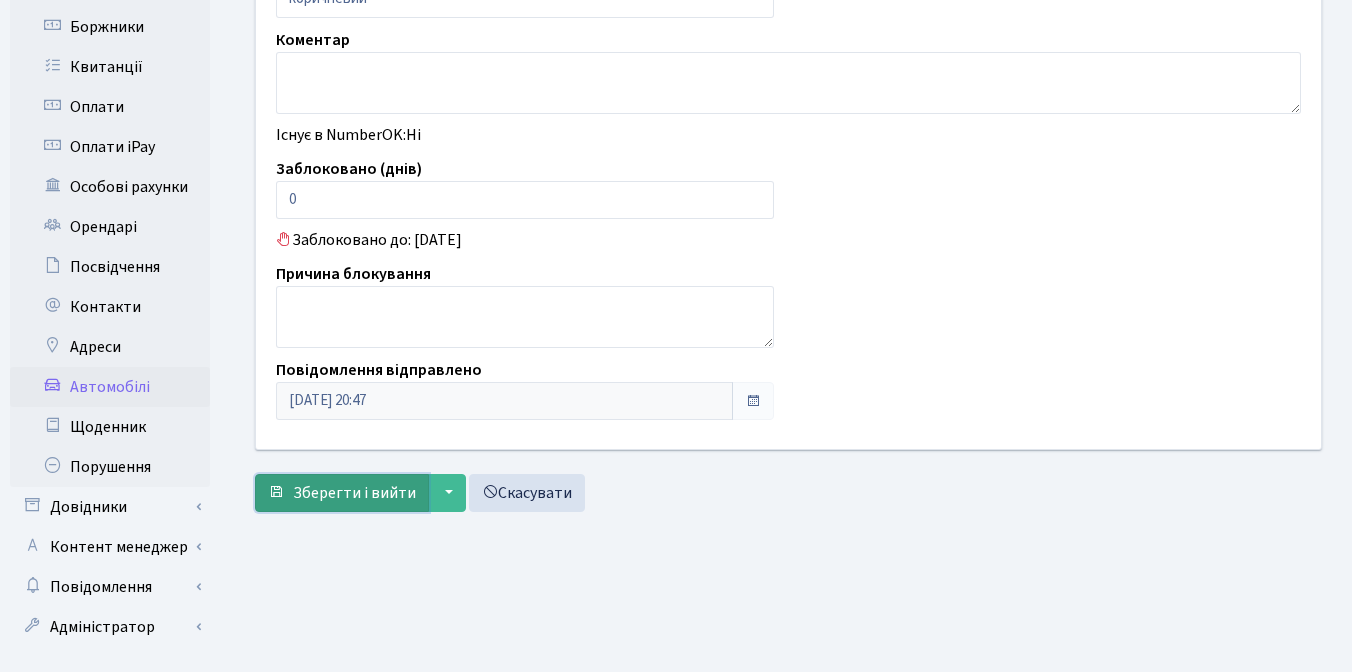 click on "Зберегти і вийти" at bounding box center (354, 493) 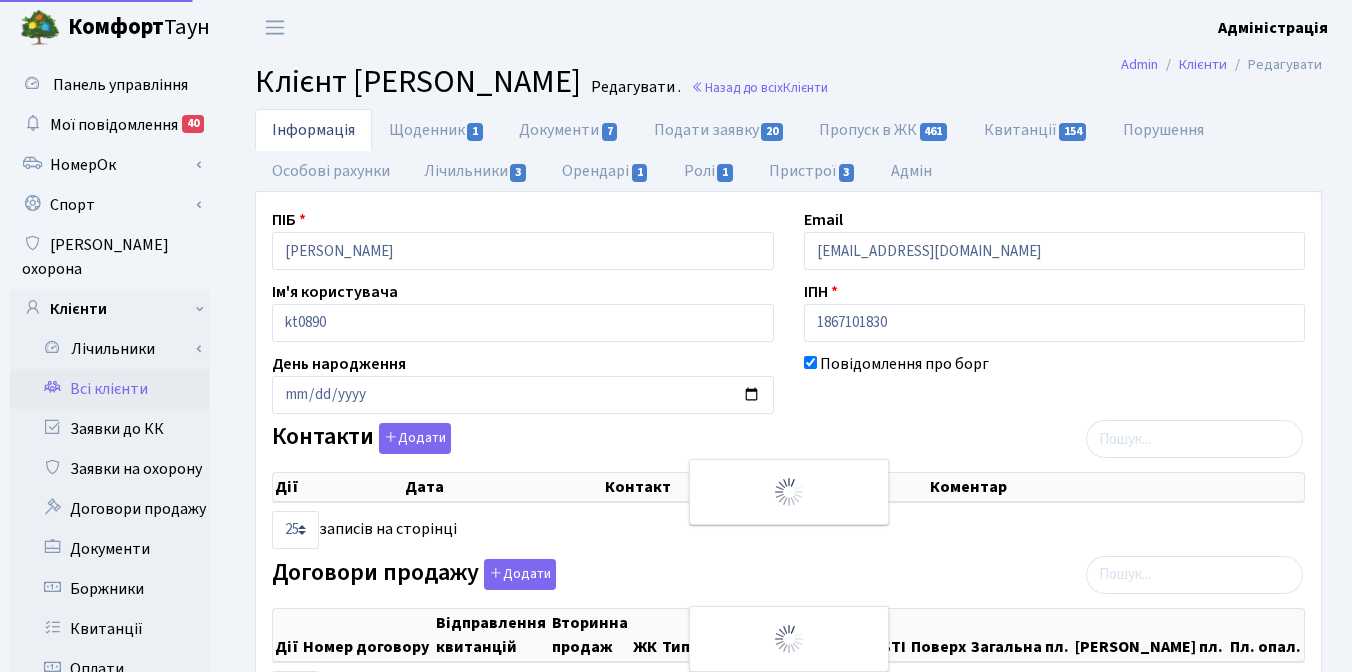 select on "25" 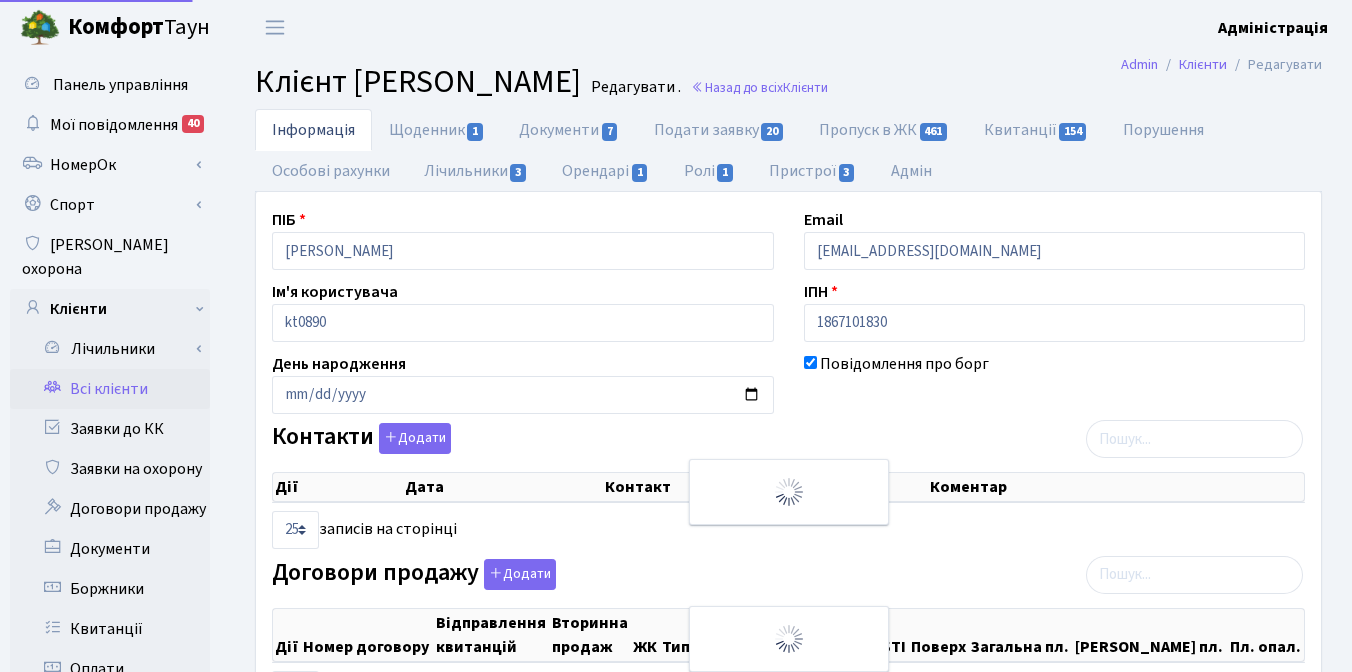 select on "25" 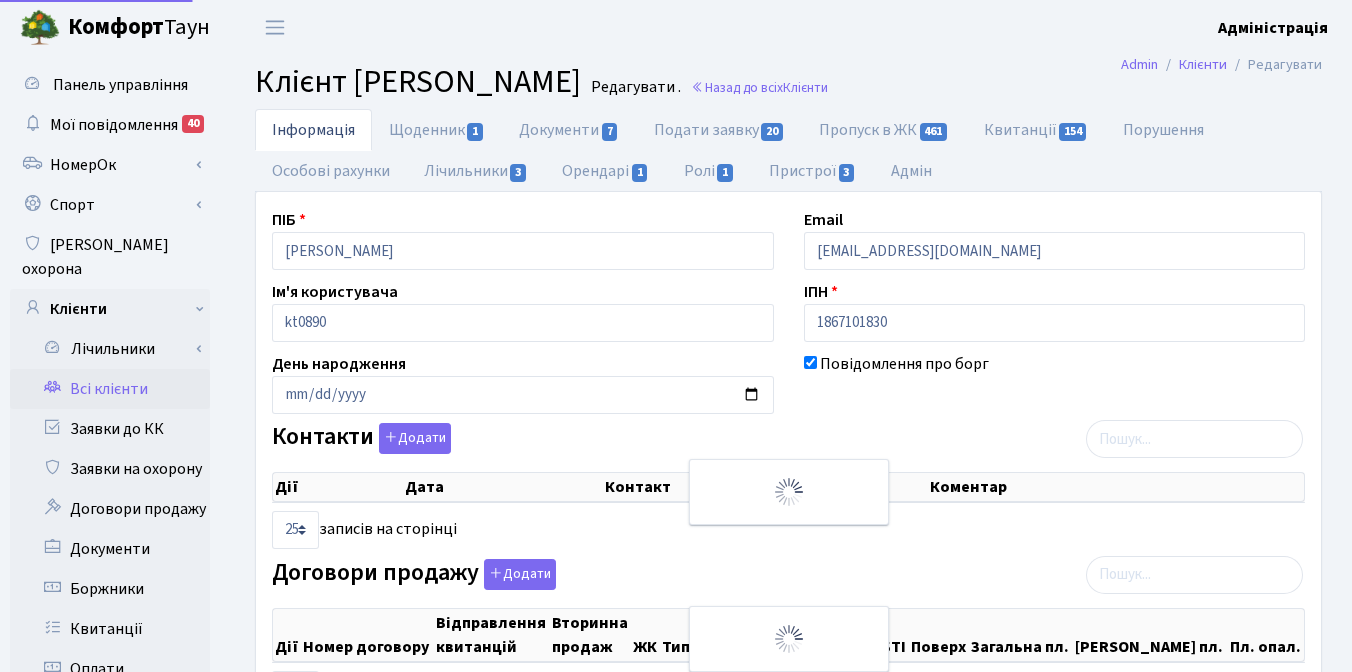 select on "25" 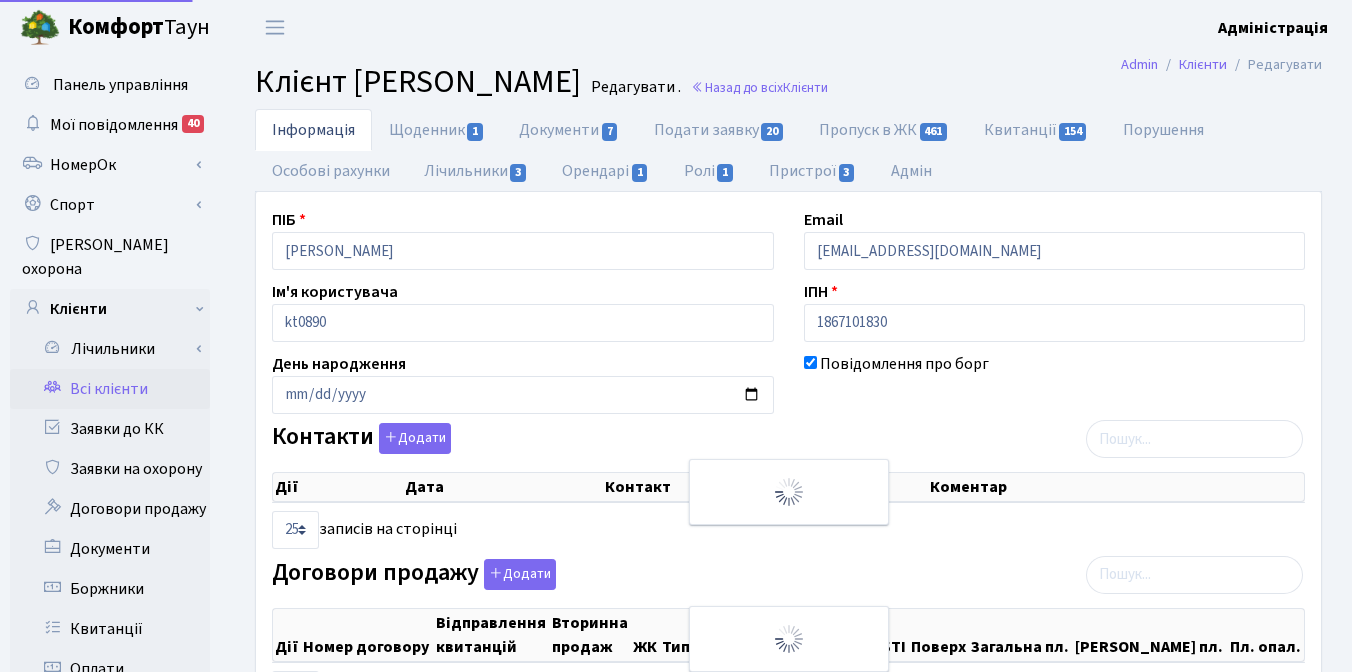 select on "25" 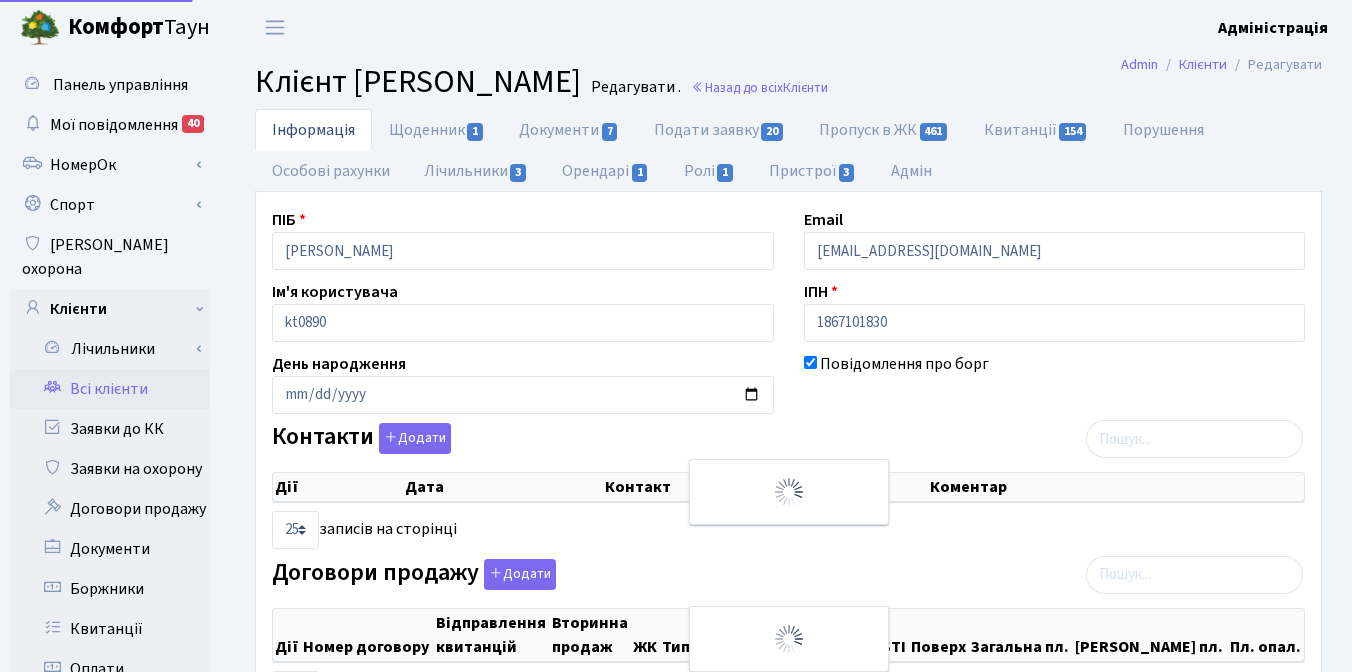 select on "25" 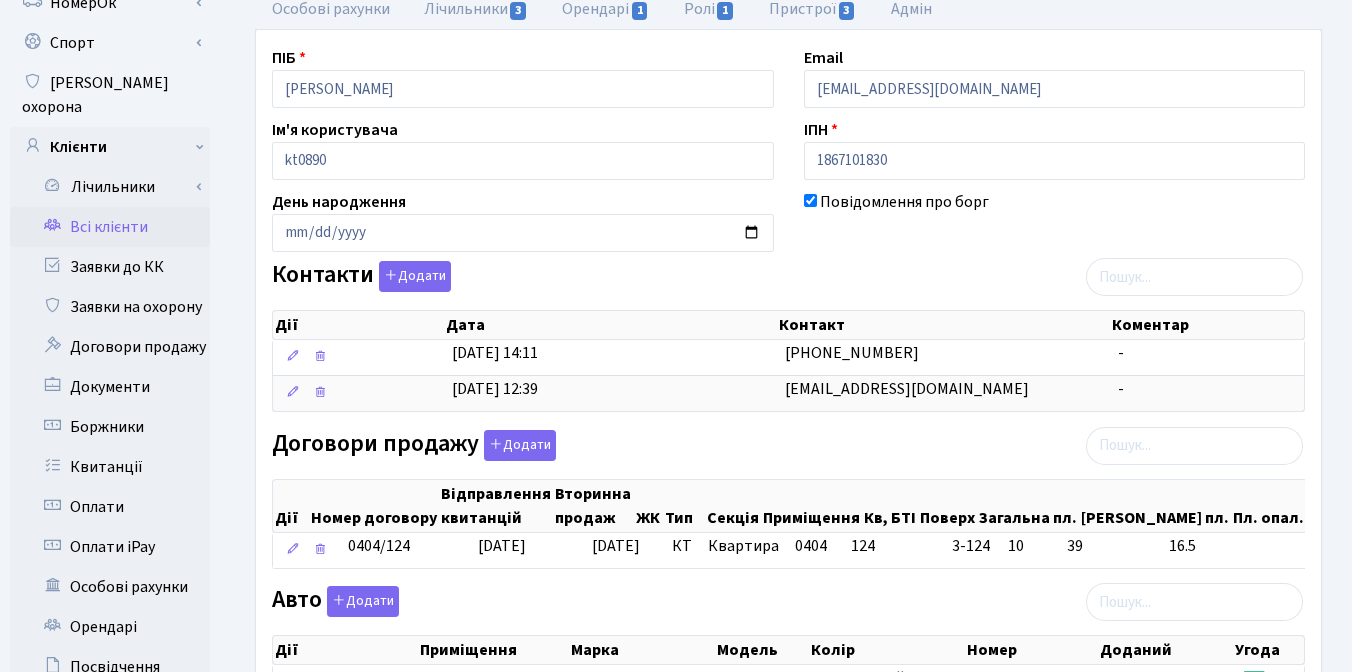 scroll, scrollTop: 393, scrollLeft: 0, axis: vertical 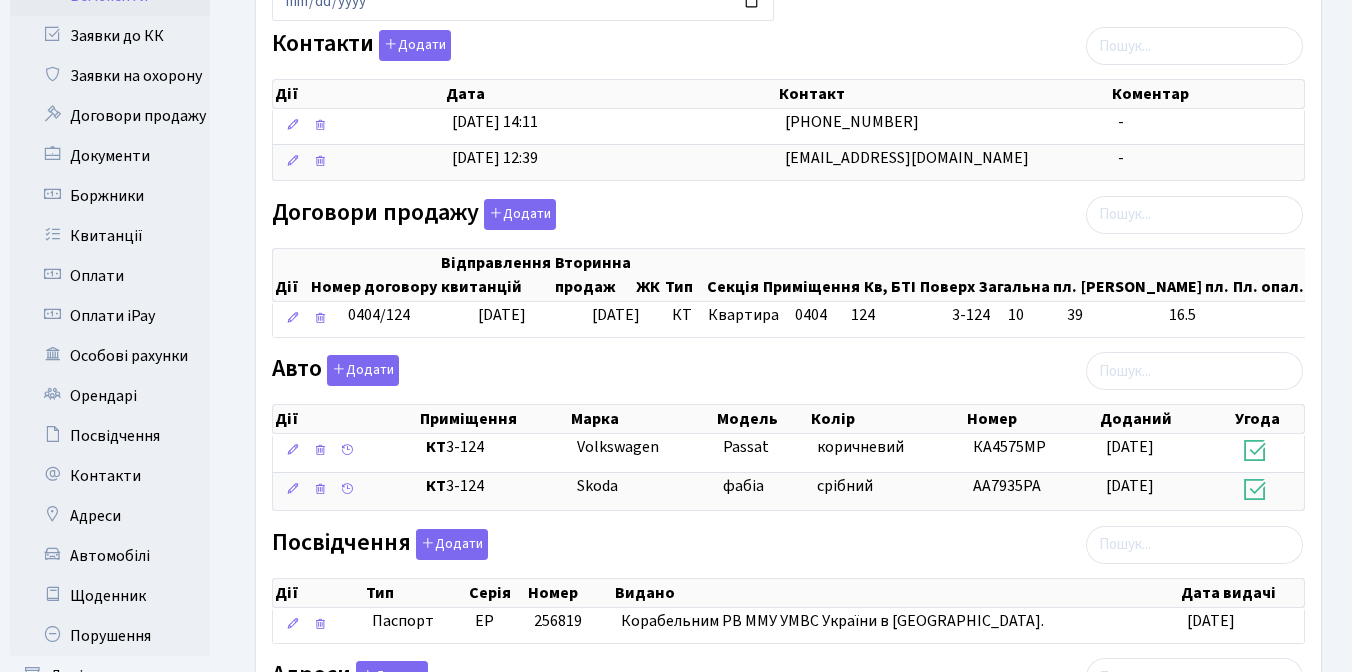 click on "Інформація
Щоденник  1
Документи  7
Подати заявку  20
Пропуск в ЖК  461
Квитанції  154
Порушення
Особові рахунки" at bounding box center (788, 291) 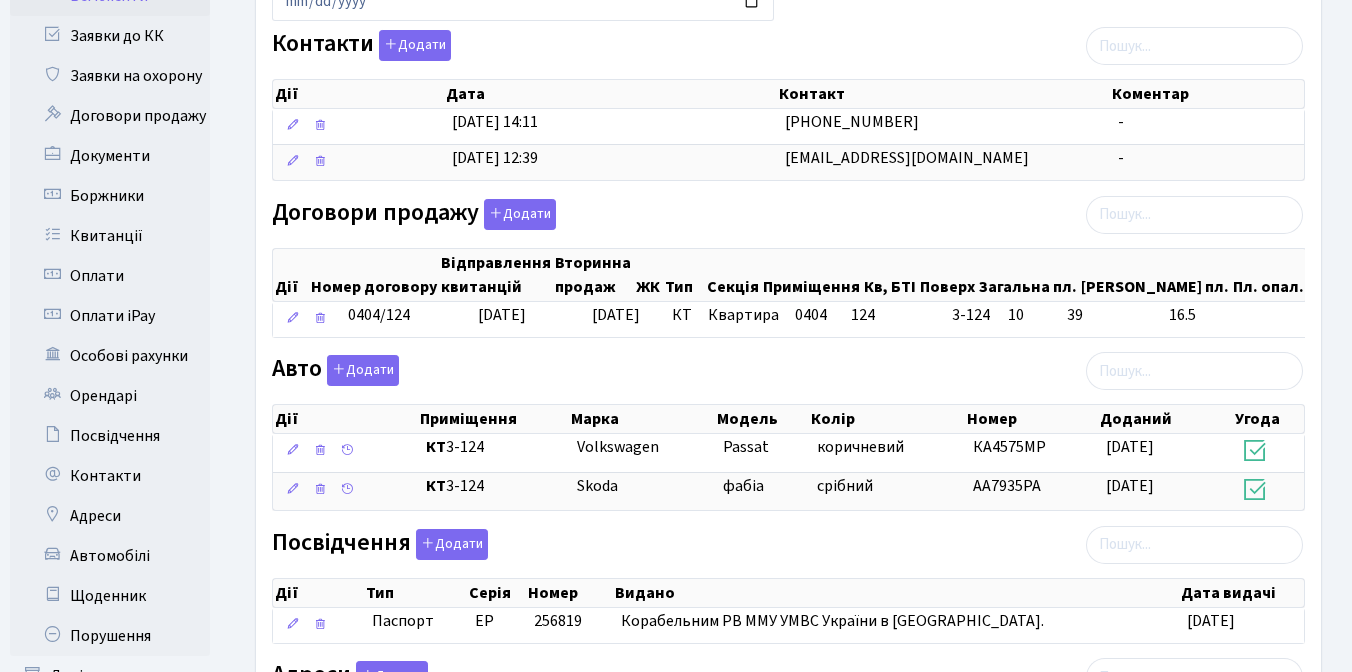 scroll, scrollTop: 389, scrollLeft: 0, axis: vertical 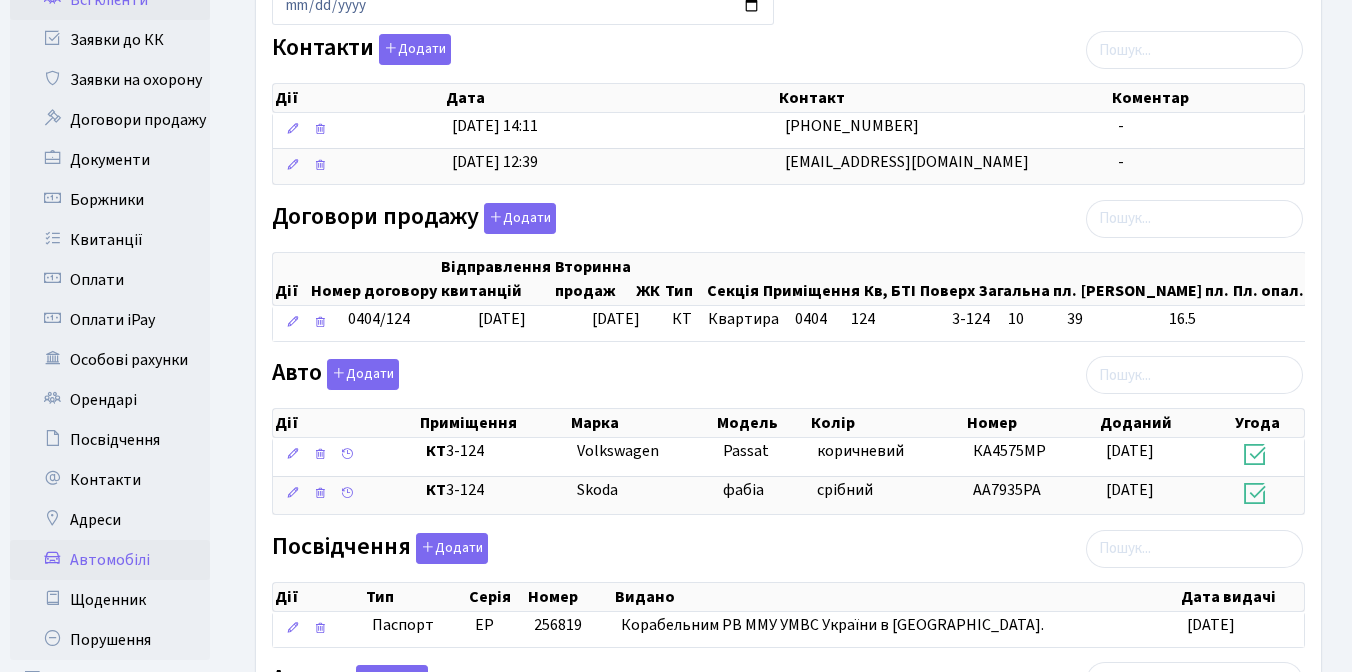 click on "Автомобілі" at bounding box center (110, 560) 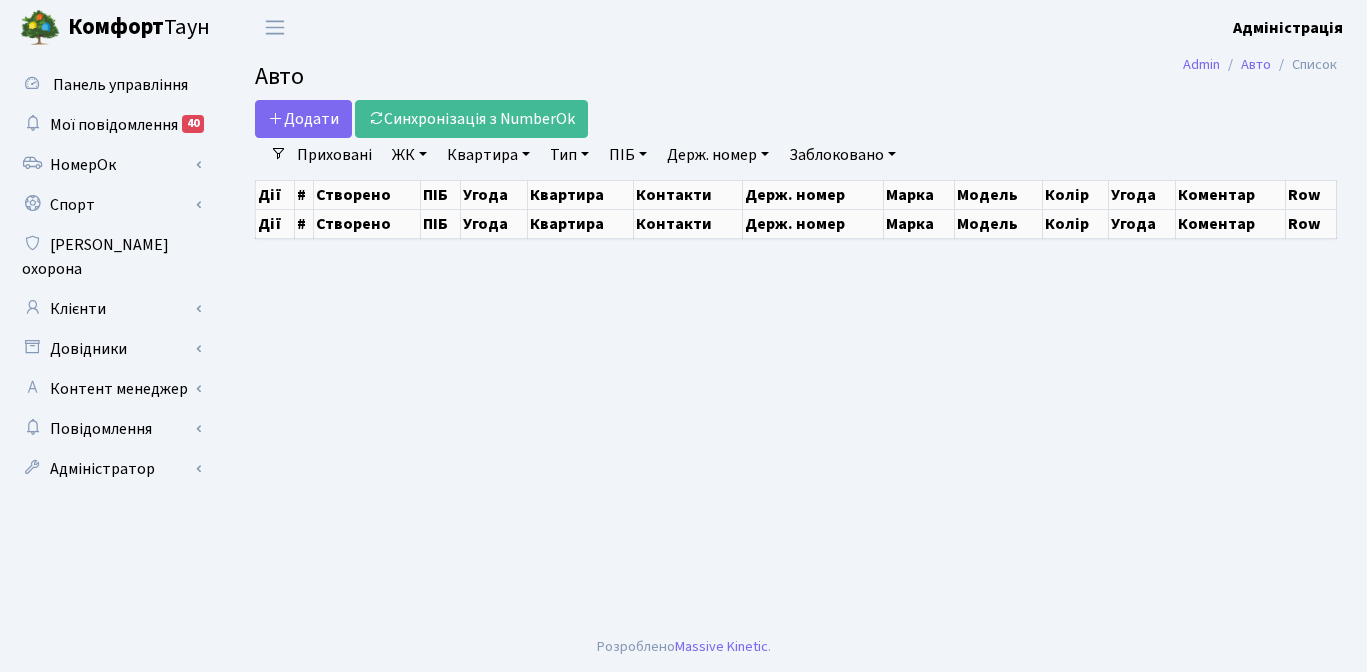 scroll, scrollTop: 0, scrollLeft: 0, axis: both 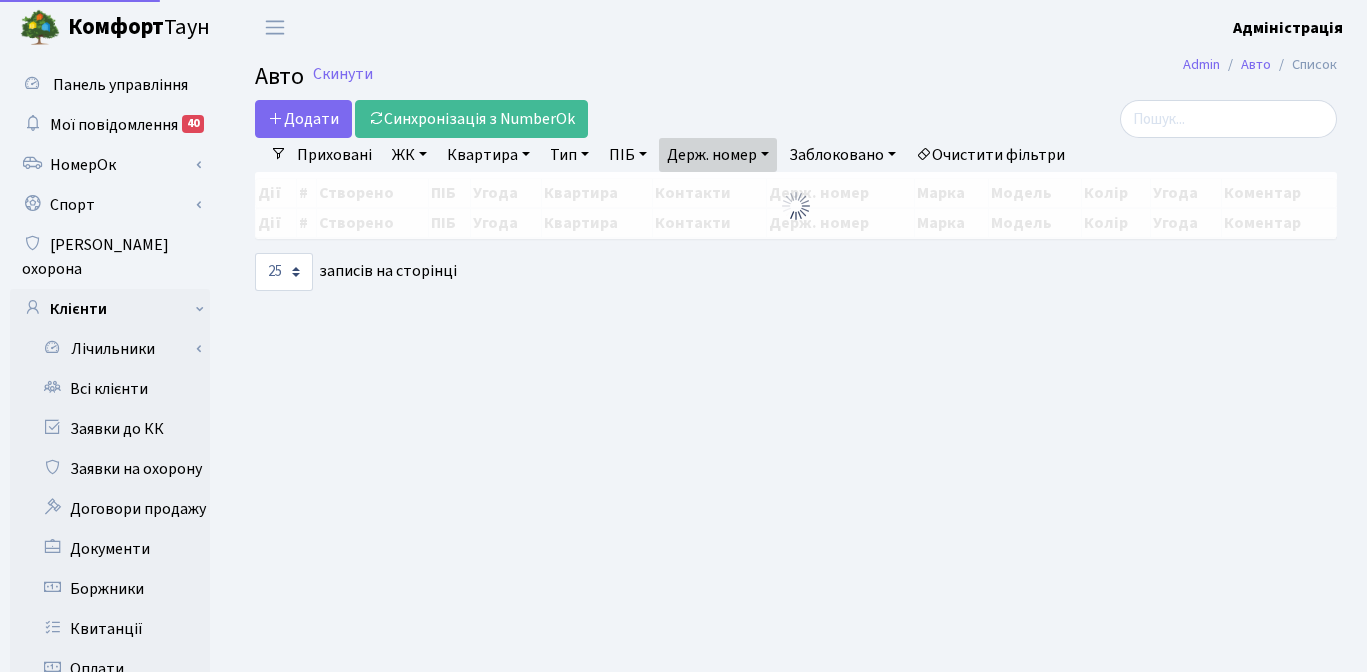 select on "25" 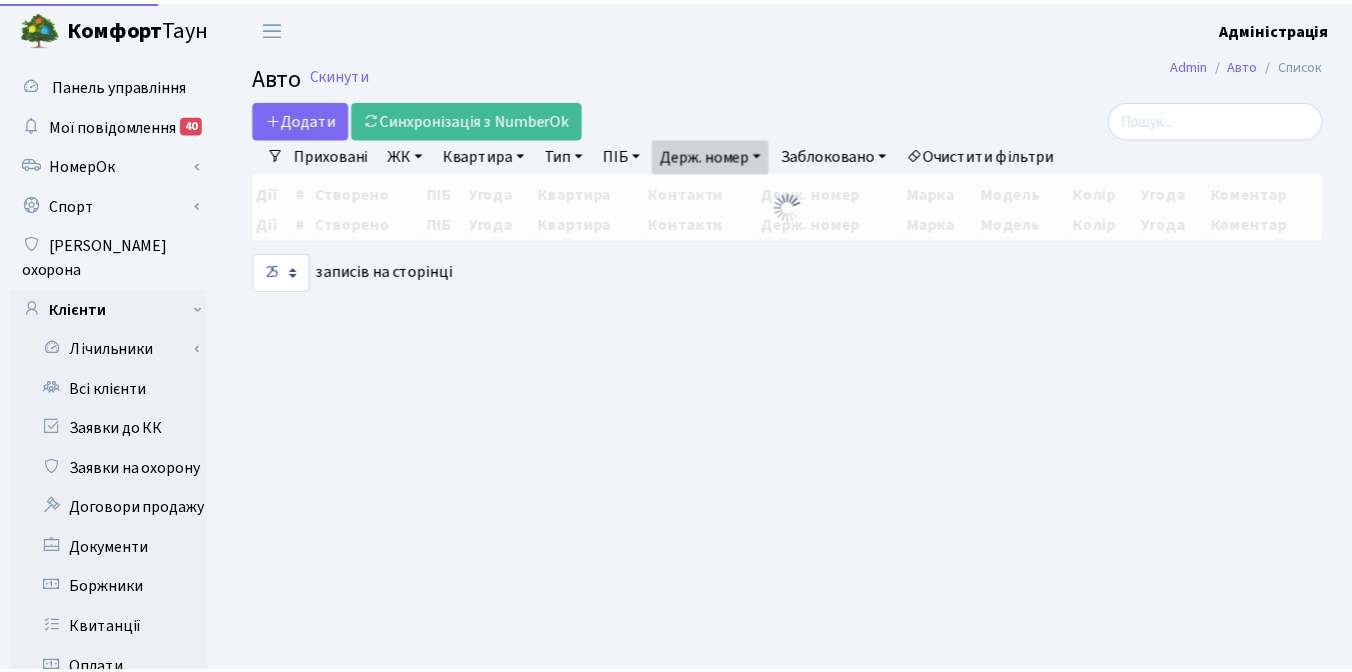 scroll, scrollTop: 0, scrollLeft: 0, axis: both 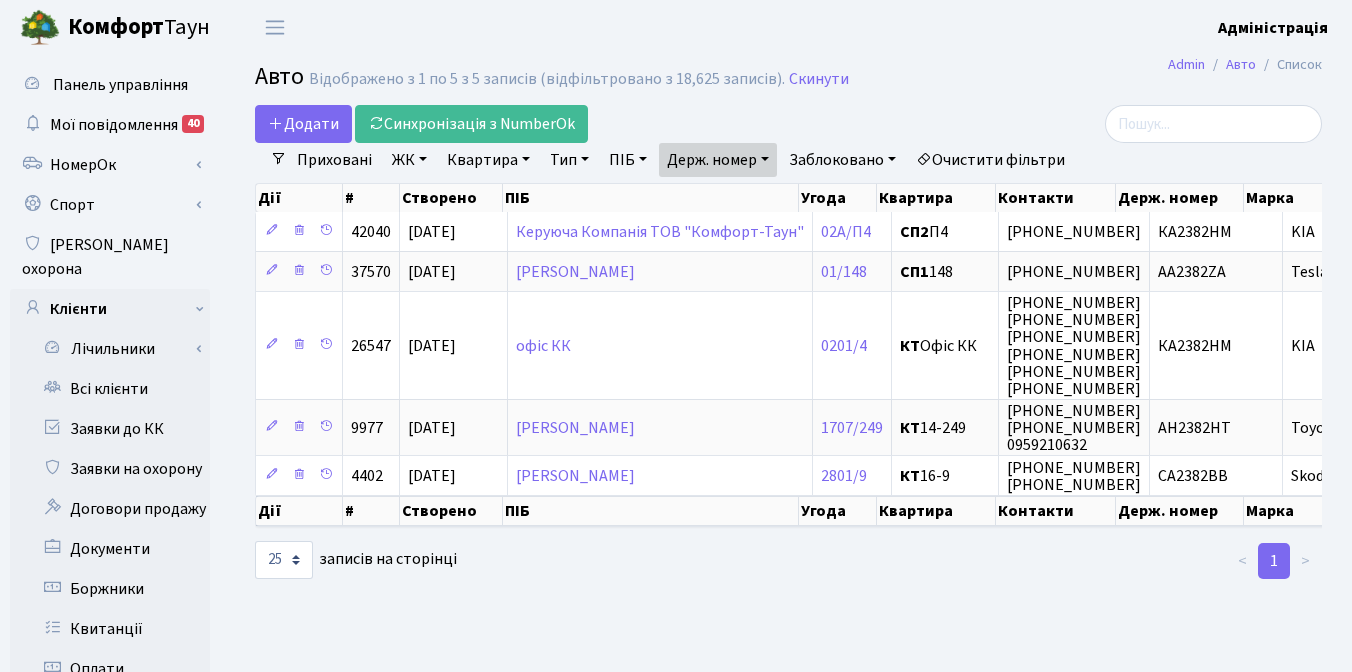 click on "Очистити фільтри" at bounding box center (990, 160) 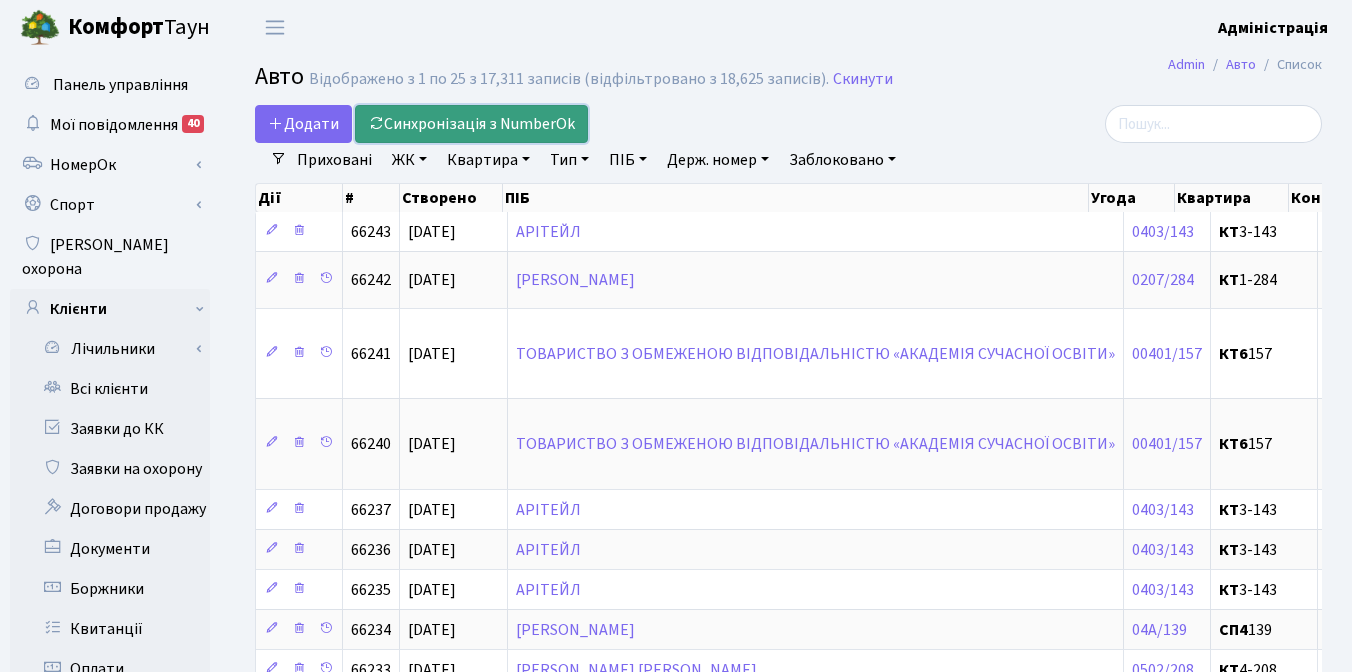 click on "Синхронізація з NumberOk" at bounding box center (471, 124) 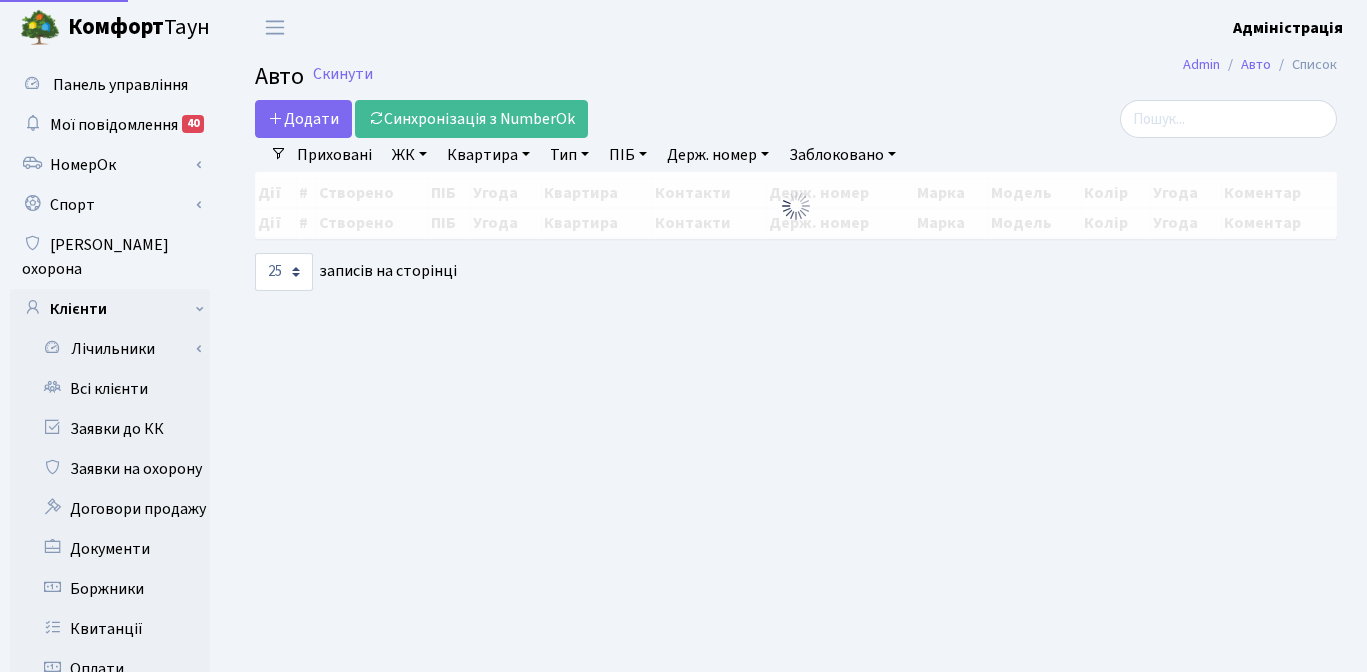 select on "25" 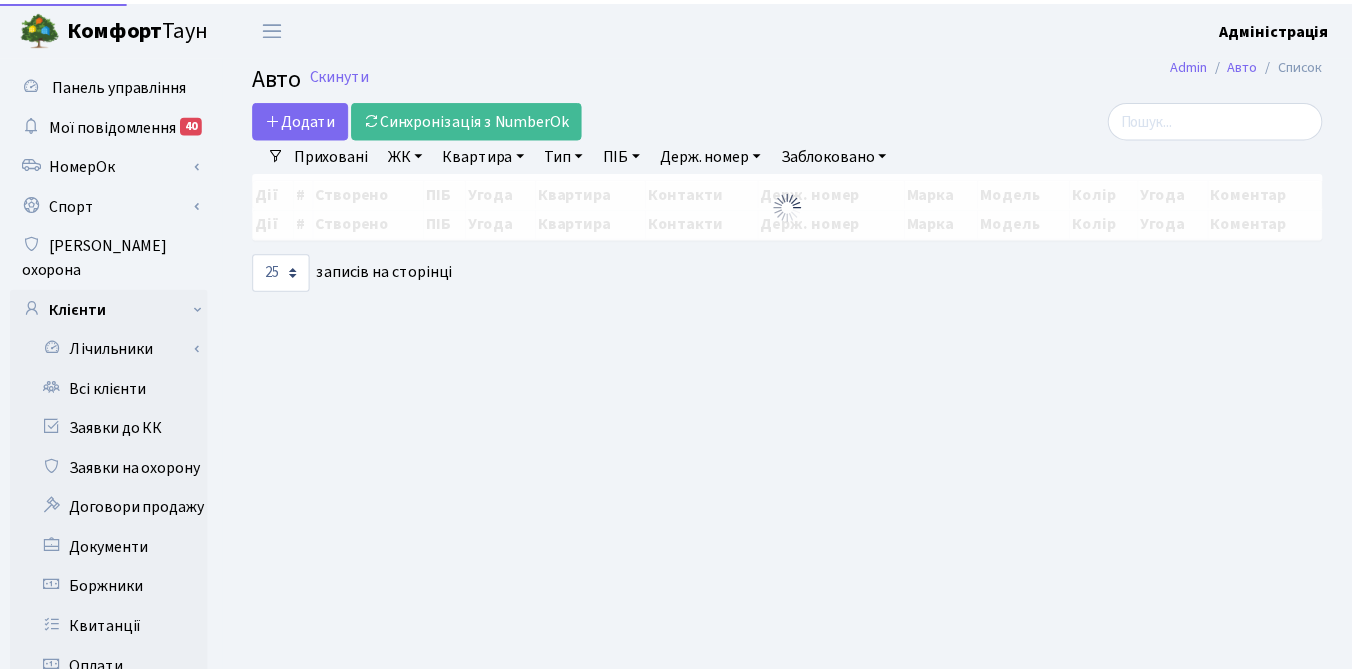 scroll, scrollTop: 0, scrollLeft: 0, axis: both 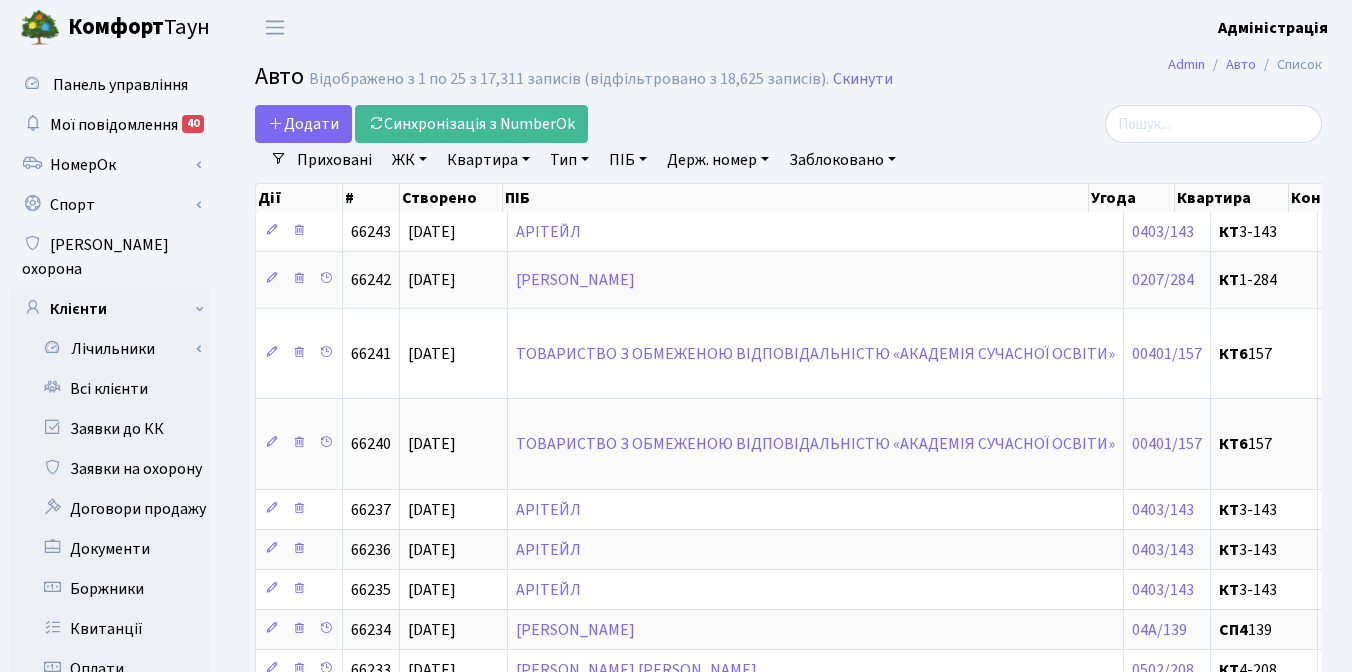click at bounding box center (1154, 124) 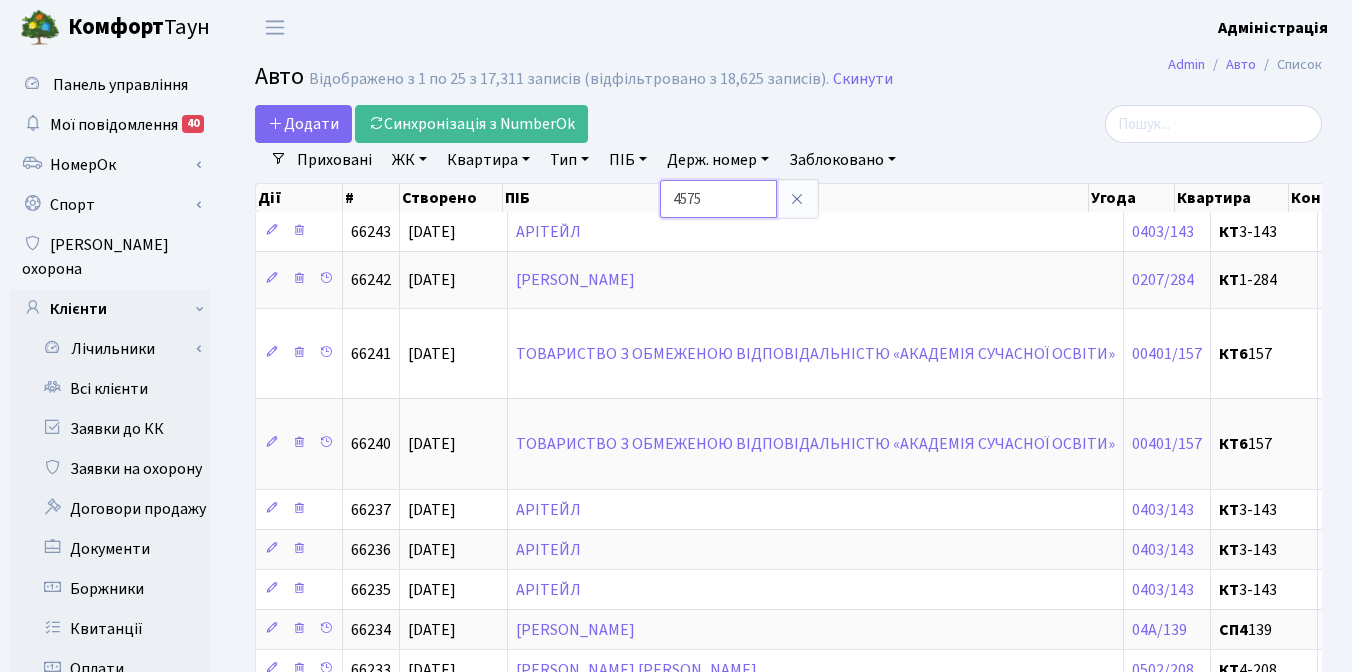 type on "4575" 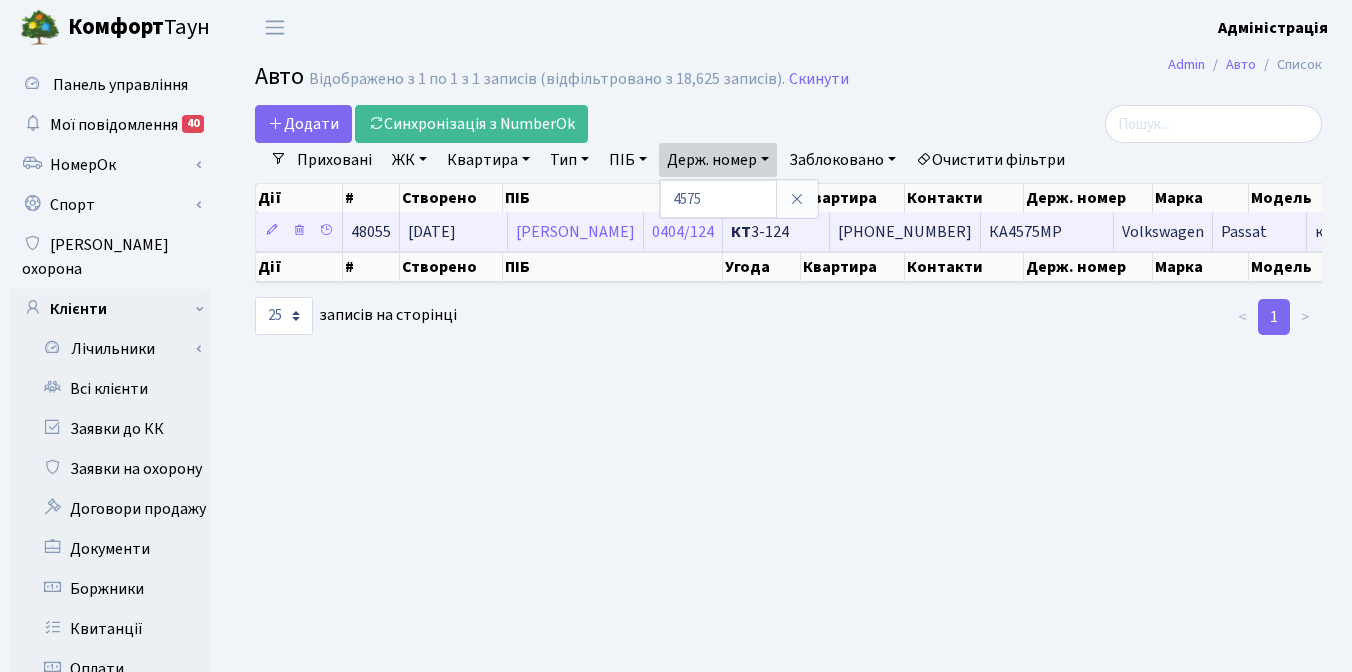 click on "КА4575МР" at bounding box center (1025, 232) 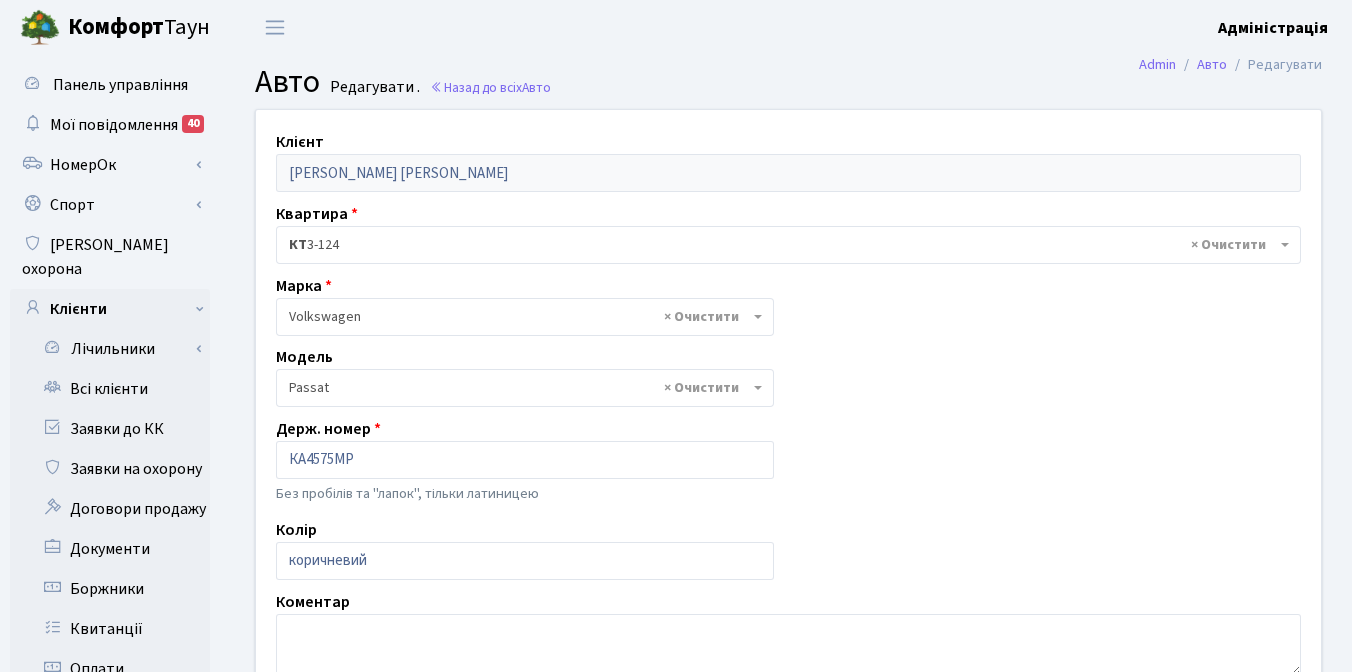 select on "2477" 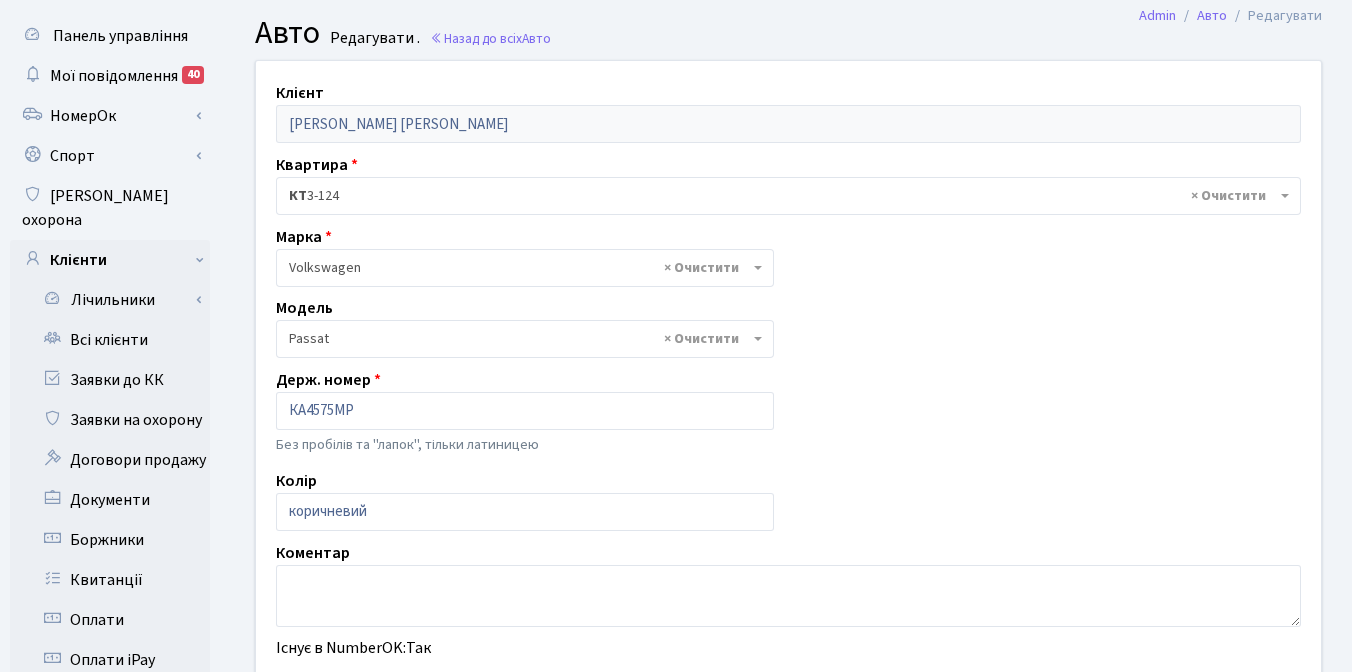 scroll, scrollTop: 0, scrollLeft: 0, axis: both 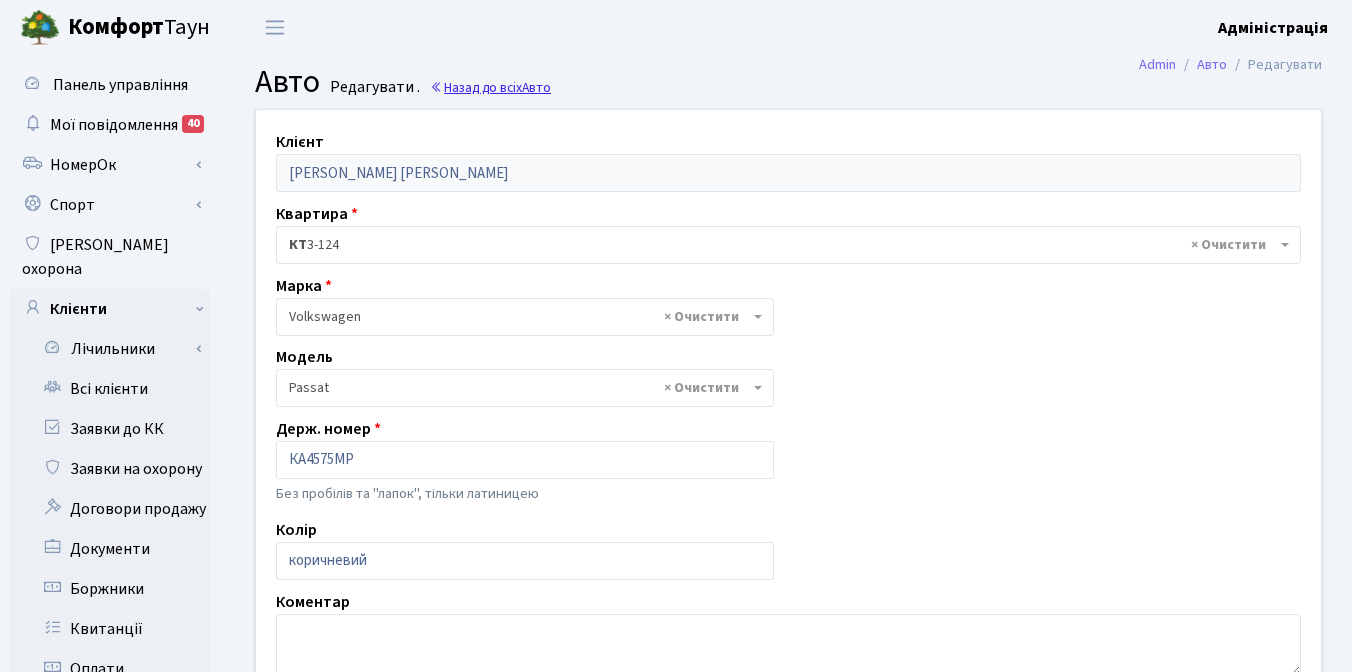 click on "Назад до всіх   Авто" at bounding box center [490, 87] 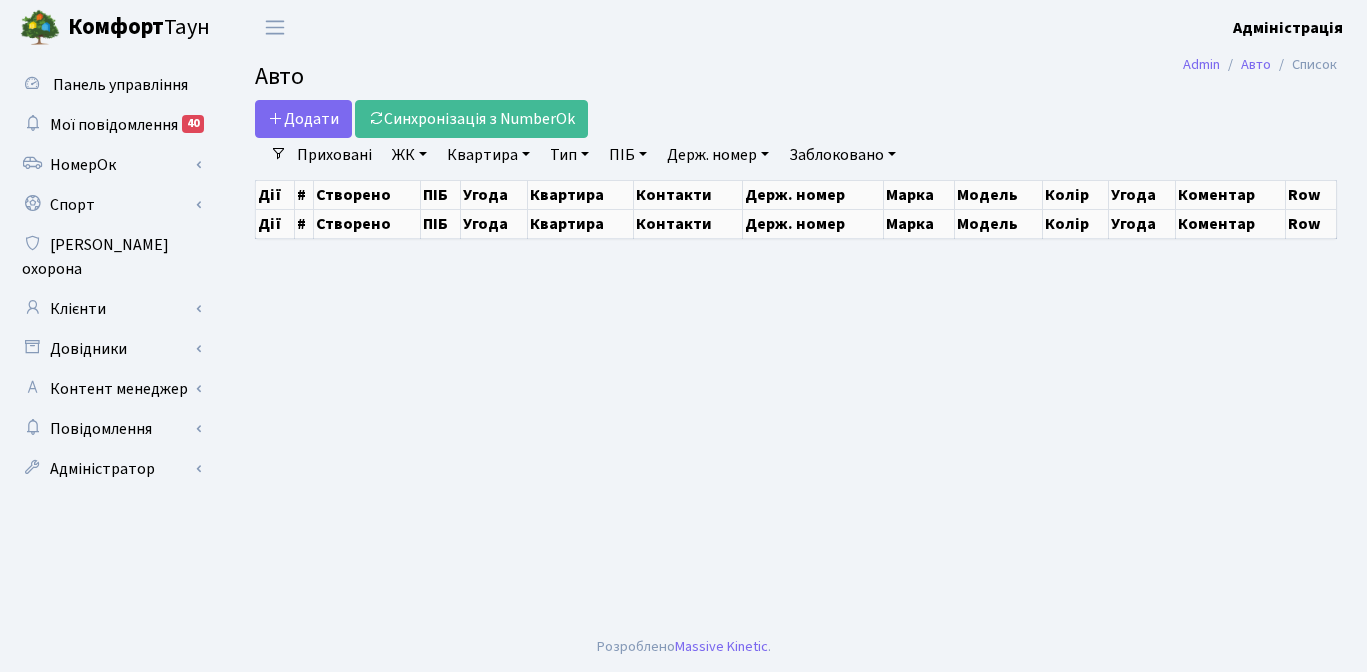 scroll, scrollTop: 0, scrollLeft: 0, axis: both 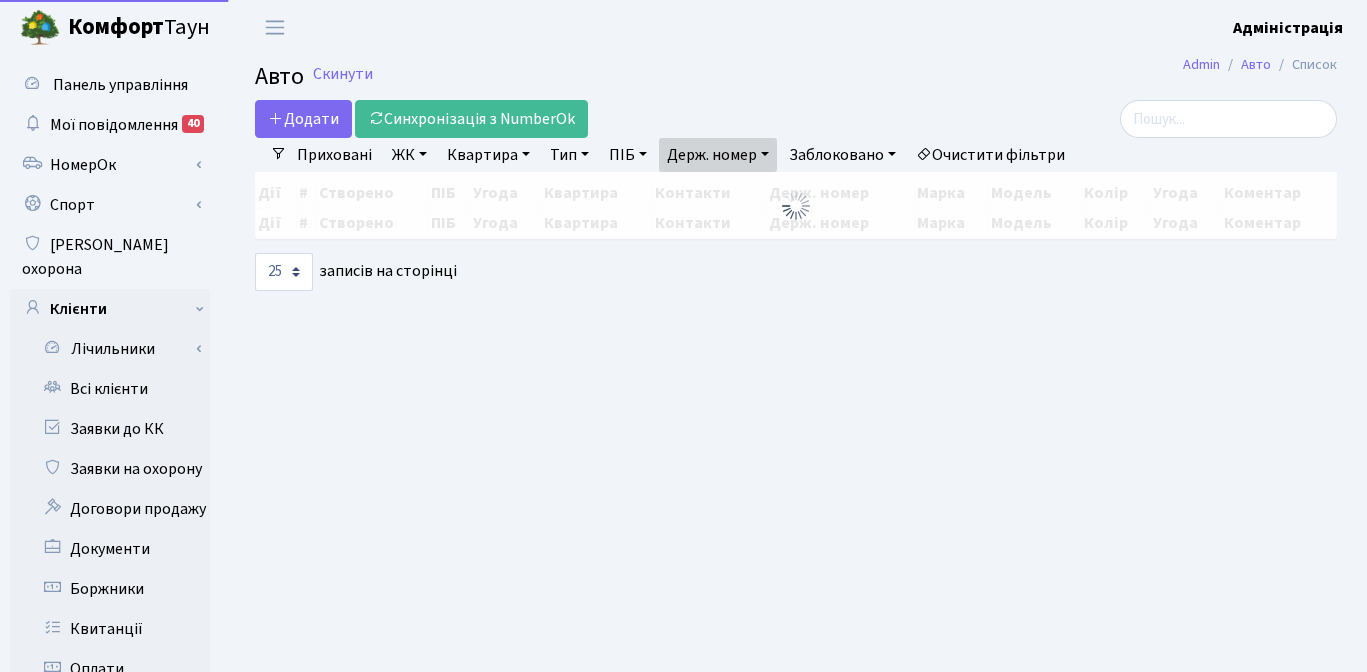 select on "25" 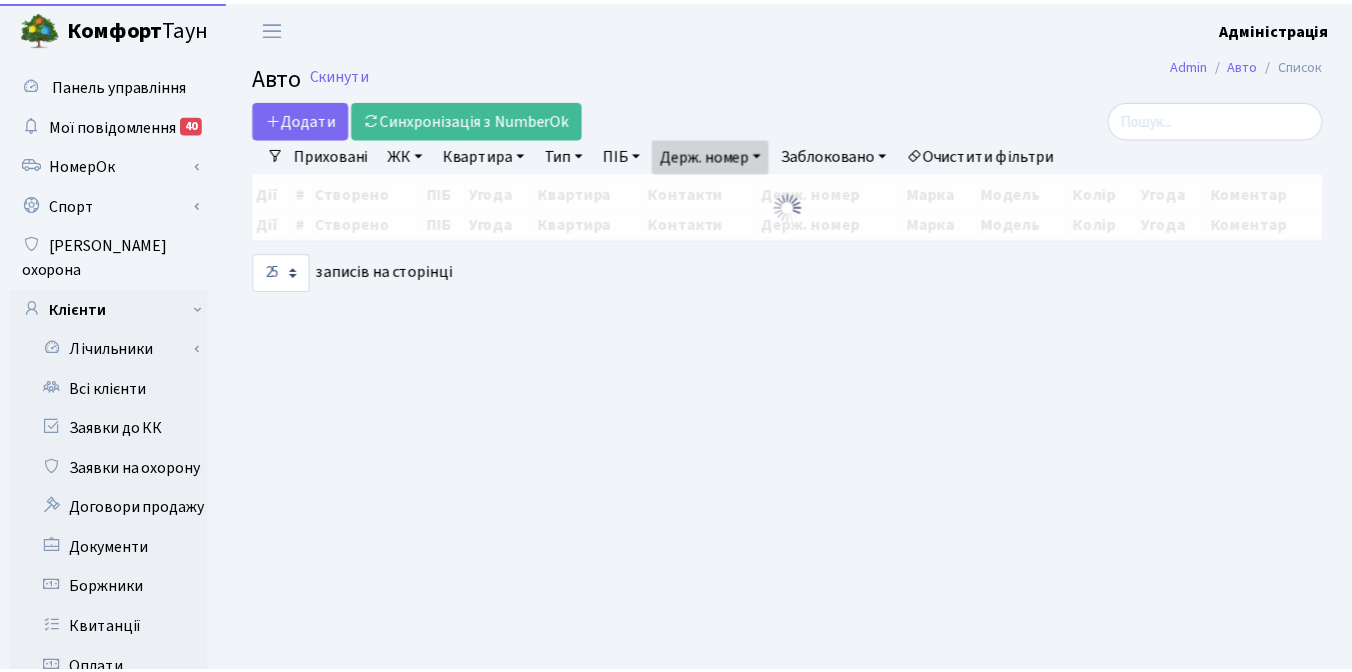 scroll, scrollTop: 0, scrollLeft: 0, axis: both 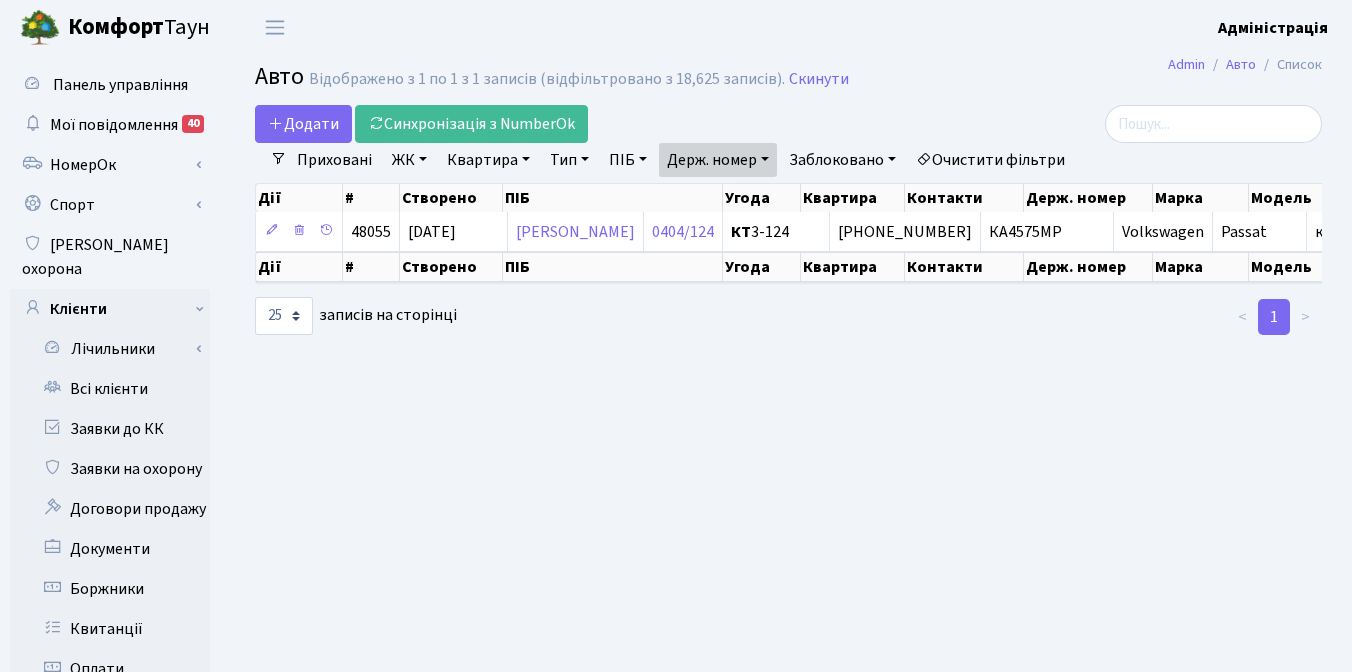 click on "Авто
Відображено з 1 по 1 з 1 записів (відфільтровано з 18,625 записів). Скинути" at bounding box center [788, 80] 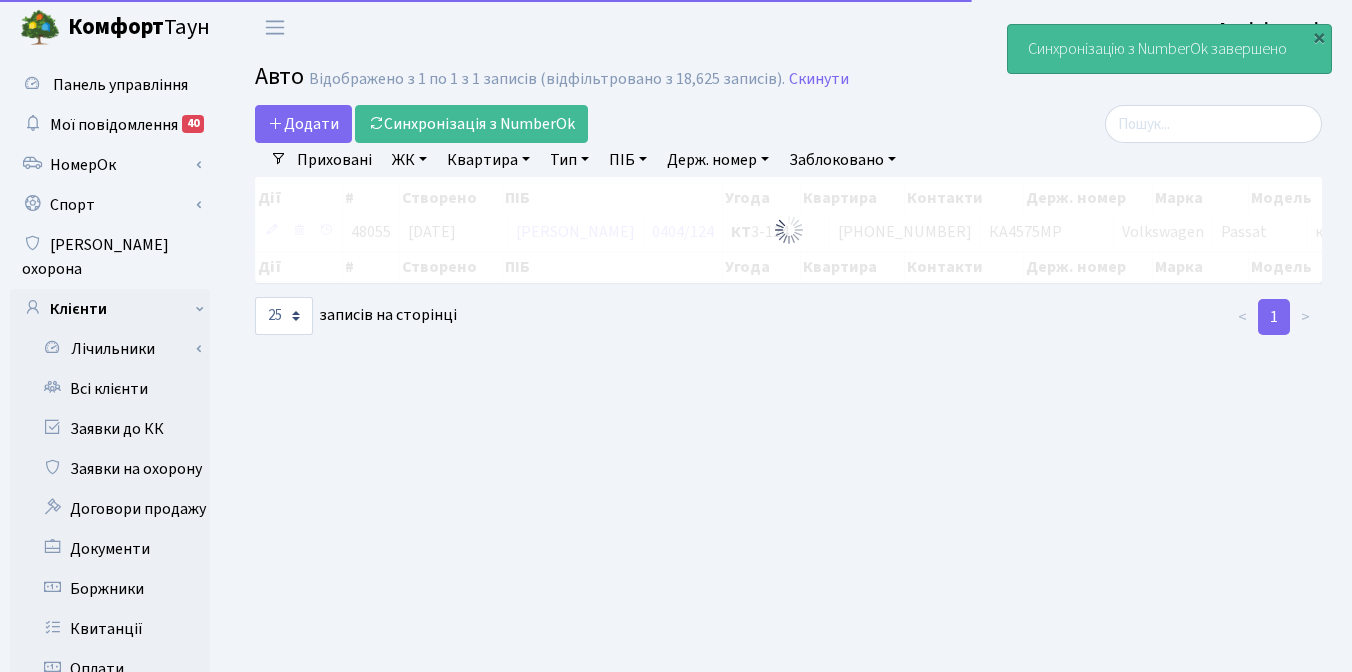 click on "Admin
Авто
Список
Авто
Відображено з 1 по 1 з 1 записів (відфільтровано з 18,625 записів). Скинути
Додати
Синхронізація з NumberOk
Фільтри
Приховані
ЖК
-
ТХ, вул. Ділова, 1/2
КТ, вул. Регенераторна, 4" at bounding box center (788, 637) 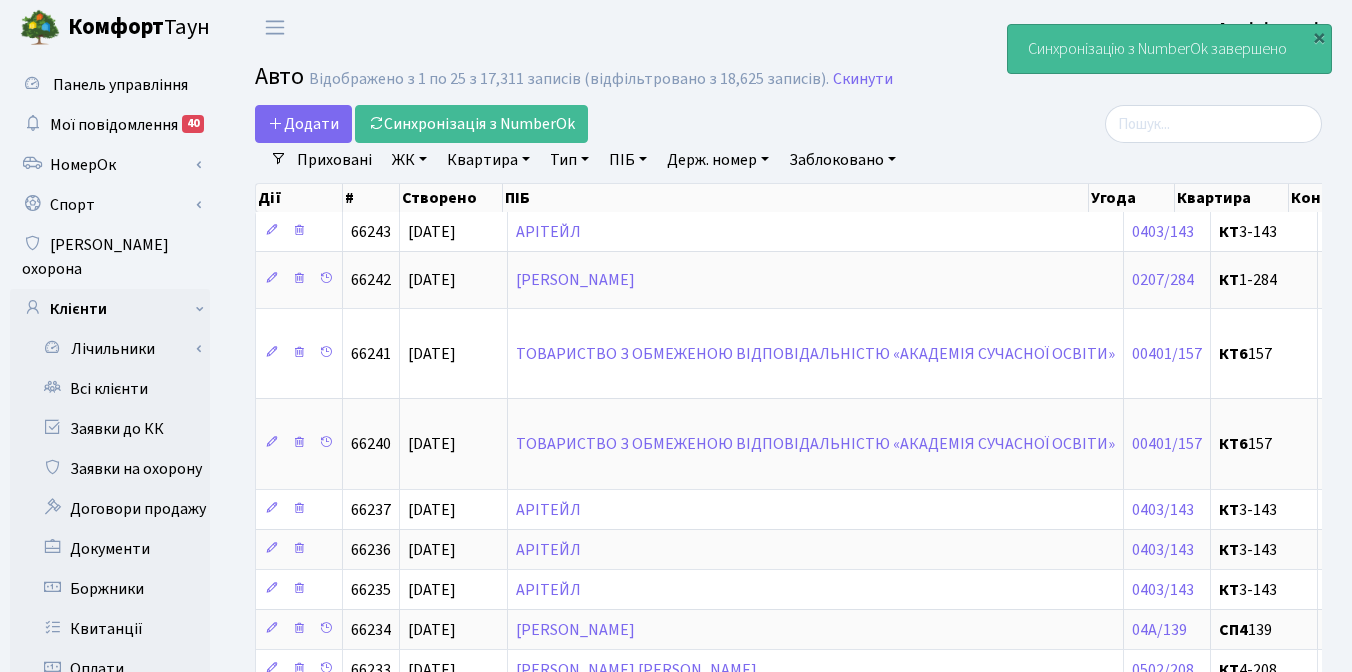 click on "Очистити фільтри" at bounding box center [990, 160] 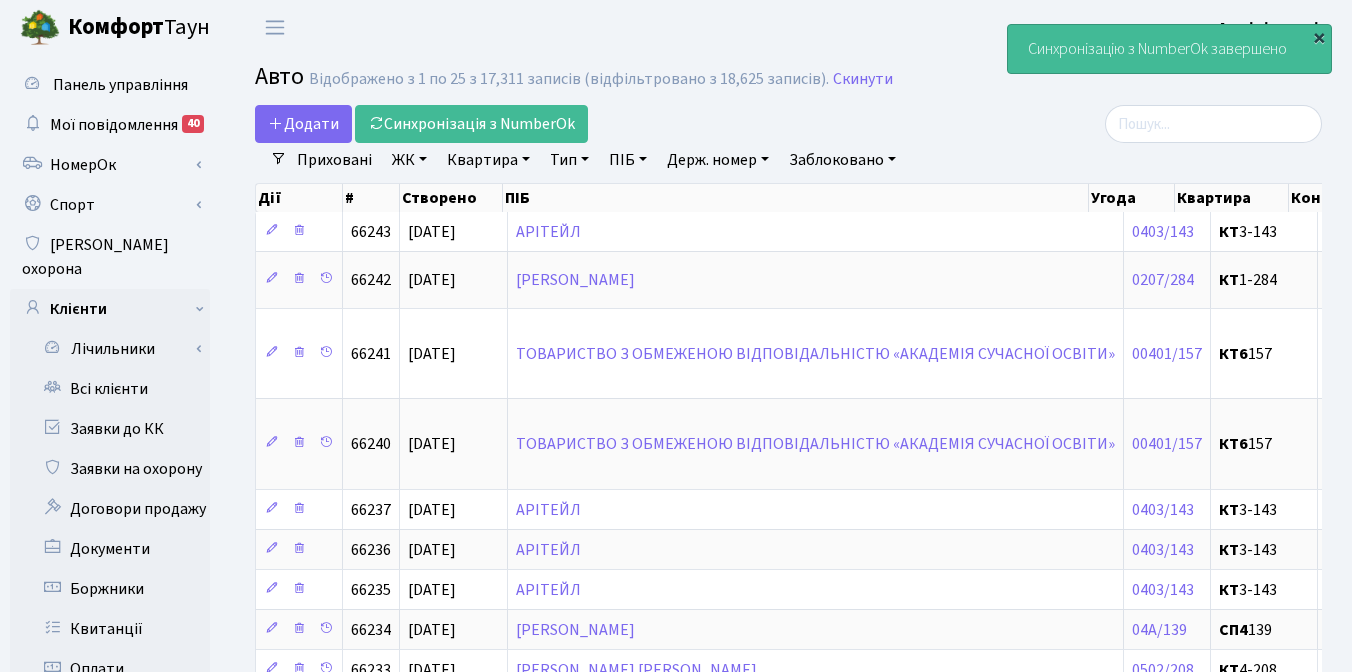 click on "×" at bounding box center (1319, 37) 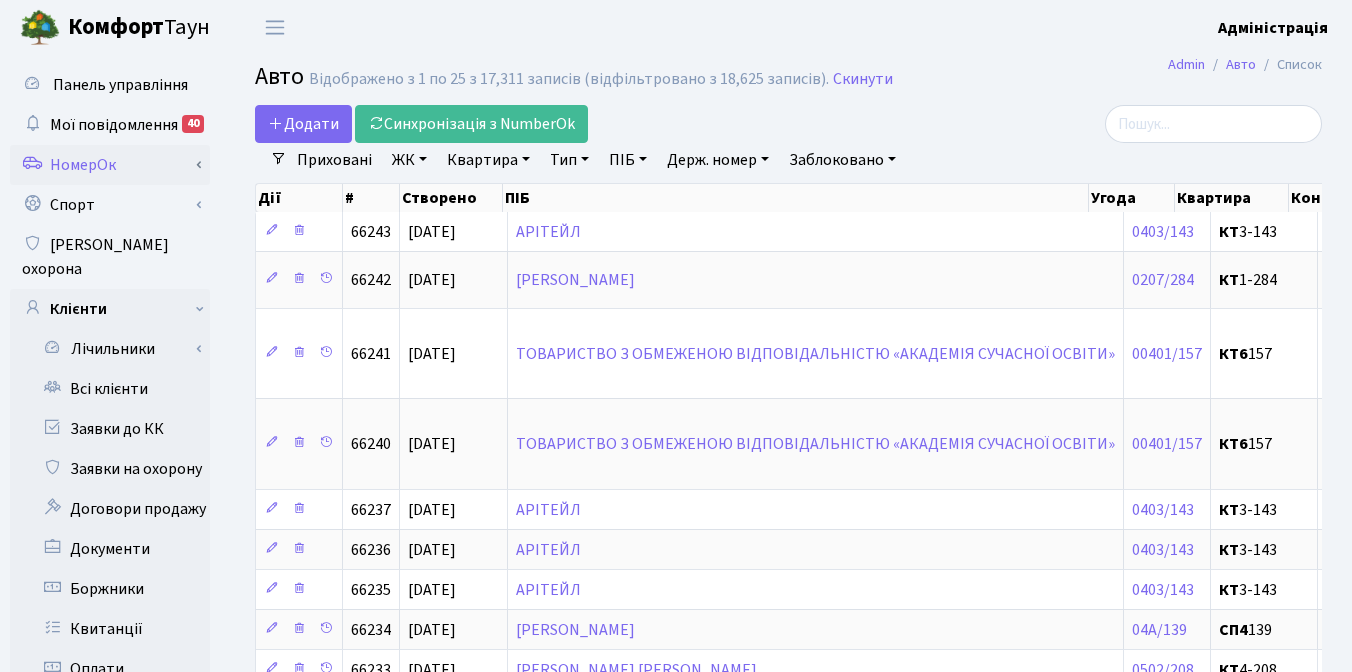 click on "НомерОк" at bounding box center [110, 165] 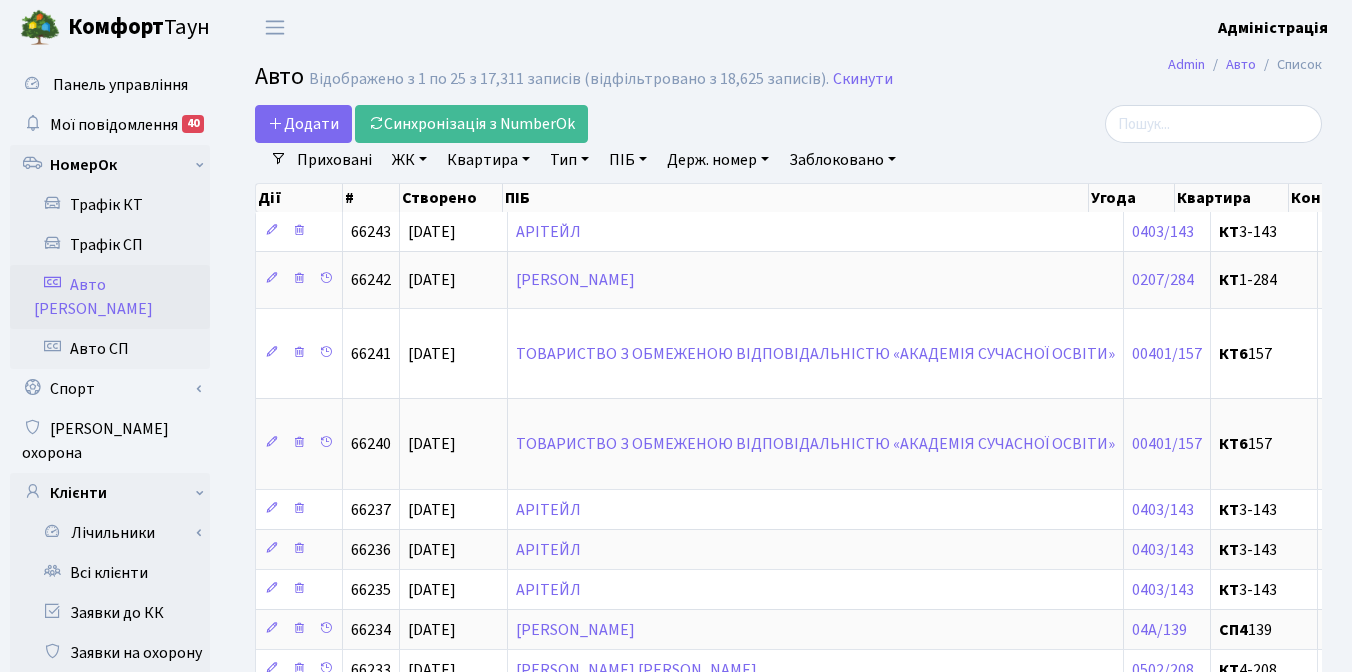 click on "Авто [PERSON_NAME]" at bounding box center [110, 297] 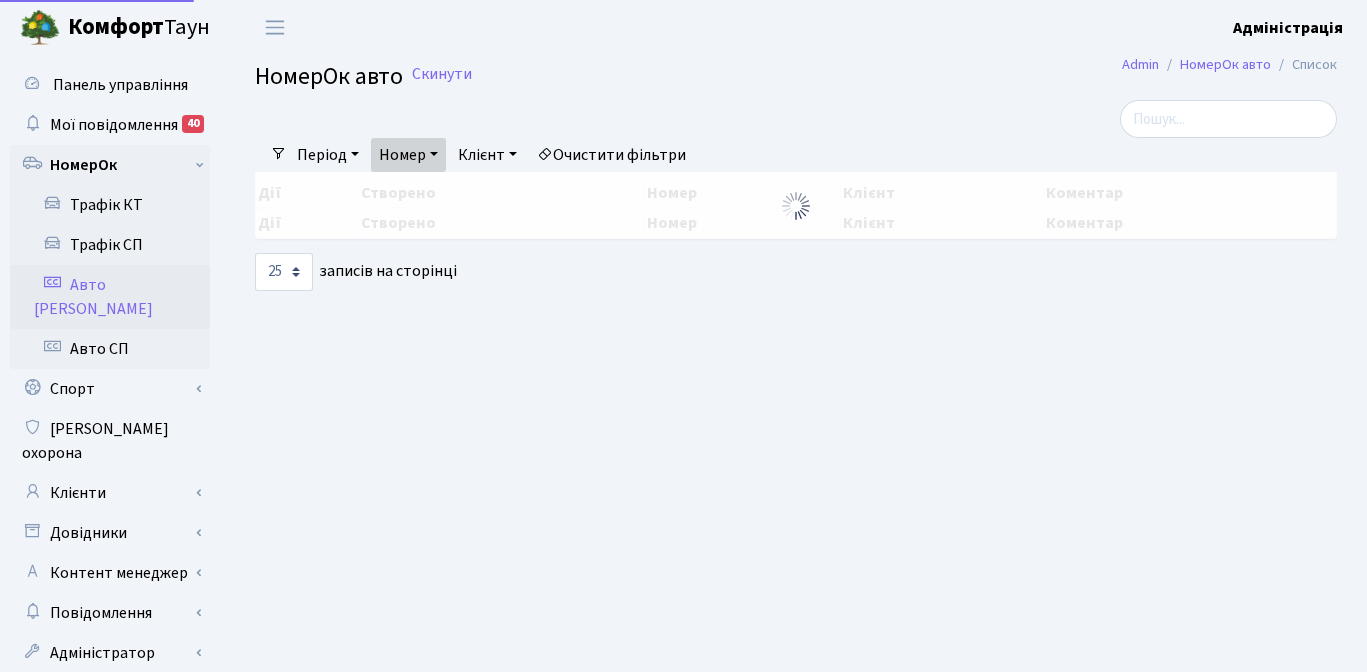 select on "25" 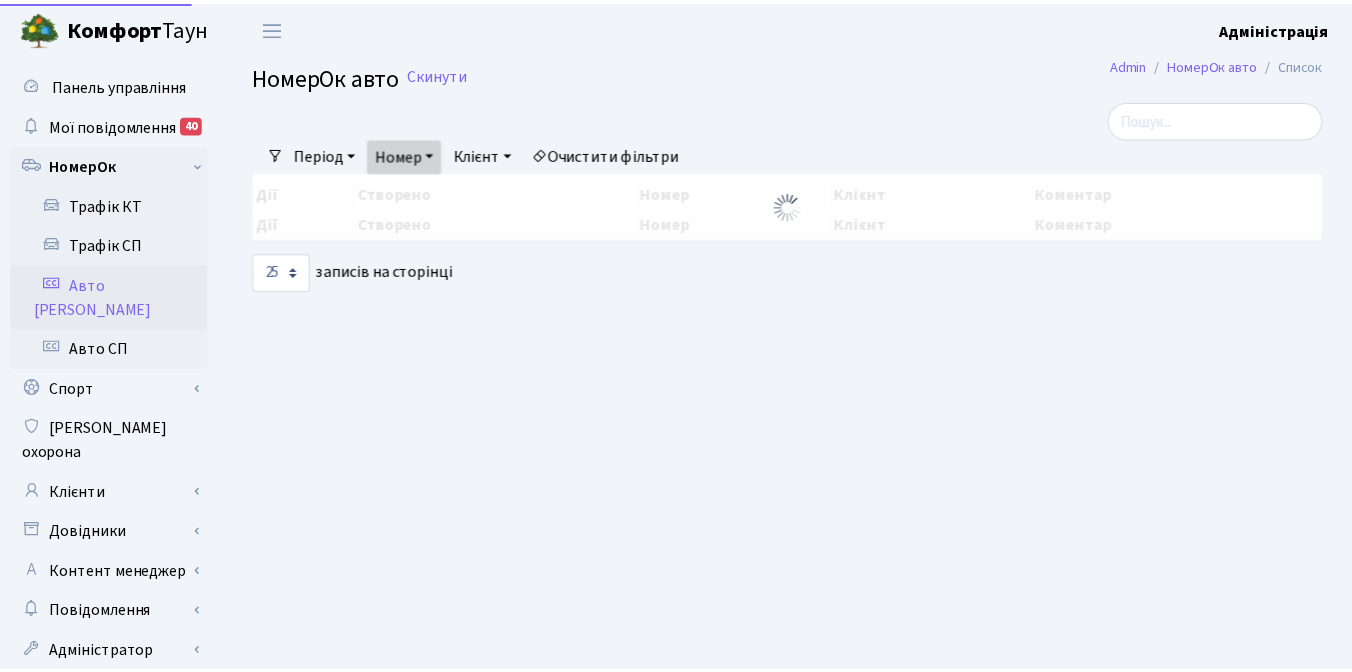 scroll, scrollTop: 0, scrollLeft: 0, axis: both 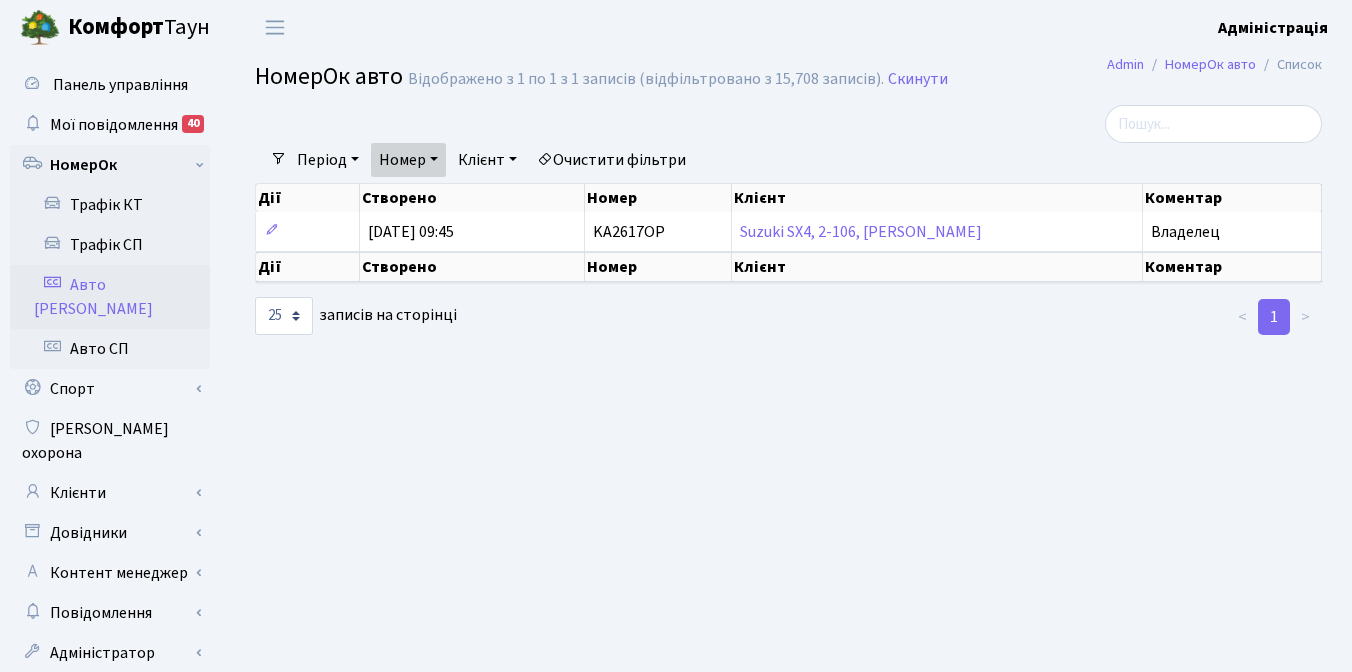 click on "Номер" at bounding box center (408, 160) 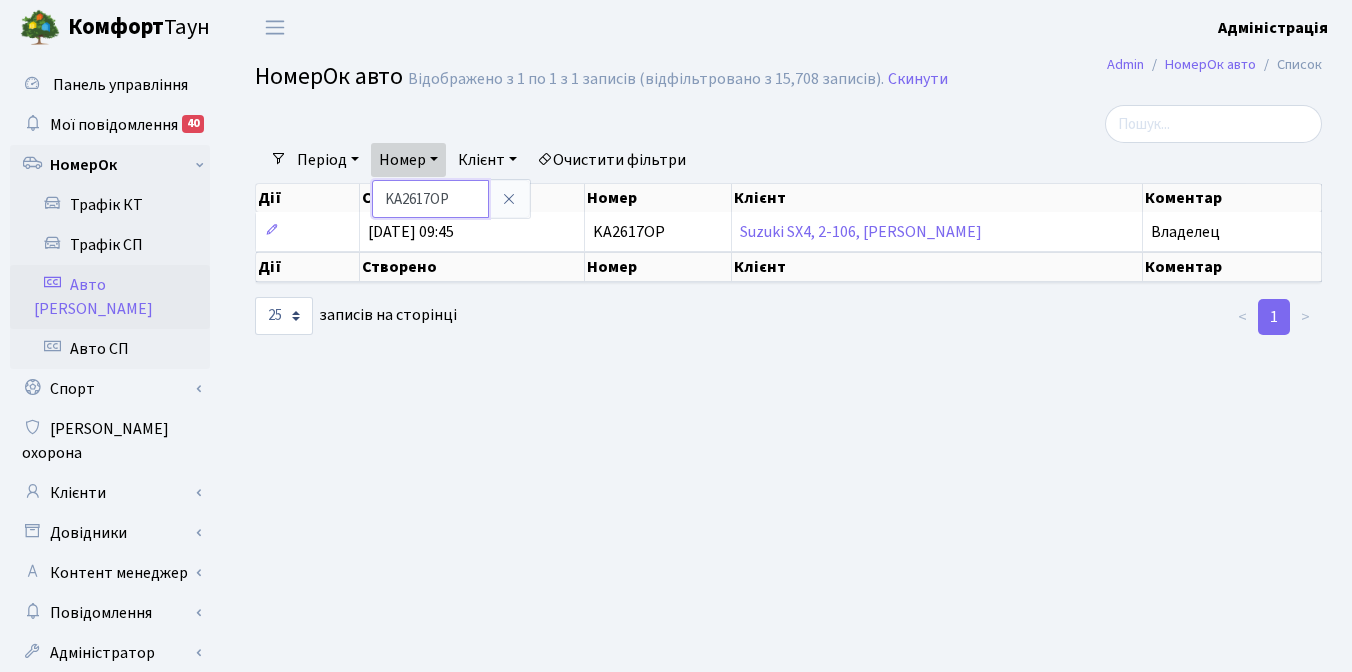 drag, startPoint x: 456, startPoint y: 196, endPoint x: 376, endPoint y: 191, distance: 80.1561 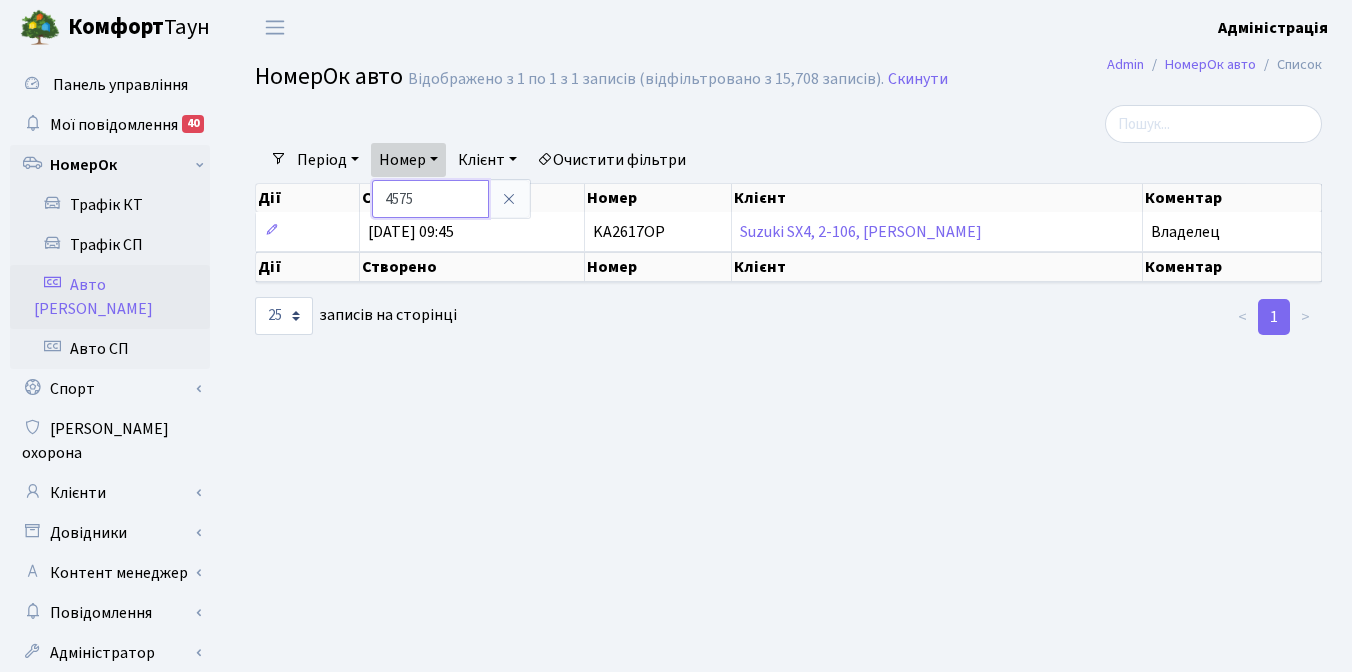 type on "4575" 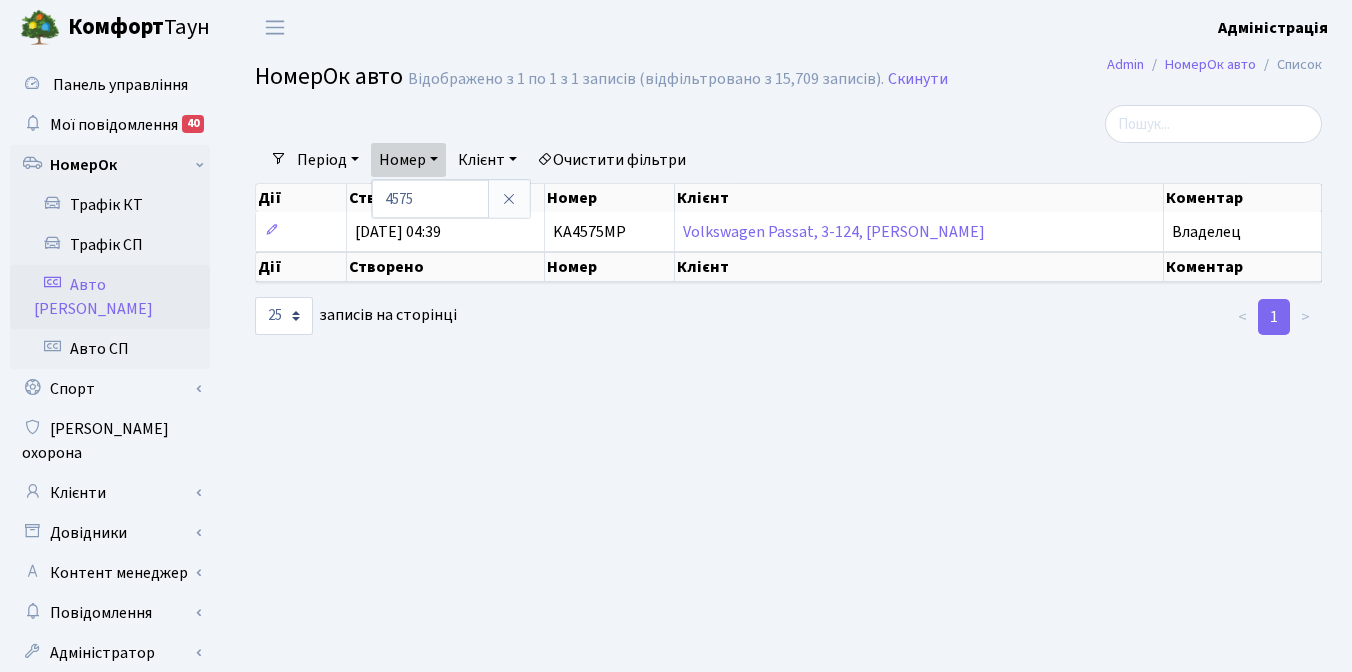 click on "Очистити фільтри" at bounding box center [611, 160] 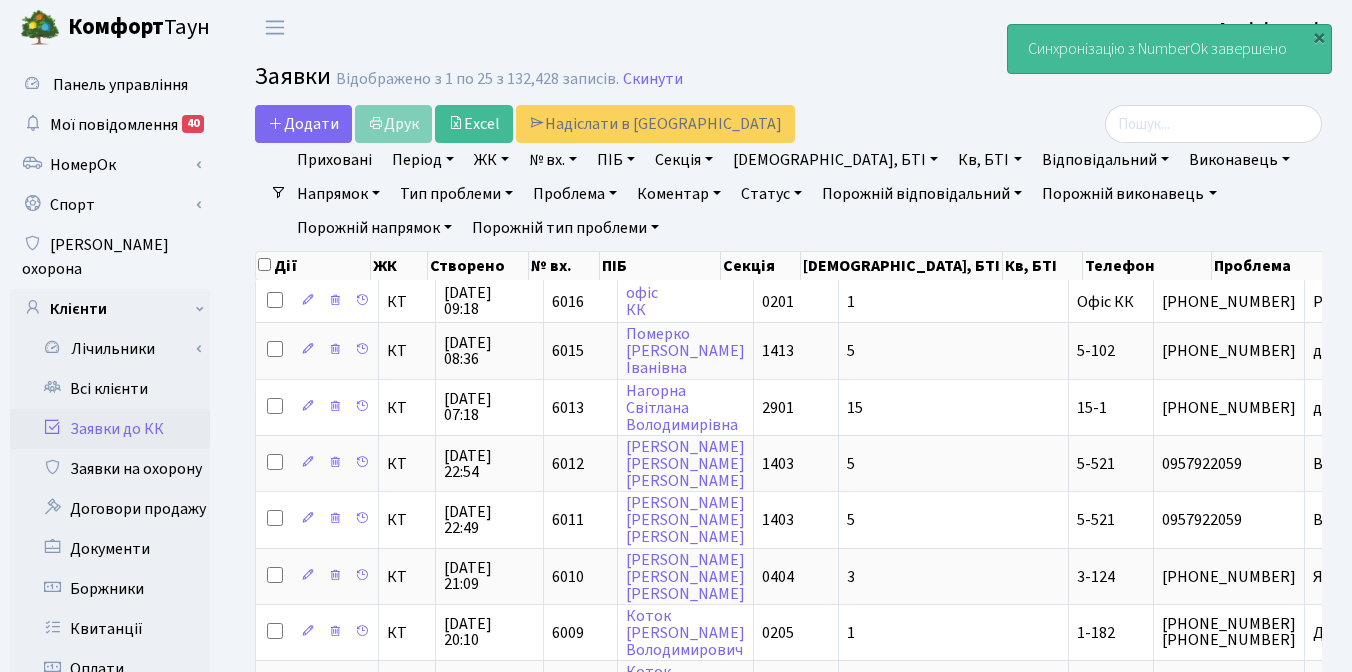 select on "25" 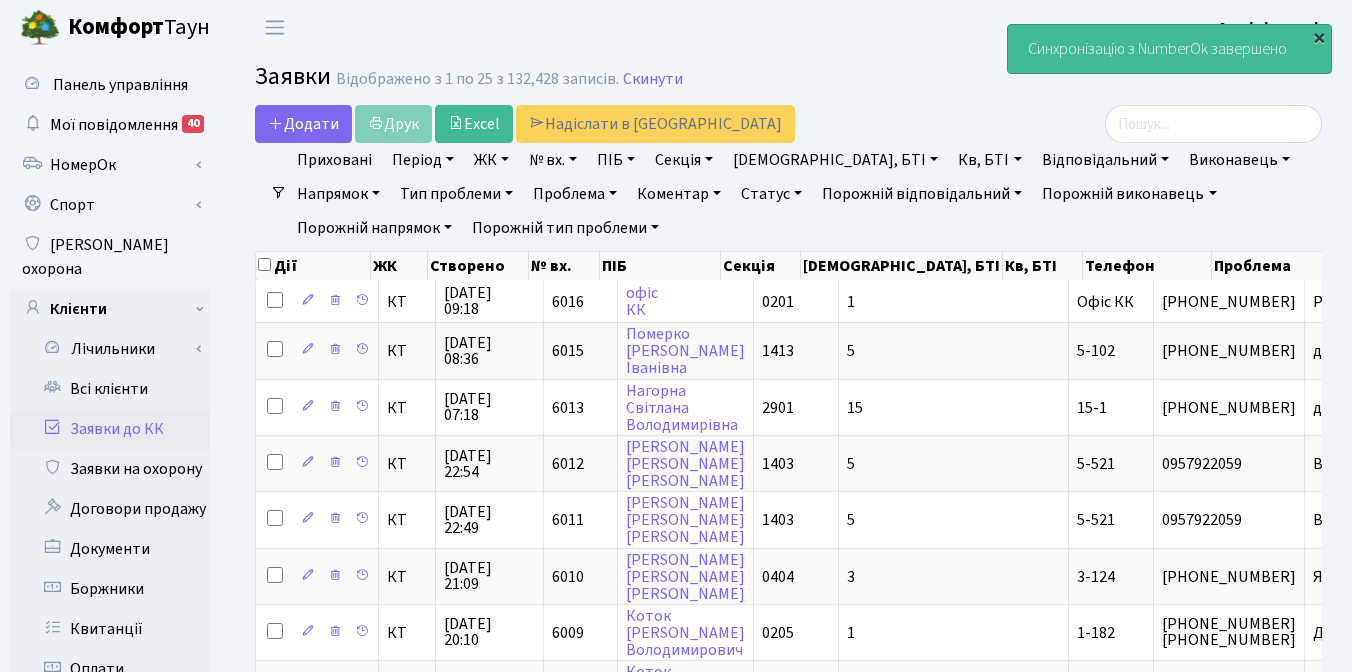 click on "×" at bounding box center [1319, 37] 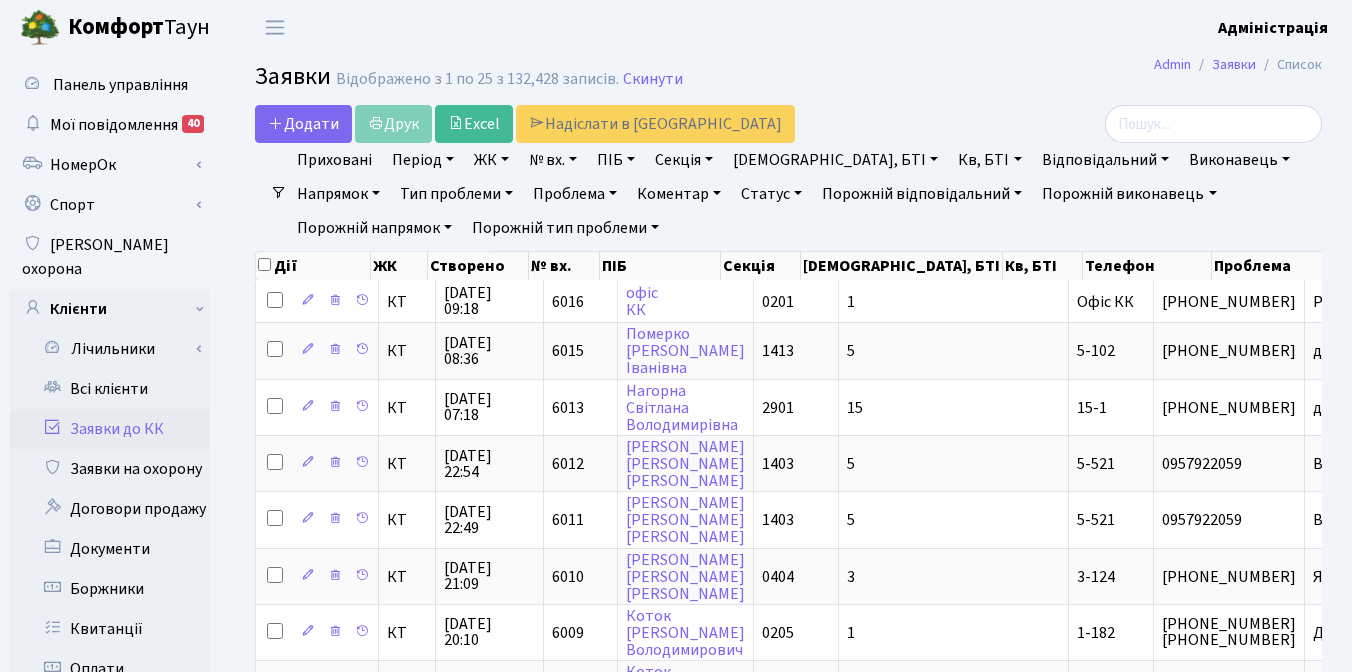 click on "Заявки
Відображено з 1 по 25 з 132,428 записів. Скинути" at bounding box center [788, 80] 